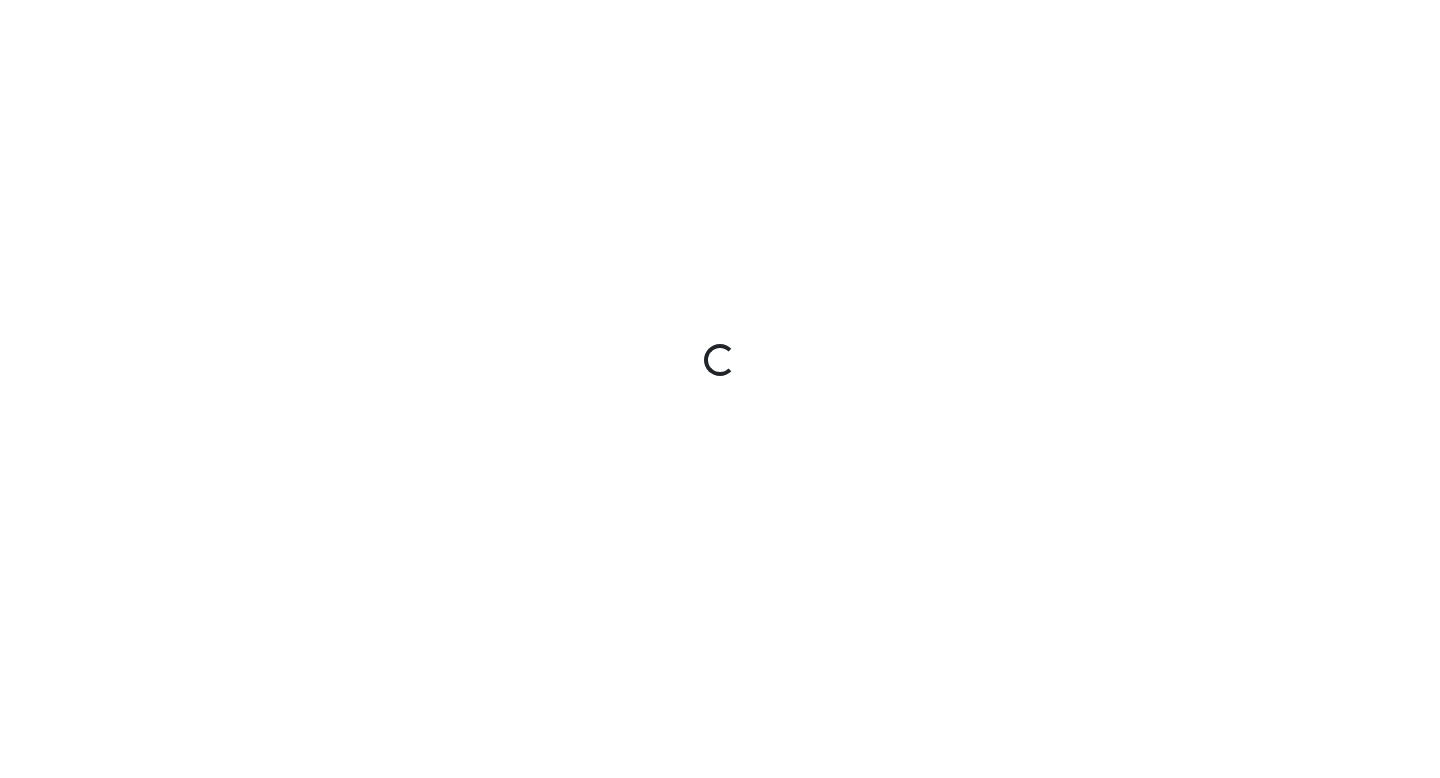 scroll, scrollTop: 0, scrollLeft: 0, axis: both 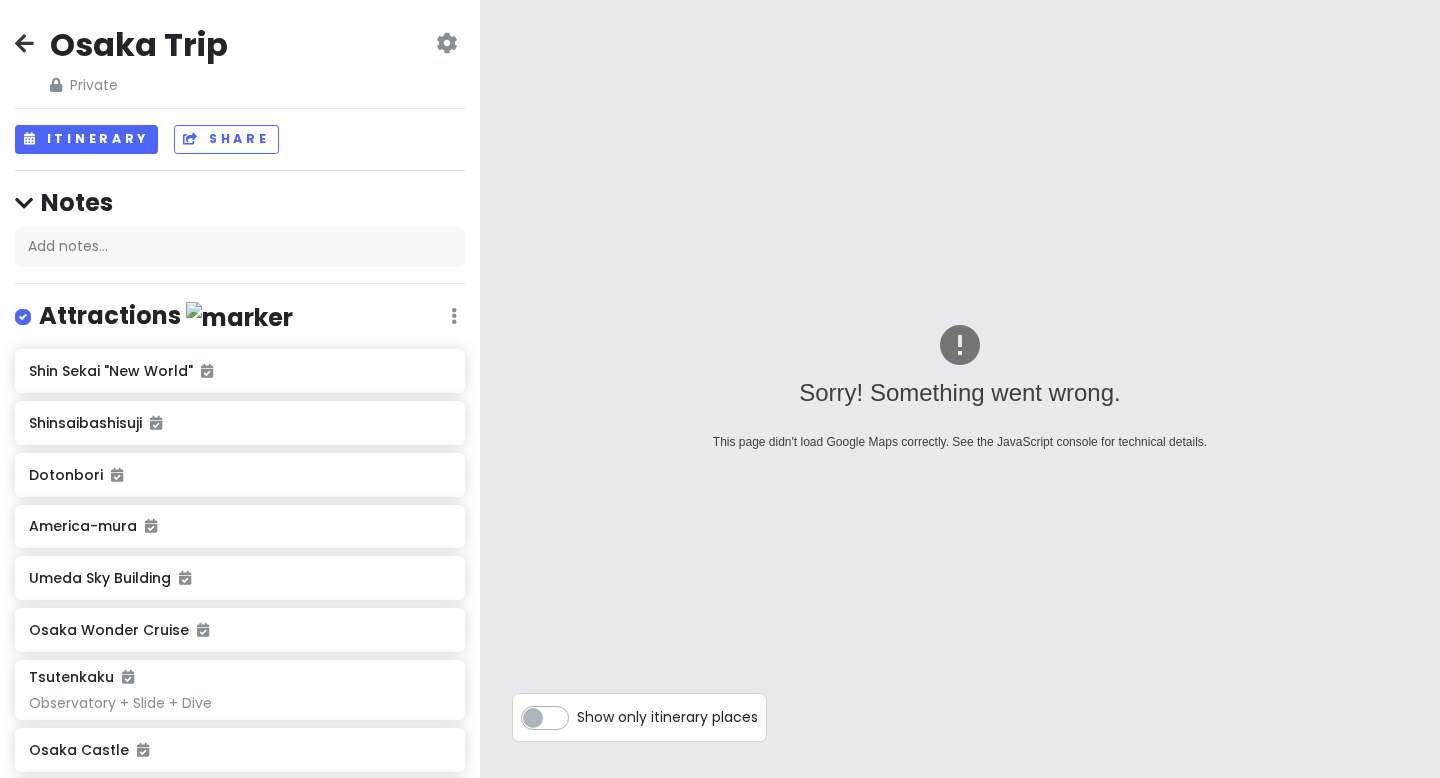 click at bounding box center (24, 43) 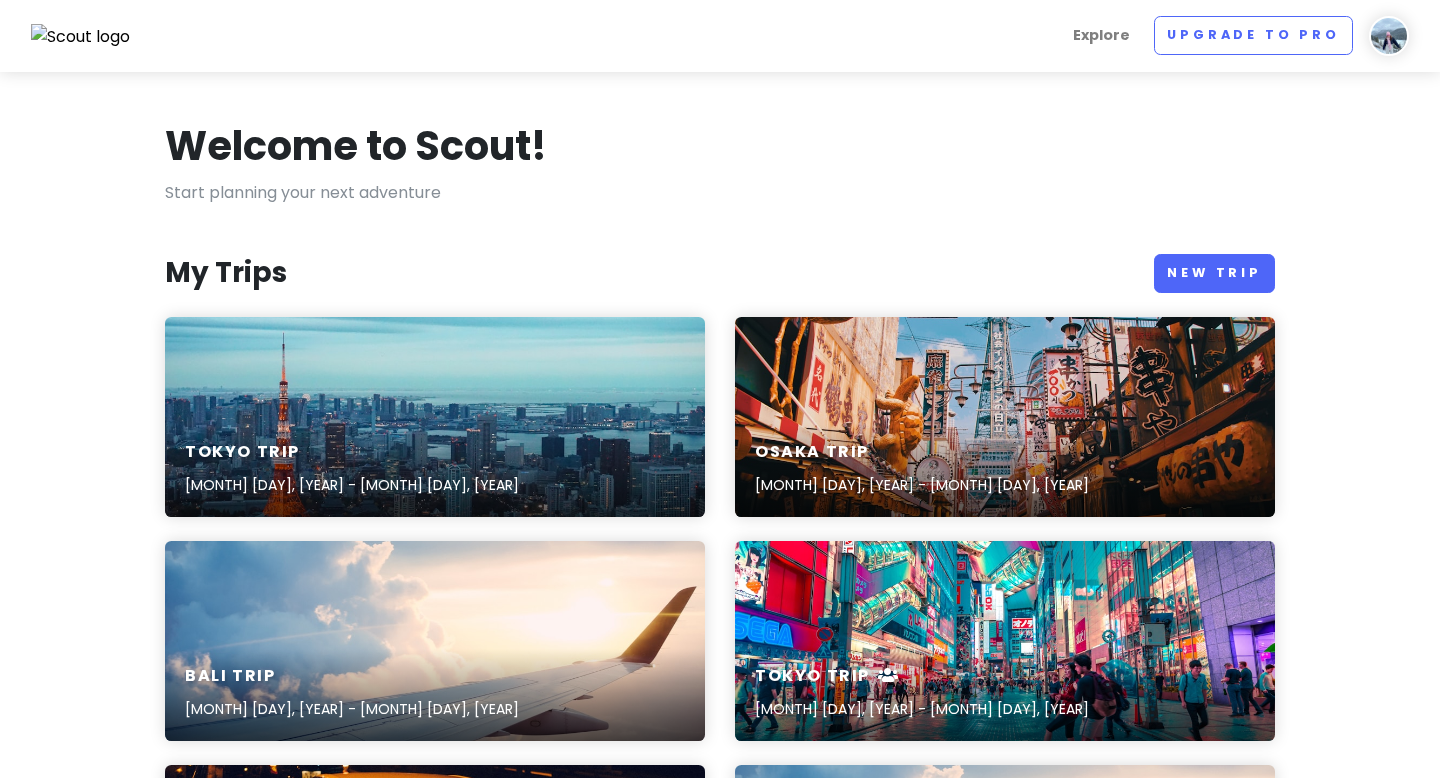click at bounding box center [1389, 36] 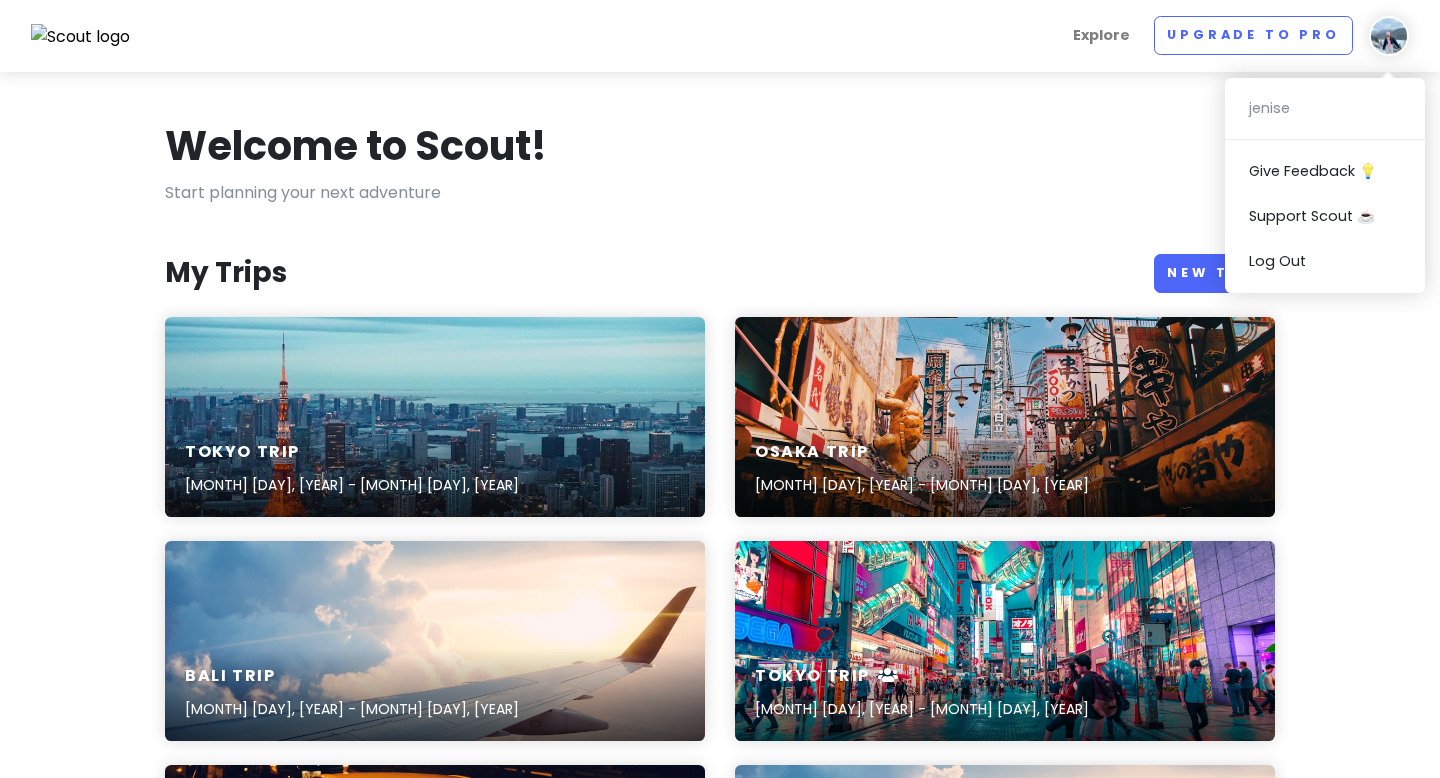 click on "Welcome to Scout! Start planning your next adventure My Trips New Trip Tokyo Trip Aug 24, 2025 - Aug 28, 2025 Osaka Trip Jun 17, 2025 - Jun 21, 2025 Bali Trip Jun 11, 2025 - Jun 19, 2025 Tokyo Trip May 10, 2025 - May 17, 2025 Osaka Trip May 3, 2025 - May 5, 2025 Santorini May 10, 2024 - May 13, 2024 Athens Trip May 8, 2024 - May 10, 2024 Rome Trip May 6, 2024 - May 8, 2024 Venice Trip May 3, 2024 - May 6, 2024 Milan Trip May 1, 2024 - May 3, 2024 Las Vegas Trip Mar 25, 2024 - Mar 27, 2024 Los Angeles Trip Mar 22, 2024 - Mar 24, 2024 San Francisco Mar 18, 2024 - Mar 21, 2024 Washington Trip Mar 14, 2024 - Mar 16, 2024 Seattle Trip Mar 11, 2024 - Mar 13, 2024 Milan Trip Mar 1, 2024 - Mar 3, 2024 4 Days in San Francisco Jul 7, 2023 - Feb 11, 2020 Upgrade to Scout Pro Sign up for Scout Pro to  add unlimited places  (instead of 30 per trip), see images of places before you go, access new, highly-requested features in the future, and not get any ads. Go Pro Popular Trips See more Eric Mao Medellín, Colombia  ·" at bounding box center [720, 1590] 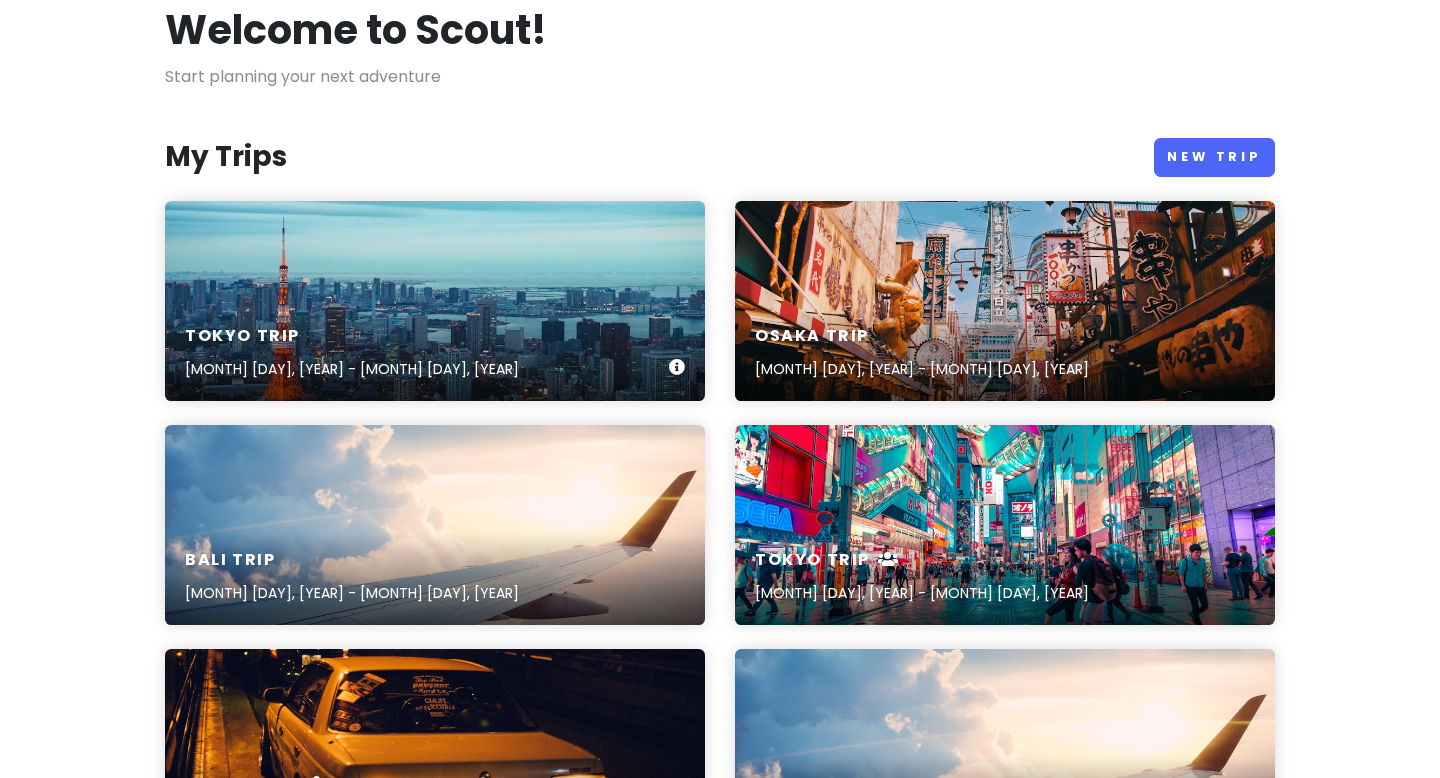 scroll, scrollTop: 128, scrollLeft: 0, axis: vertical 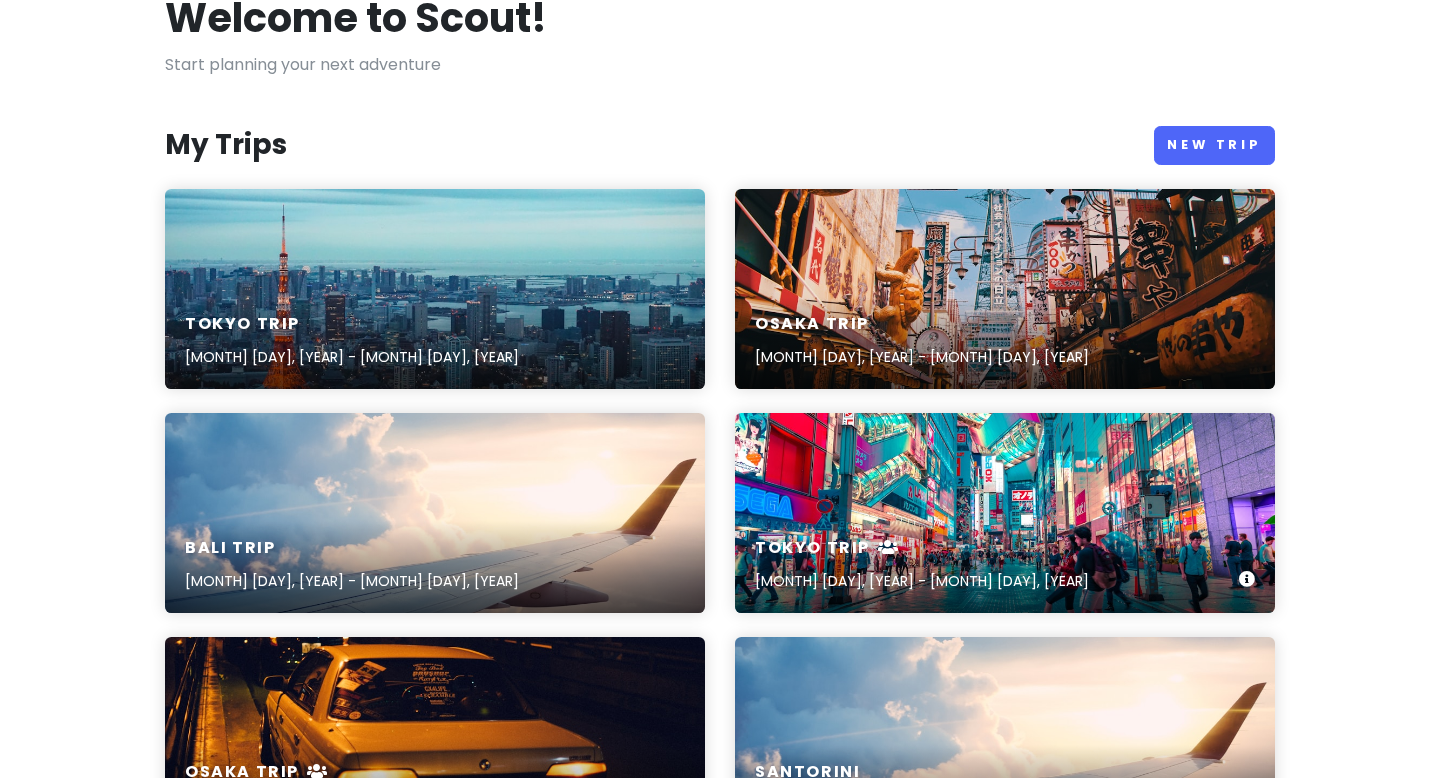 click on "Tokyo Trip May 10, 2025 - May 17, 2025" at bounding box center (1005, 513) 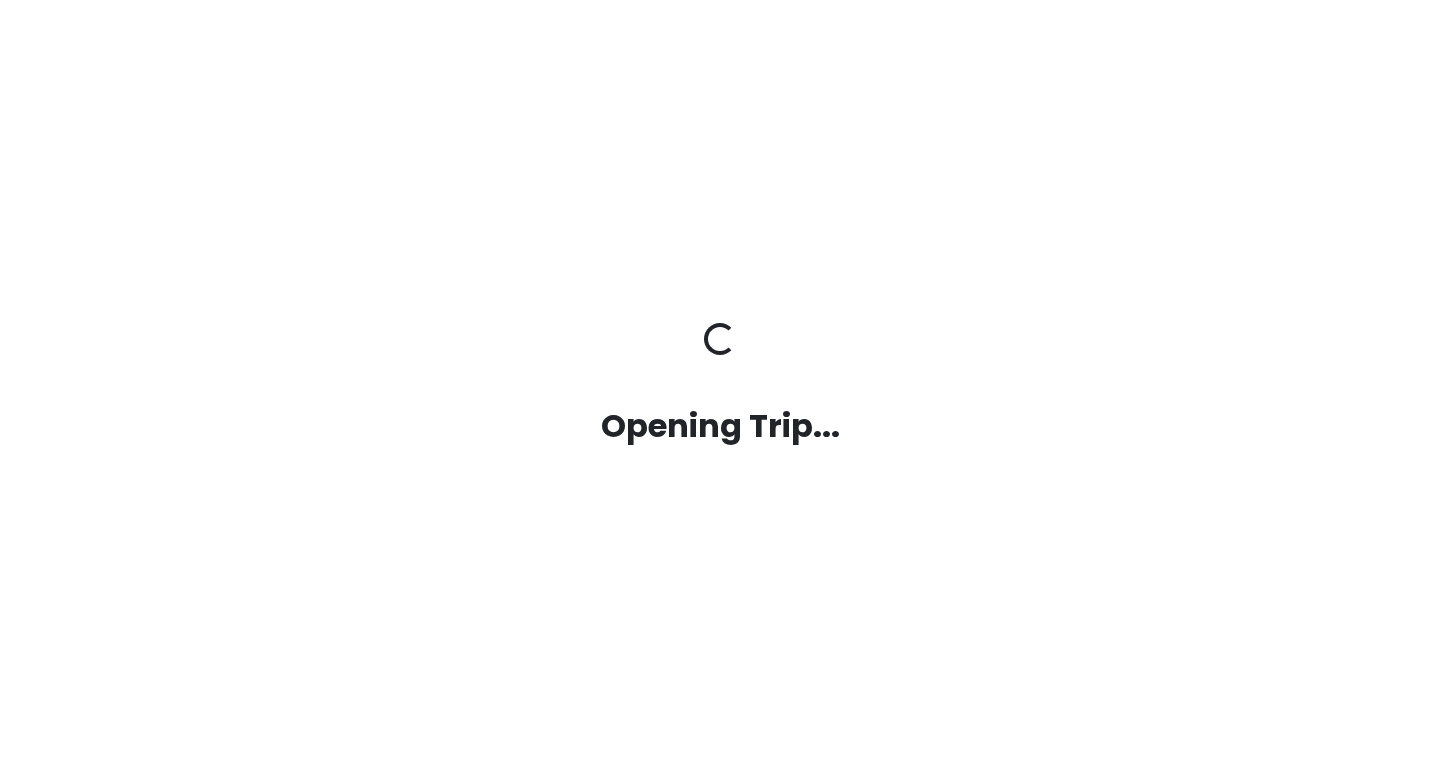 scroll, scrollTop: 0, scrollLeft: 0, axis: both 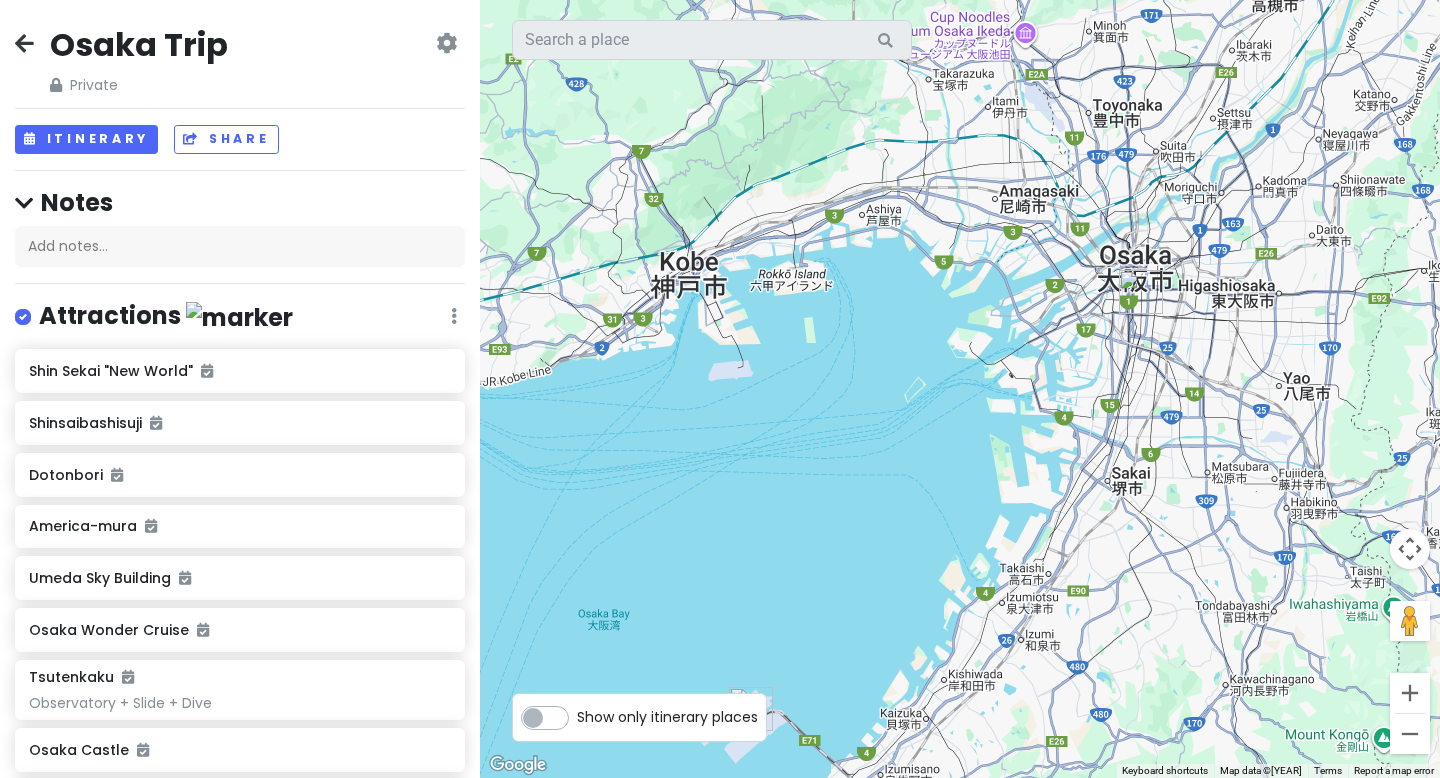 click at bounding box center [24, 43] 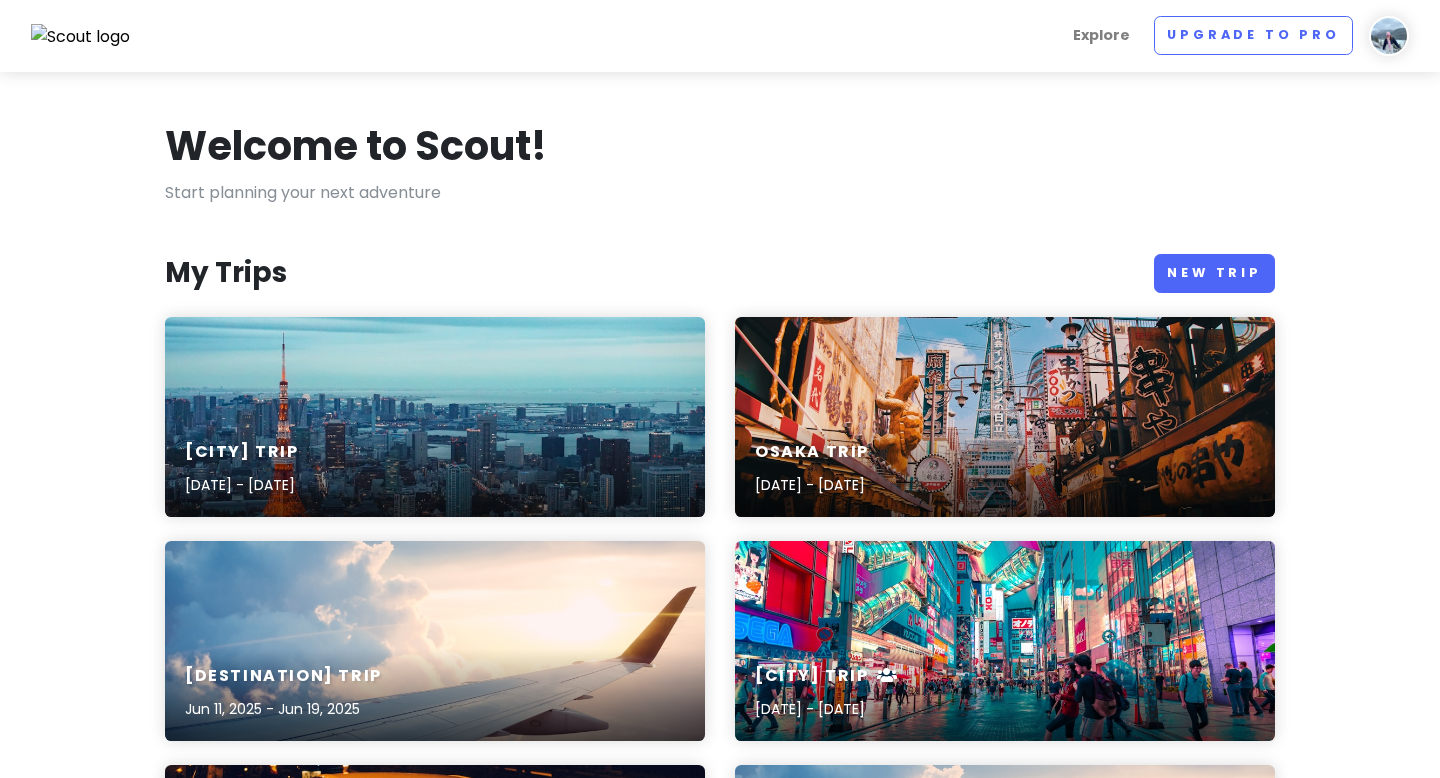 click on "[CITY] Trip [DATE] - [DATE]" at bounding box center [435, 417] 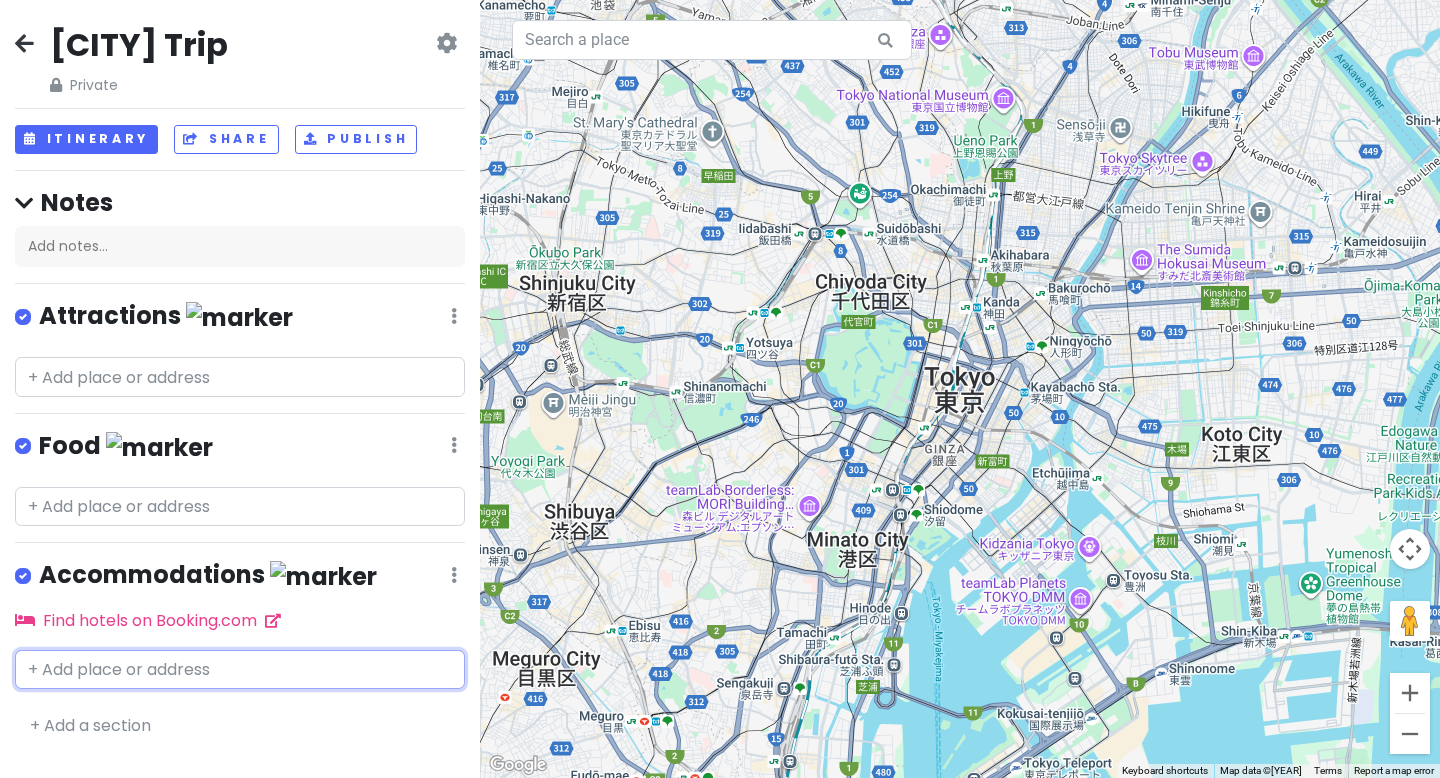 click at bounding box center (240, 670) 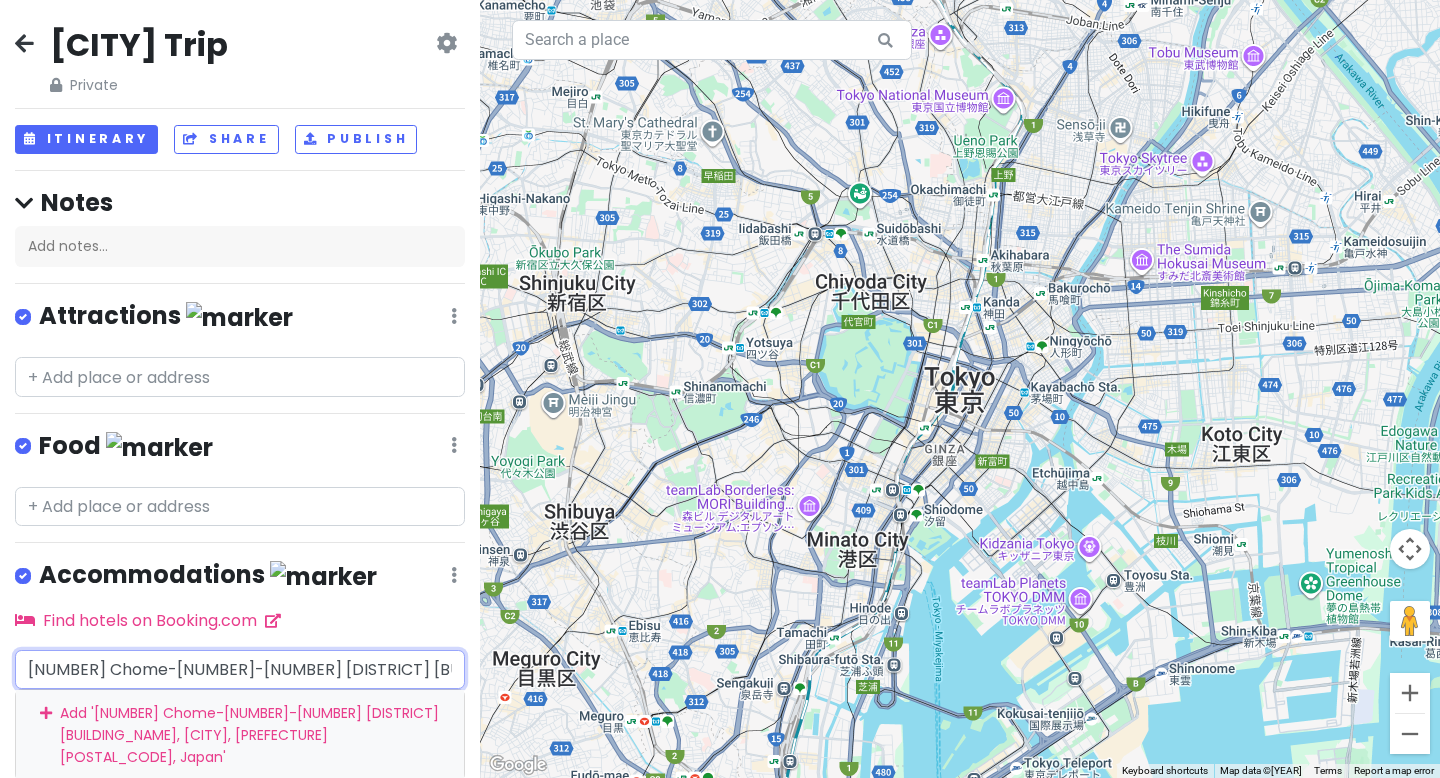 scroll, scrollTop: 0, scrollLeft: 360, axis: horizontal 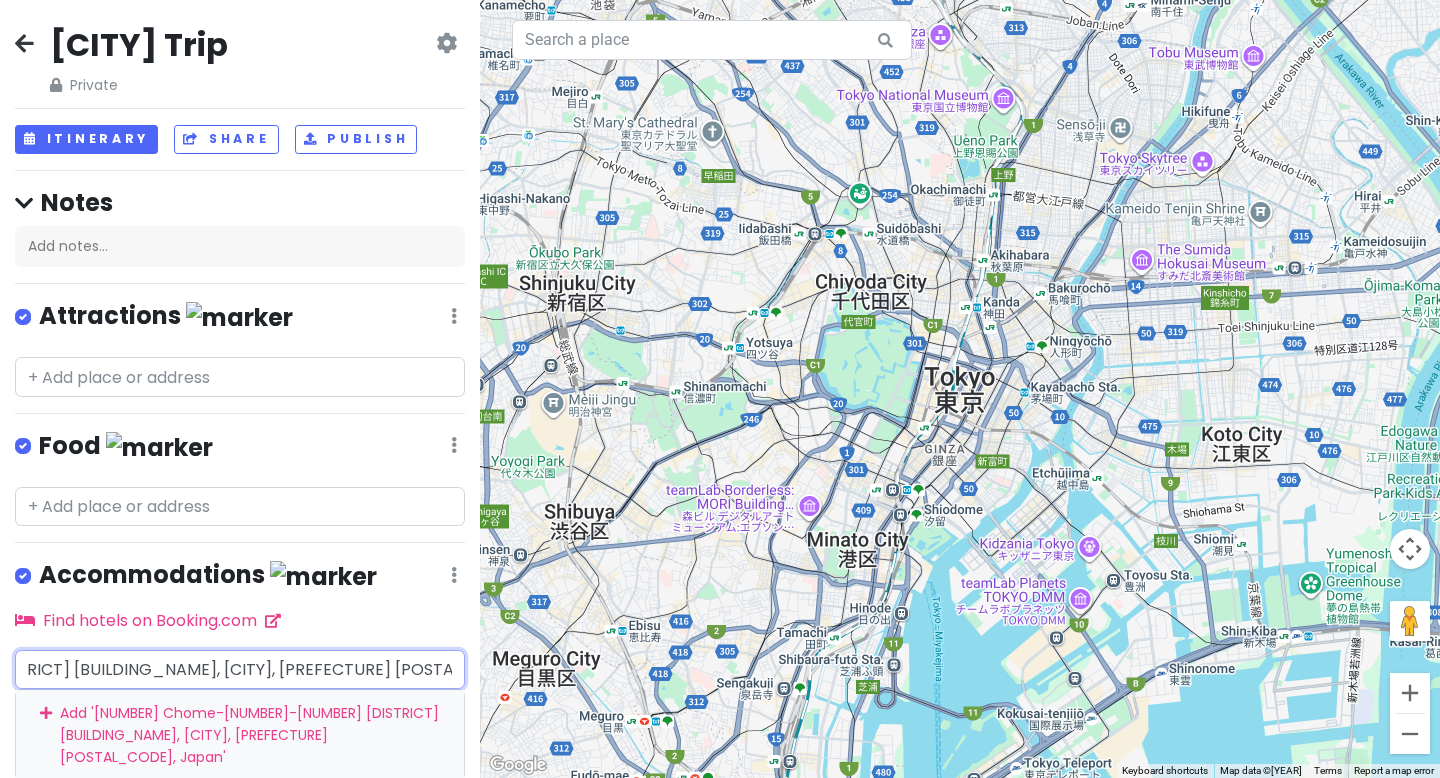 click on "Add ' [STREET], [CITY], [STATE] [POSTAL_CODE], [COUNTRY] '" at bounding box center [240, 735] 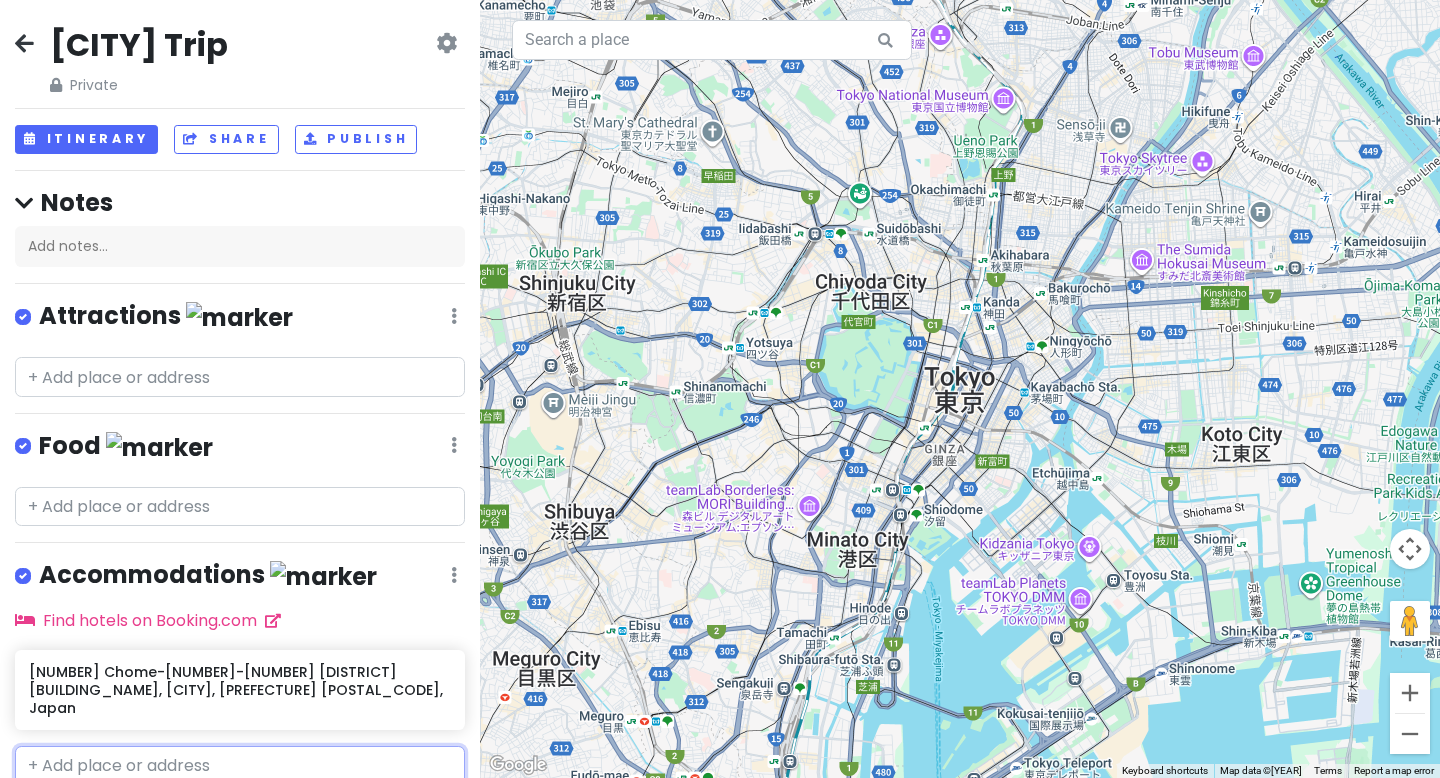 scroll, scrollTop: 0, scrollLeft: 0, axis: both 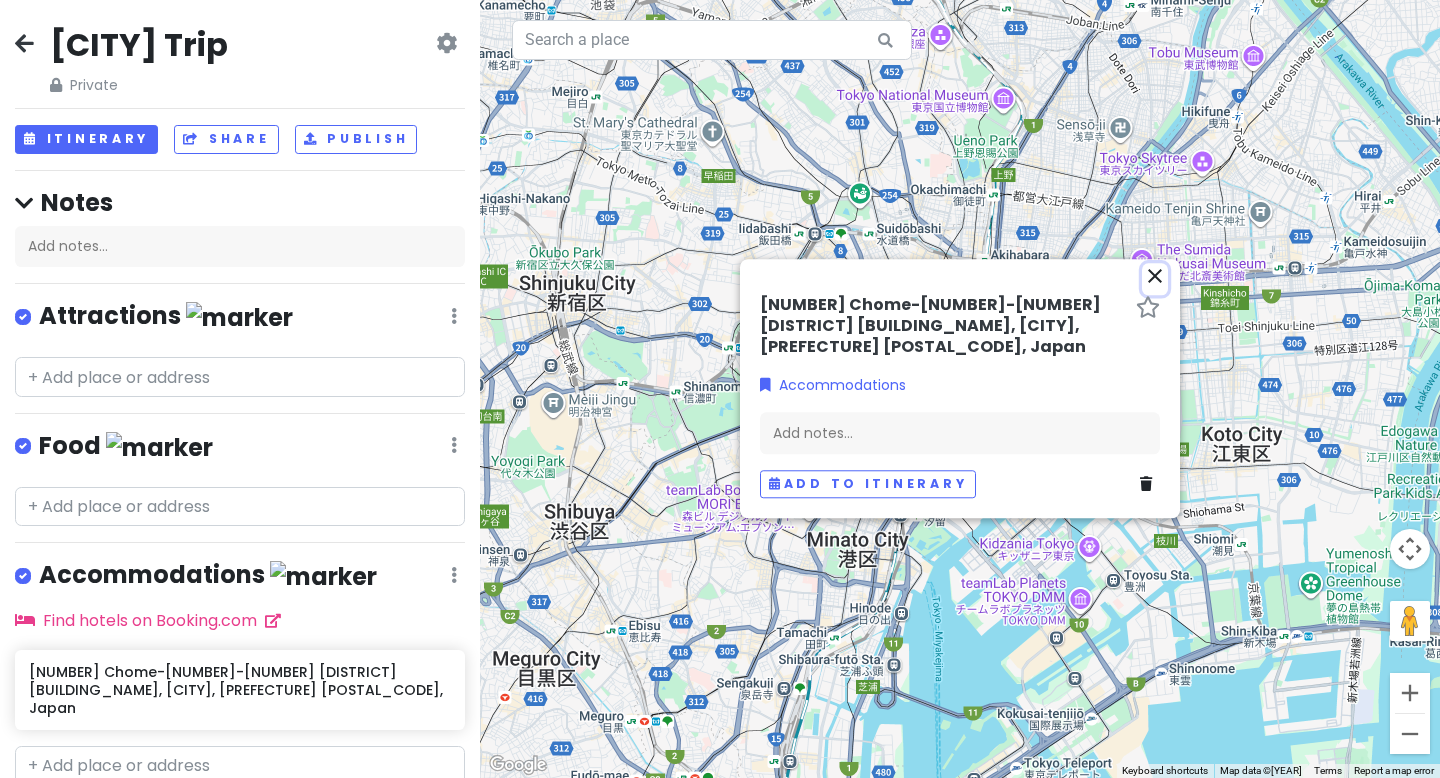 click on "close" at bounding box center (1155, 276) 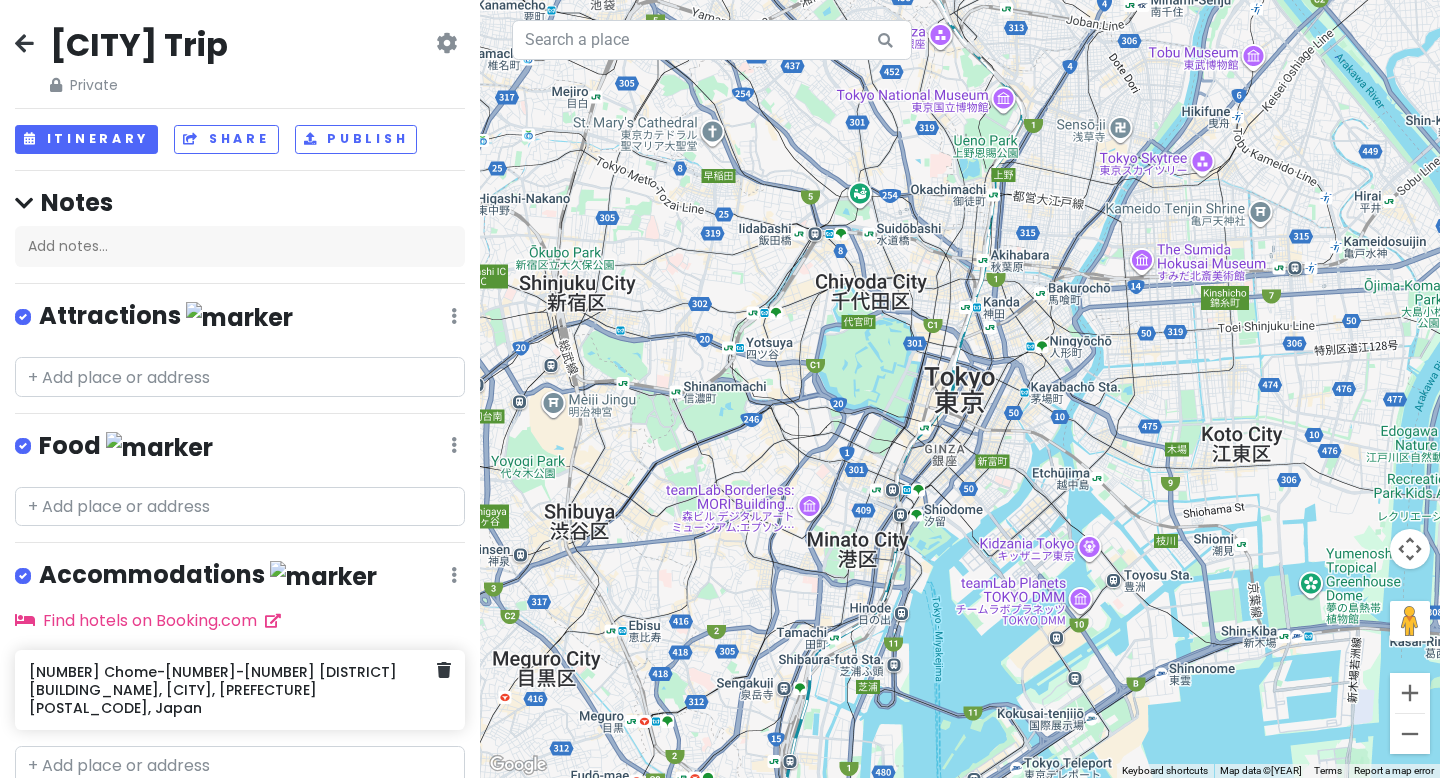 click on "[NUMBER] Chome-[NUMBER]-[NUMBER] [DISTRICT] [BUILDING_NAME], [CITY], [PREFECTURE] [POSTAL_CODE], Japan" at bounding box center [232, 690] 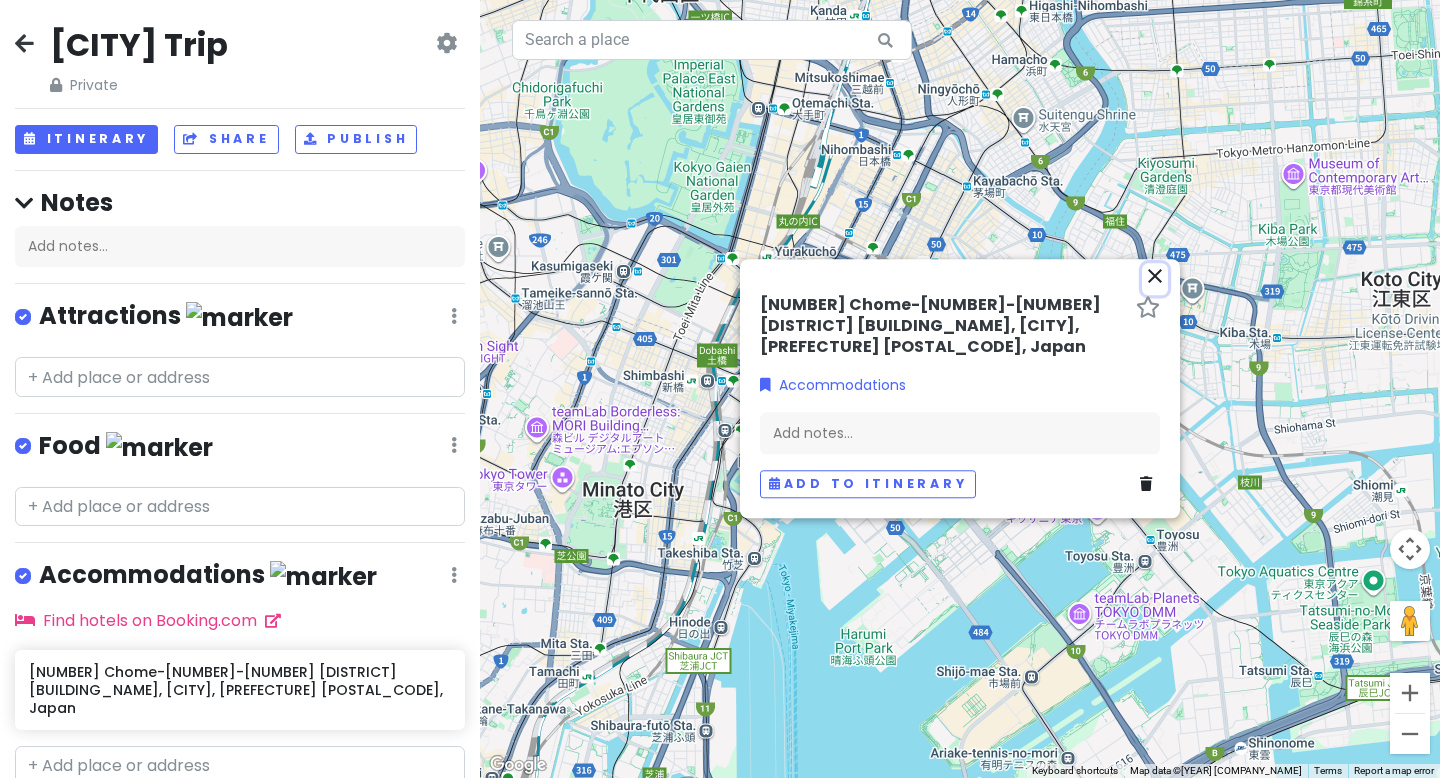 click on "close" at bounding box center (1155, 276) 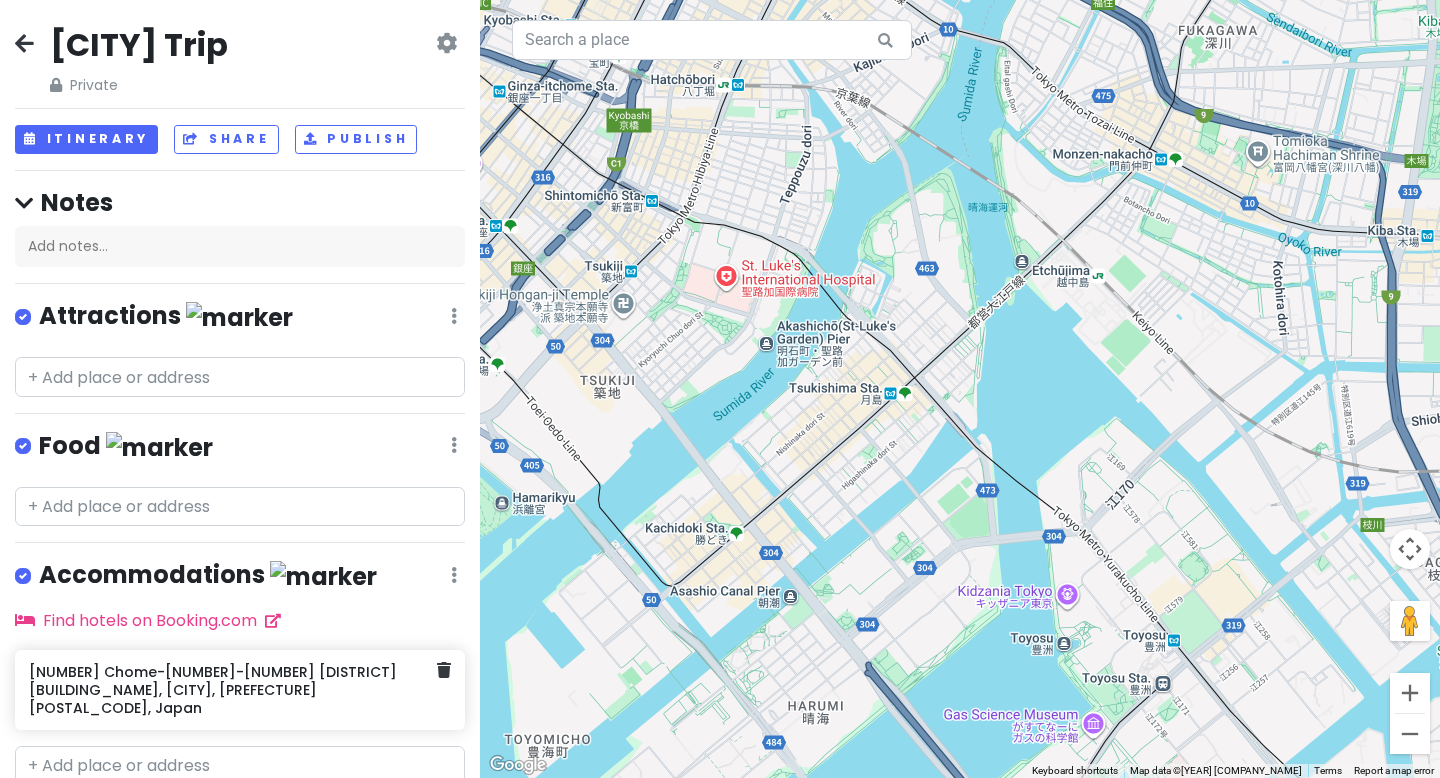 click on "[NUMBER] Chome-[NUMBER]-[NUMBER] [DISTRICT] [BUILDING_NAME], [CITY], [PREFECTURE] [POSTAL_CODE], Japan" at bounding box center [232, 690] 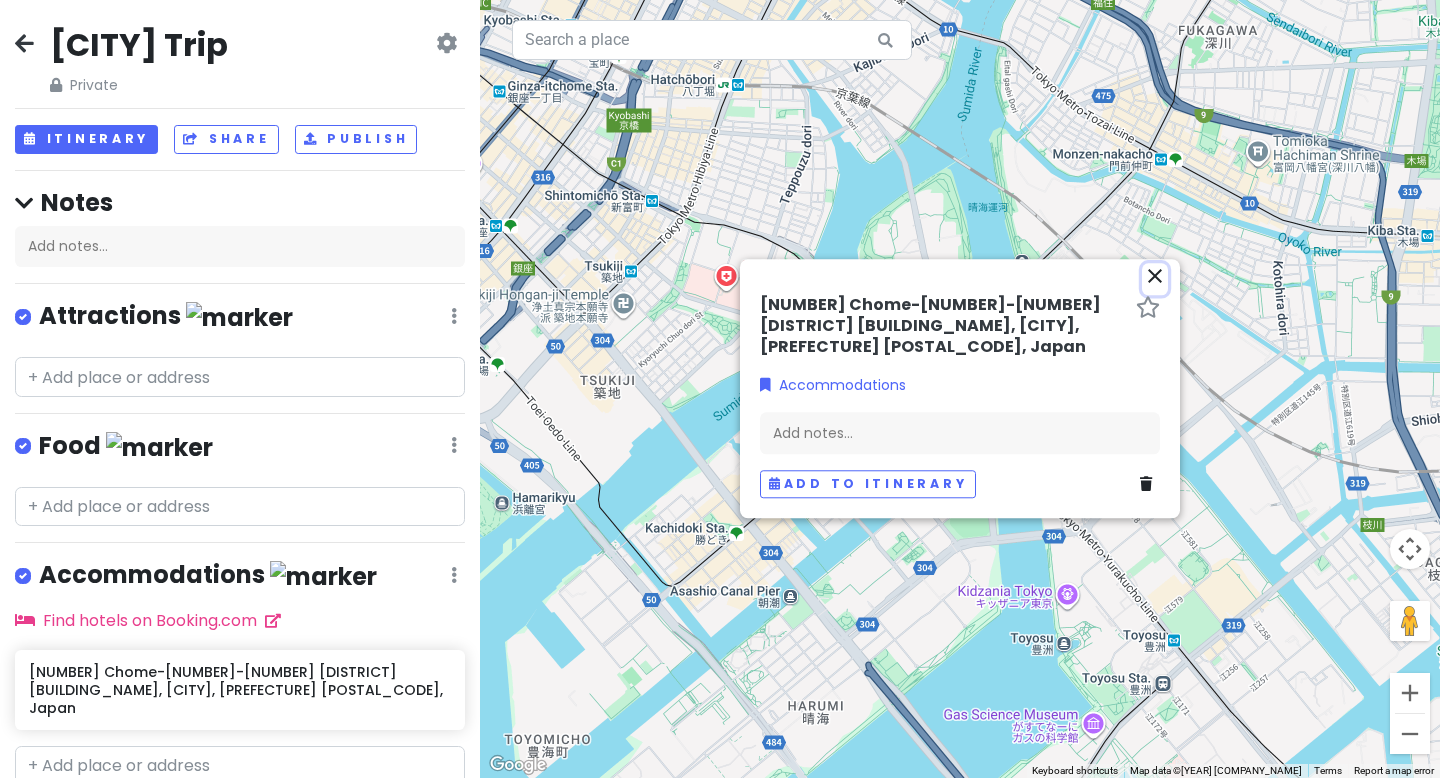 click on "close" at bounding box center [1155, 276] 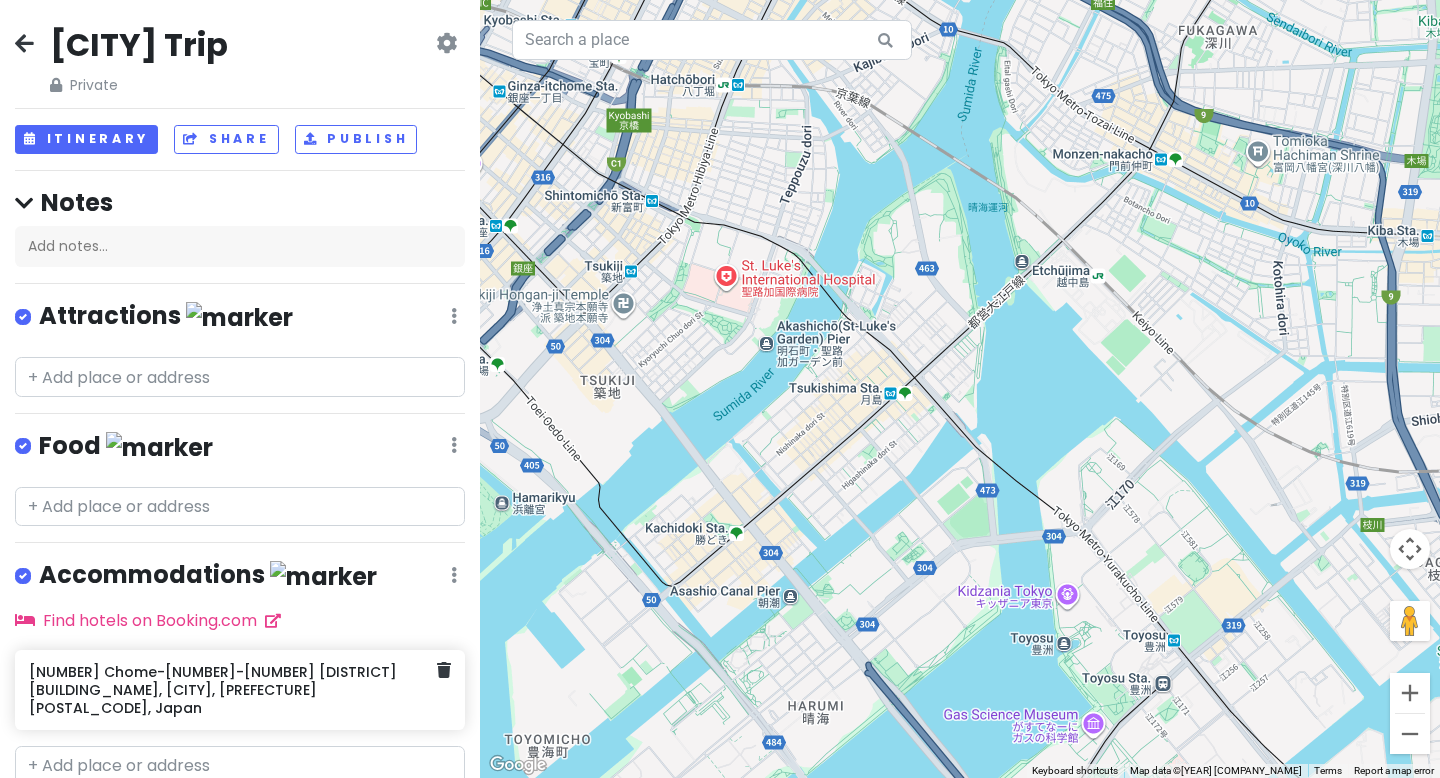 click on "[NUMBER] Chome-[NUMBER]-[NUMBER] [DISTRICT] [BUILDING_NAME], [CITY], [PREFECTURE] [POSTAL_CODE], Japan" at bounding box center [232, 690] 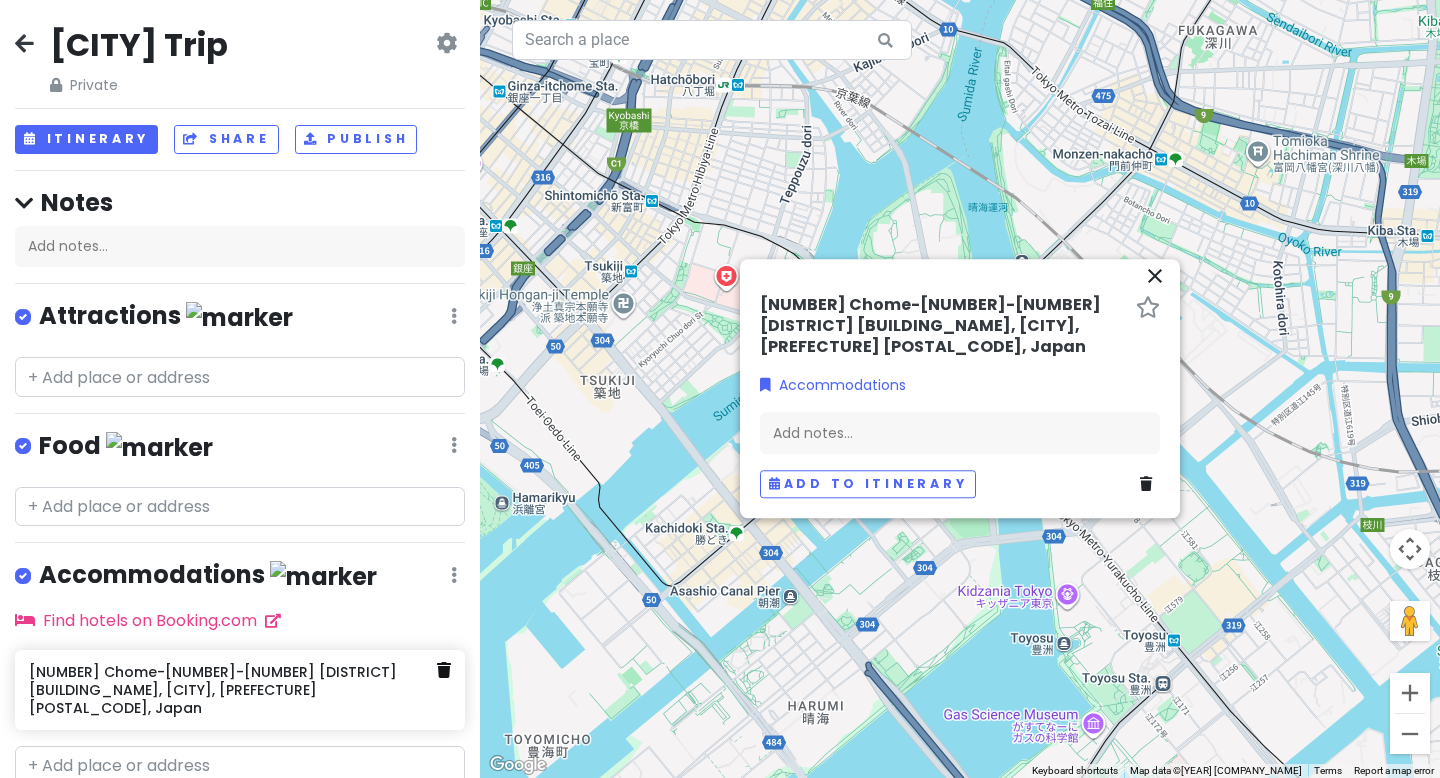 click at bounding box center [444, 670] 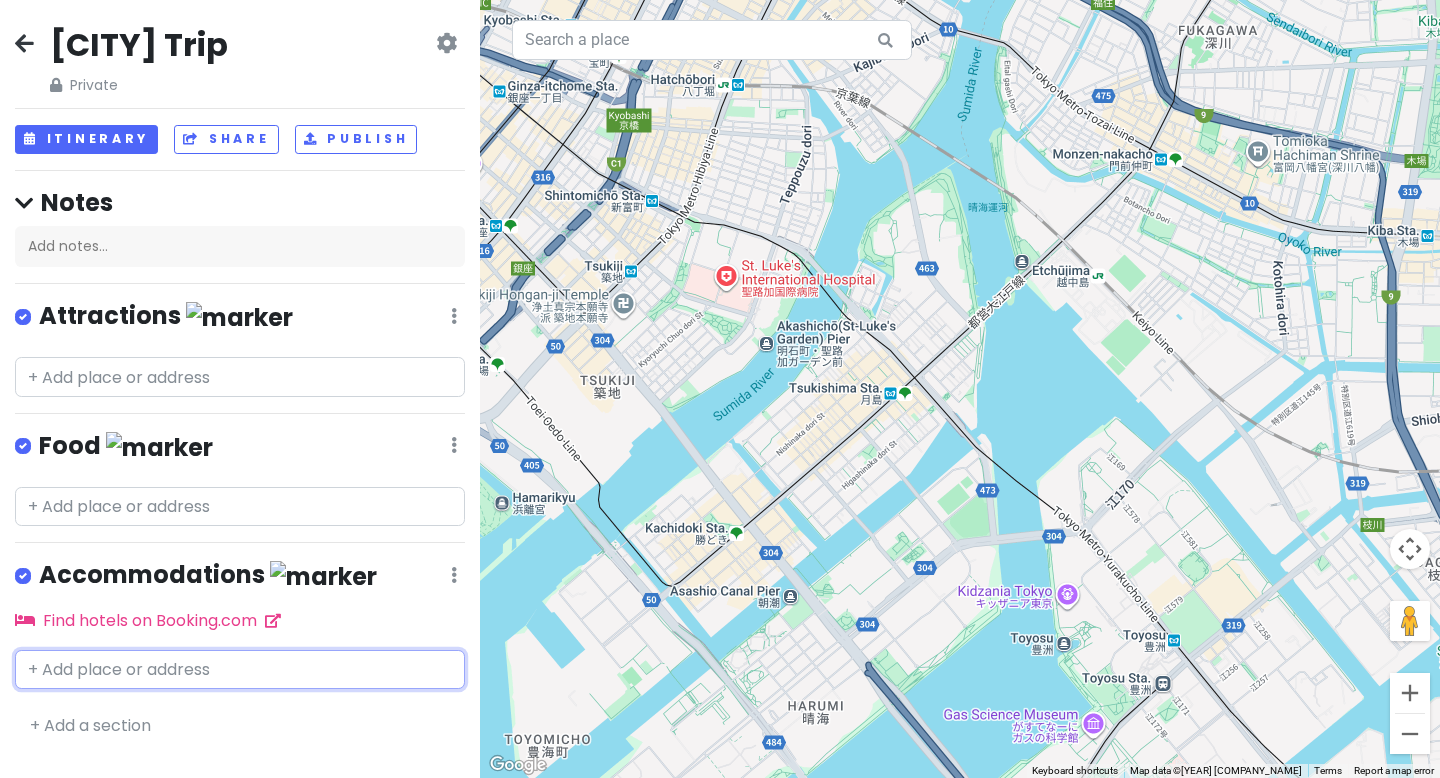 click at bounding box center [240, 670] 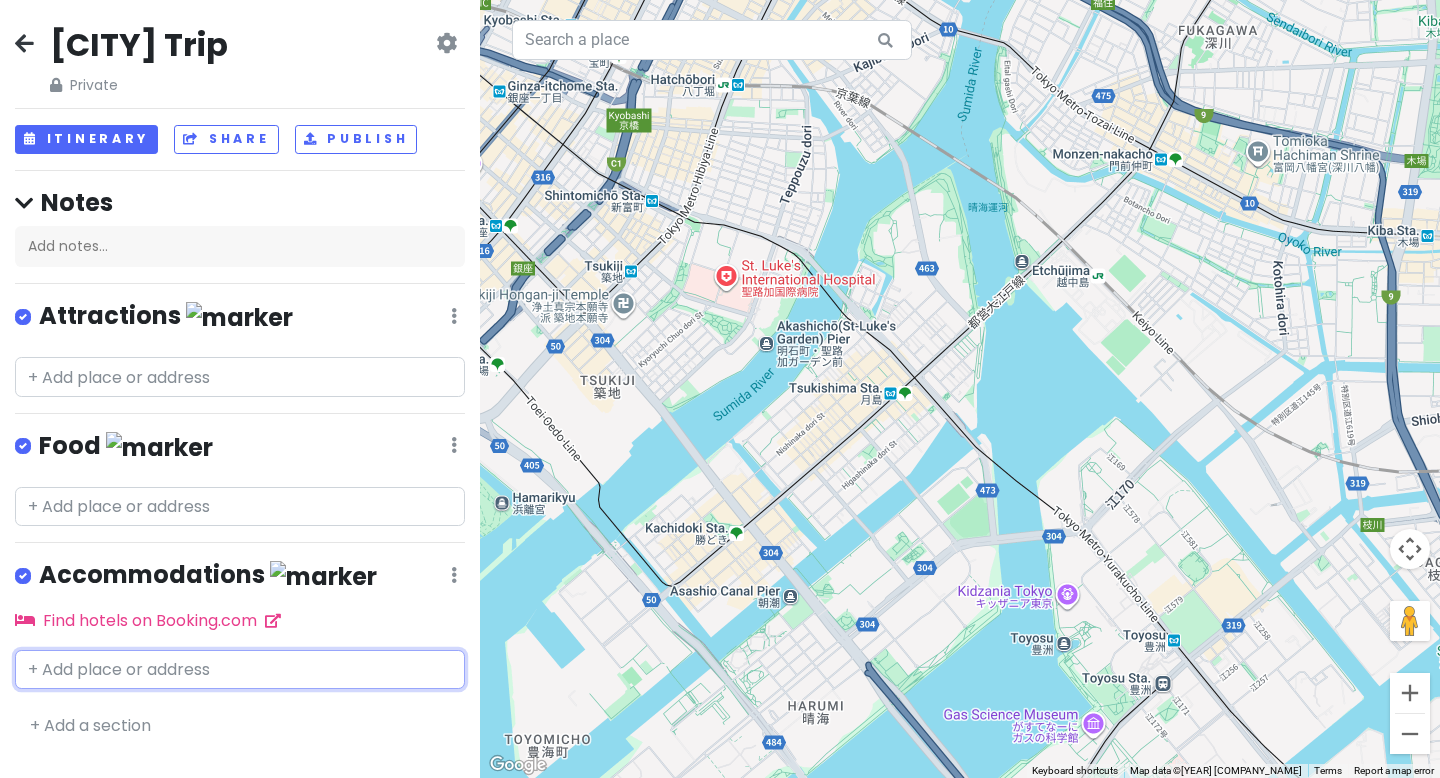 paste on "[NUMBER] Chome-[NUMBER]-[NUMBER] [DISTRICT] [BUILDING_NAME], [CITY], [PREFECTURE] [POSTAL_CODE], Japan" 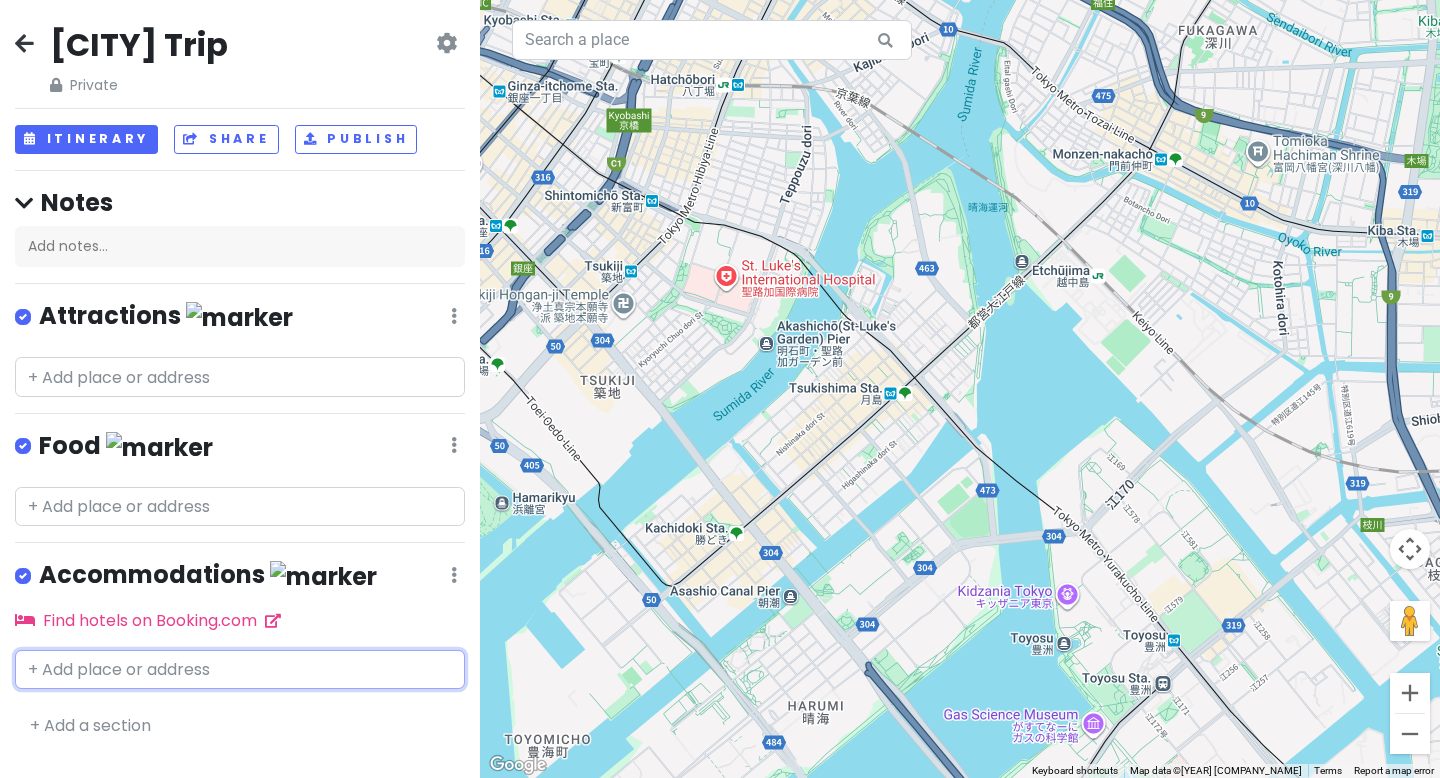 type on "[NUMBER] Chome-[NUMBER]-[NUMBER] [DISTRICT] [BUILDING_NAME], [CITY], [PREFECTURE] [POSTAL_CODE], Japan" 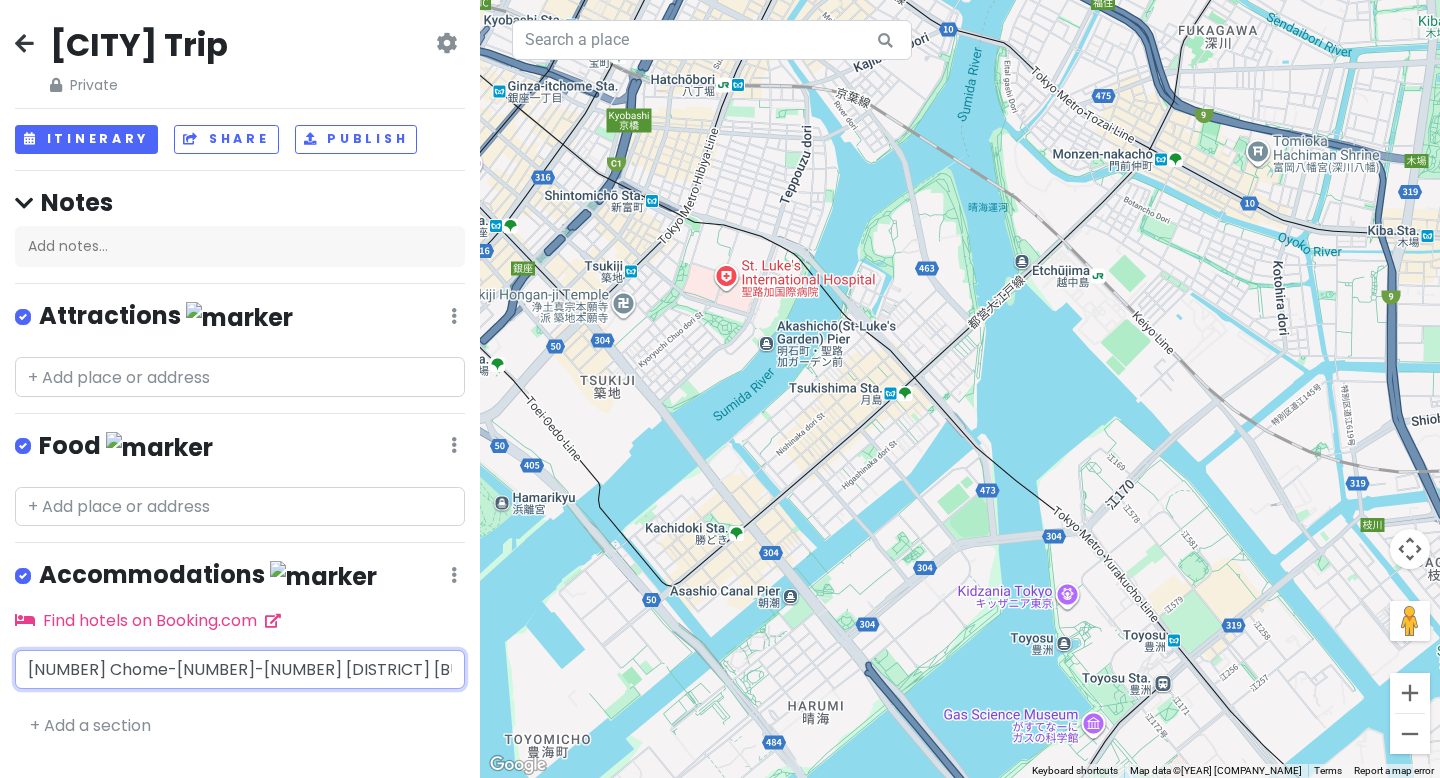 scroll, scrollTop: 0, scrollLeft: 360, axis: horizontal 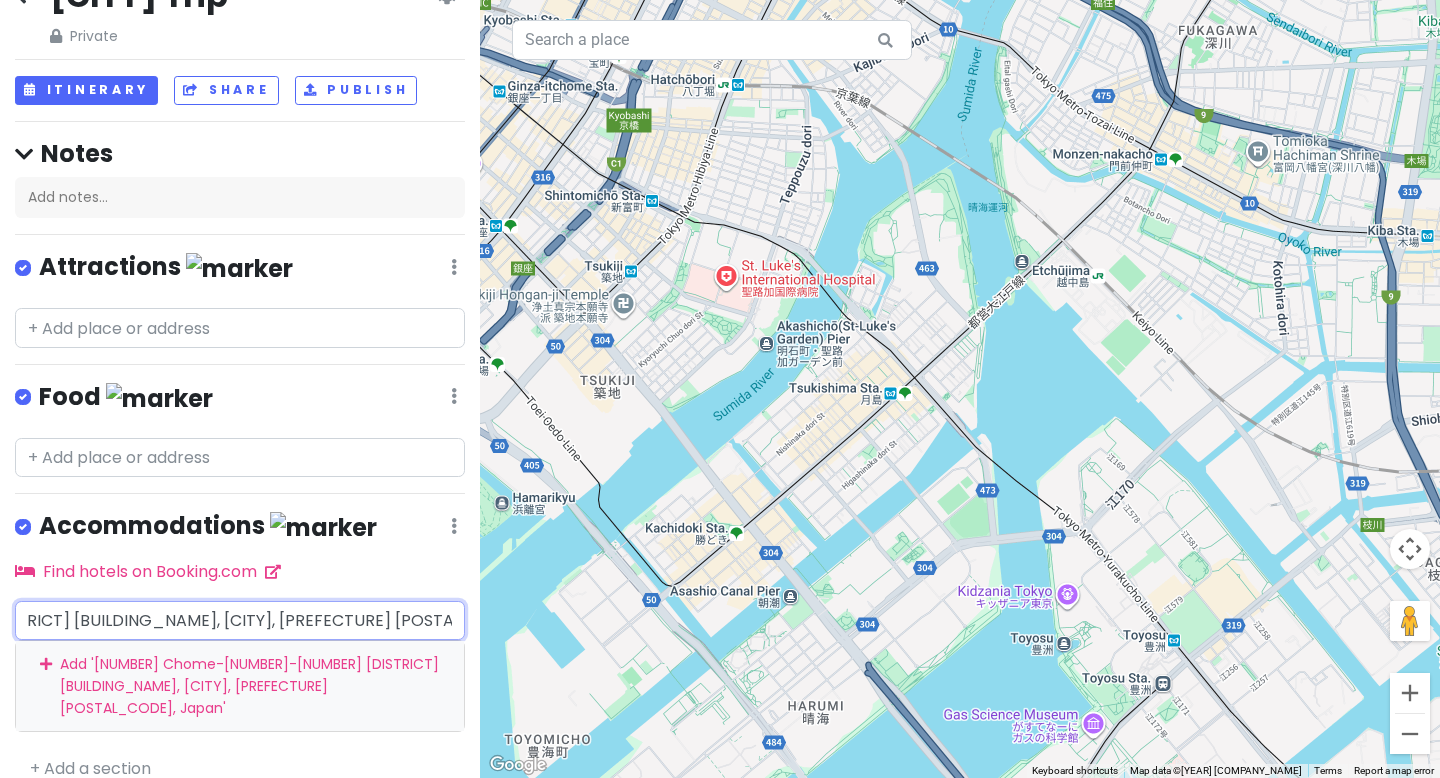 click on "Add ' [STREET], [CITY], [STATE] [POSTAL_CODE], [COUNTRY] '" at bounding box center [240, 686] 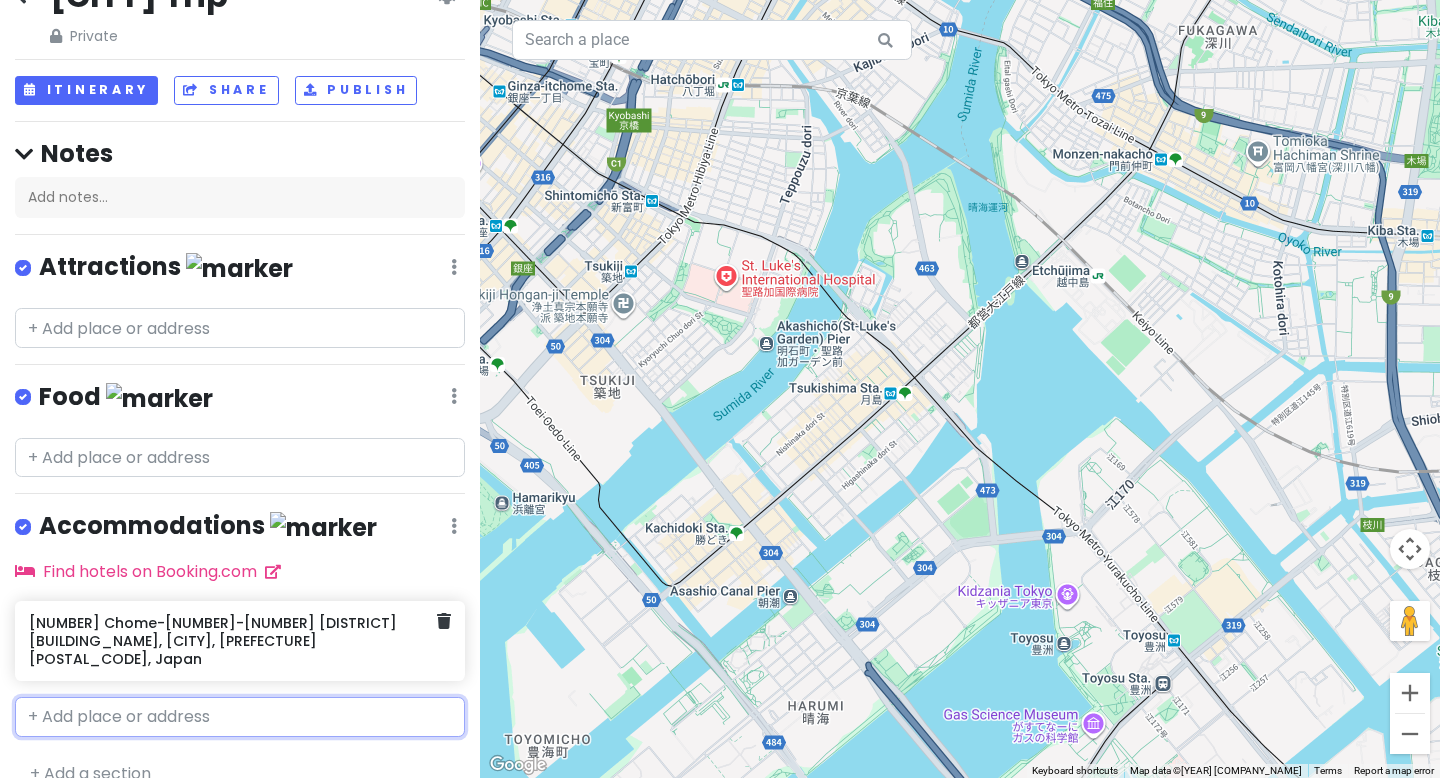 scroll, scrollTop: 0, scrollLeft: 0, axis: both 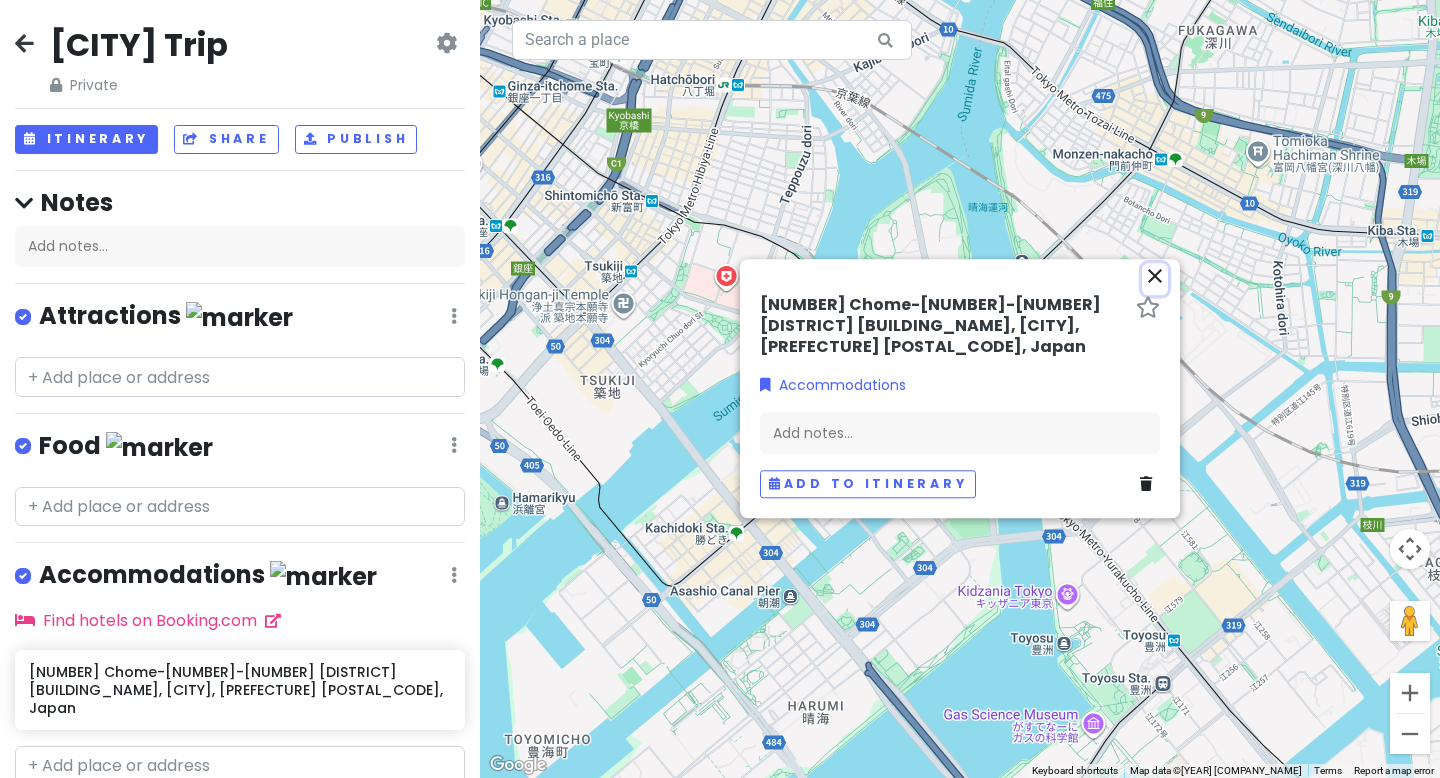 click on "close" at bounding box center [1155, 276] 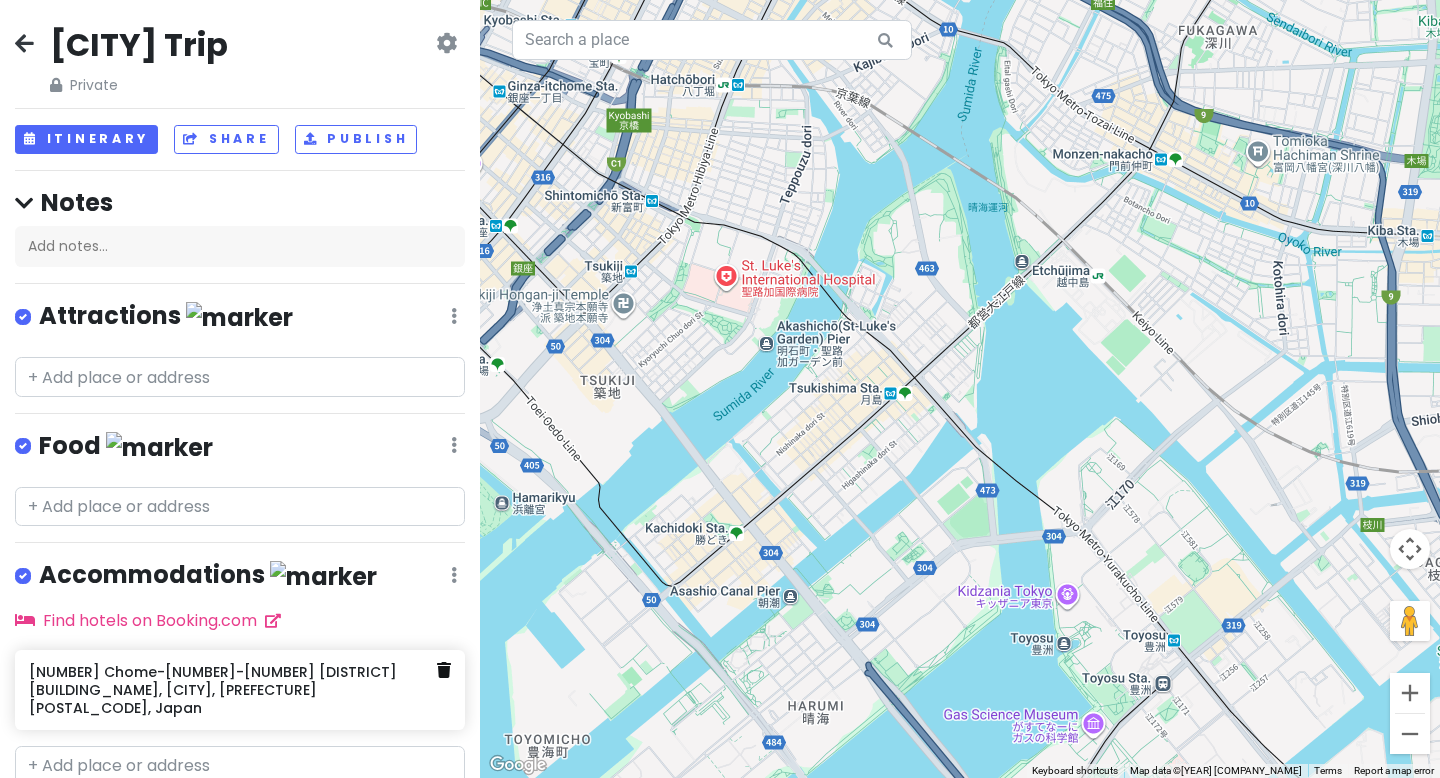 click at bounding box center [444, 670] 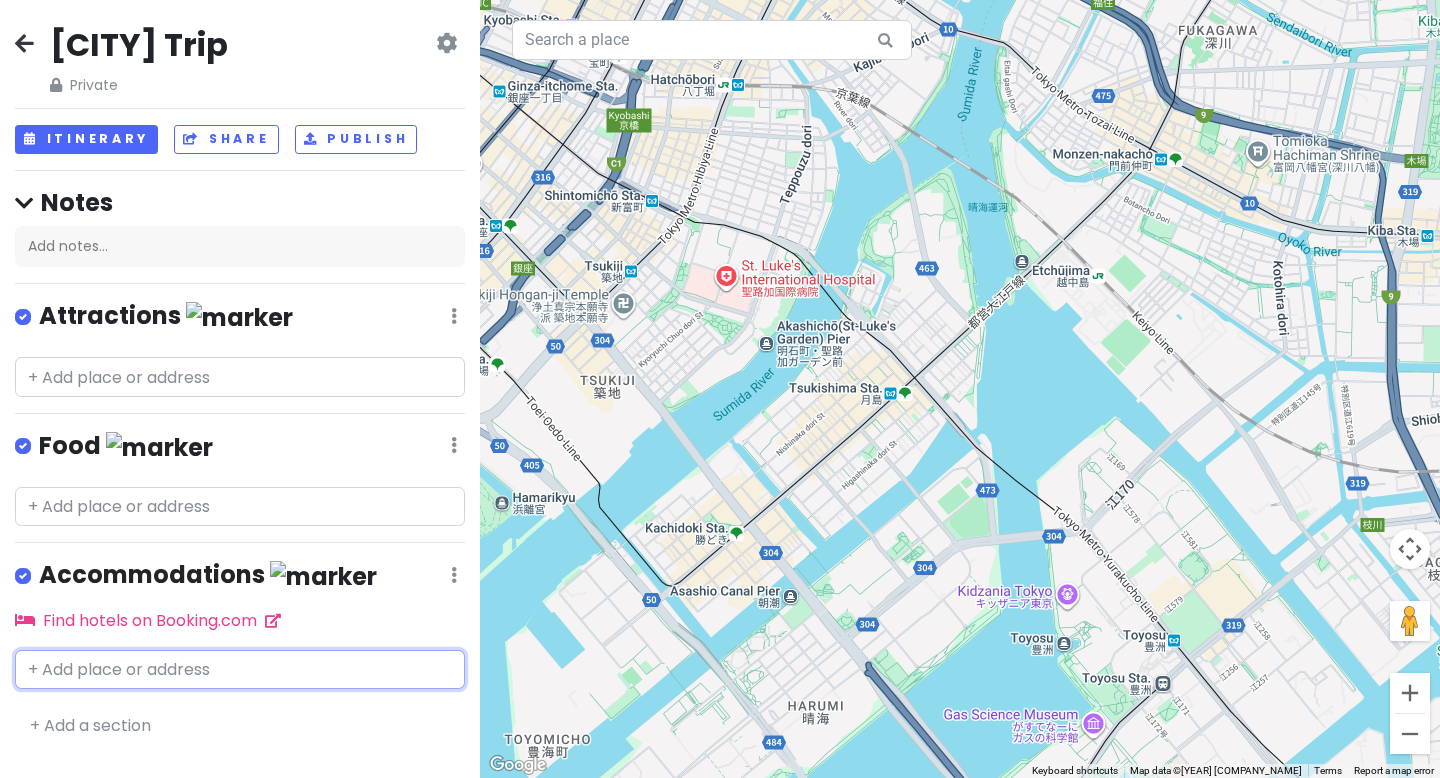 click on "[CITY] Trip Private Change Dates Make a Copy Delete Trip Go Pro ⚡️ Give Feedback 💡 Support Scout ☕️ Itinerary Share Publish Notes Add notes... Attractions Edit Reorder Delete List Food Edit Reorder Delete List Accommodations Edit Reorder Delete List Find hotels on Booking.com + Add a section" at bounding box center (240, 389) 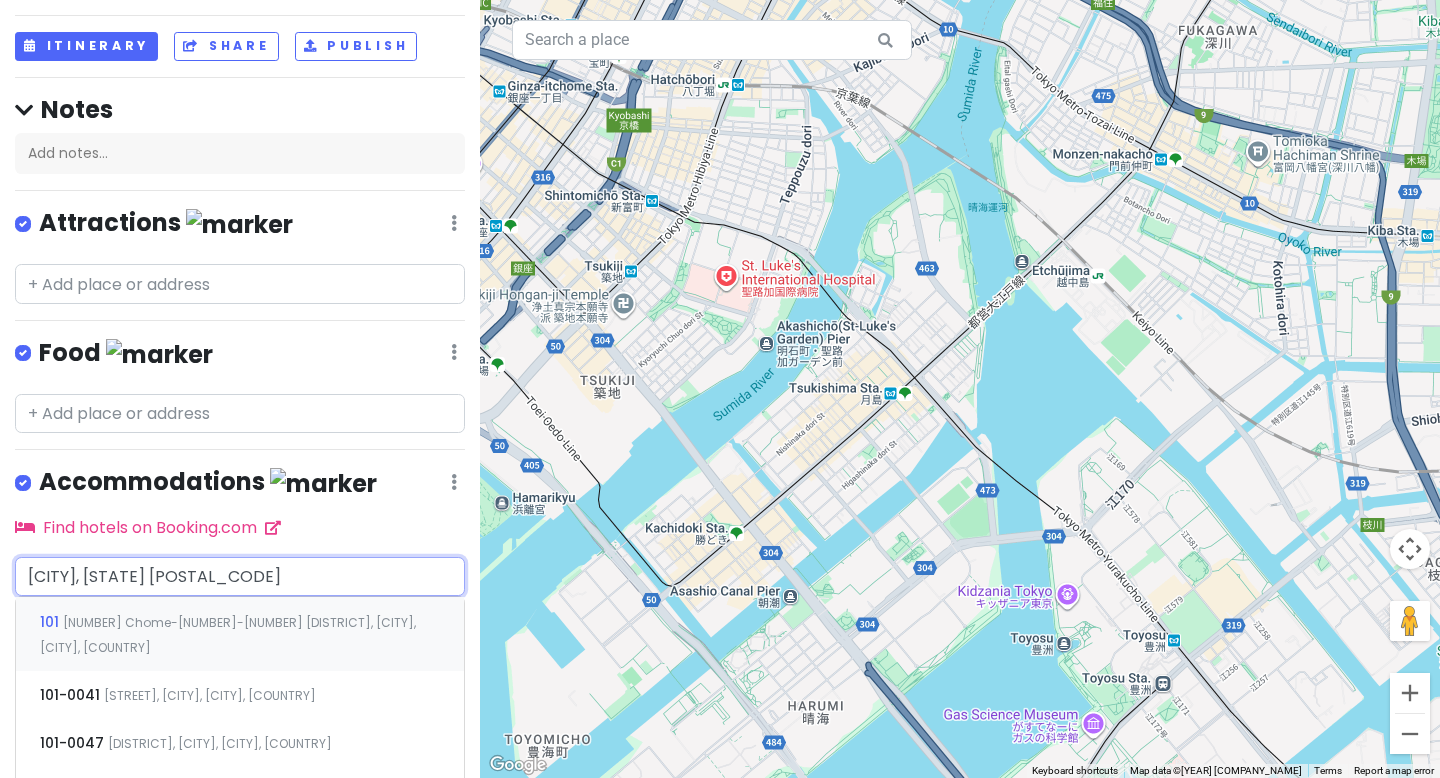 scroll, scrollTop: 103, scrollLeft: 0, axis: vertical 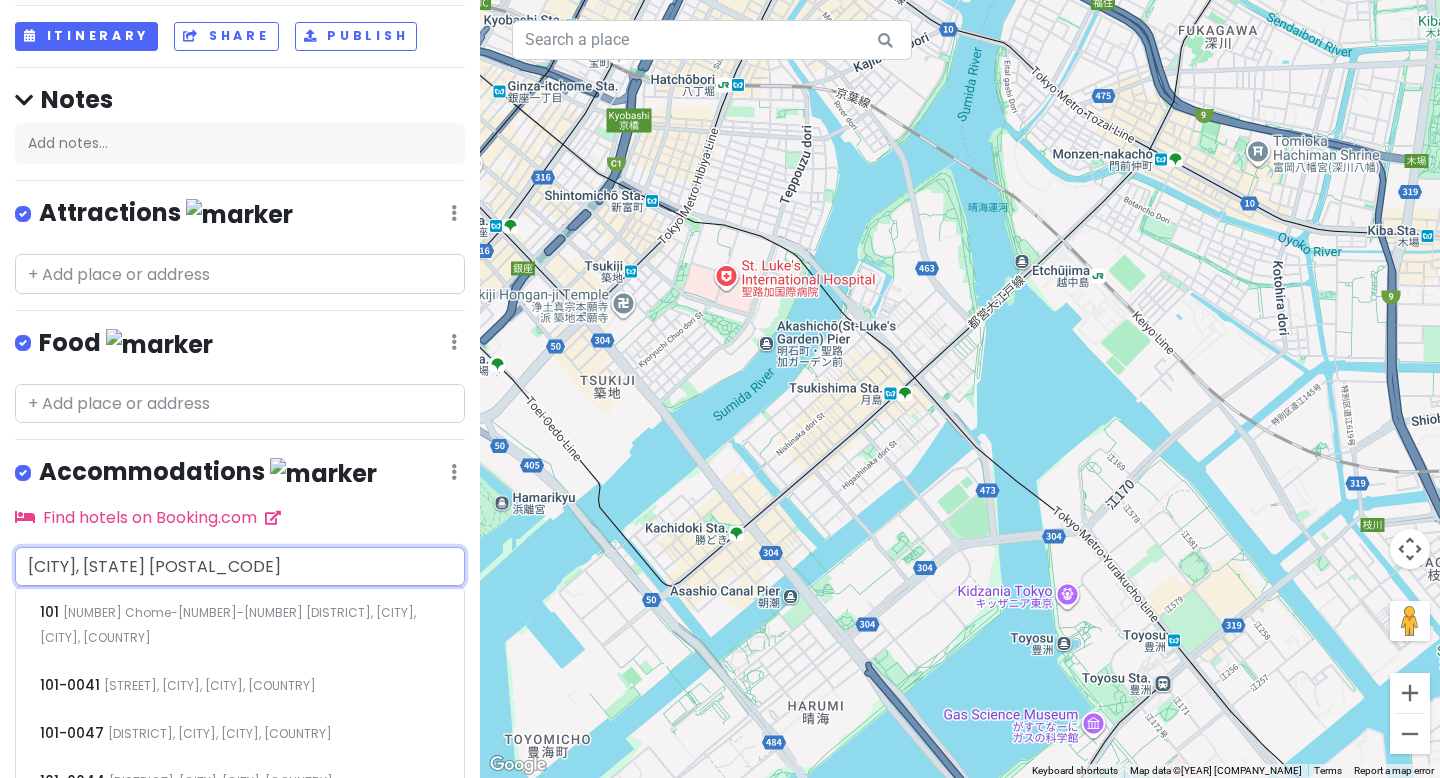 type on "[CITY], [STATE] [POSTAL_CODE]" 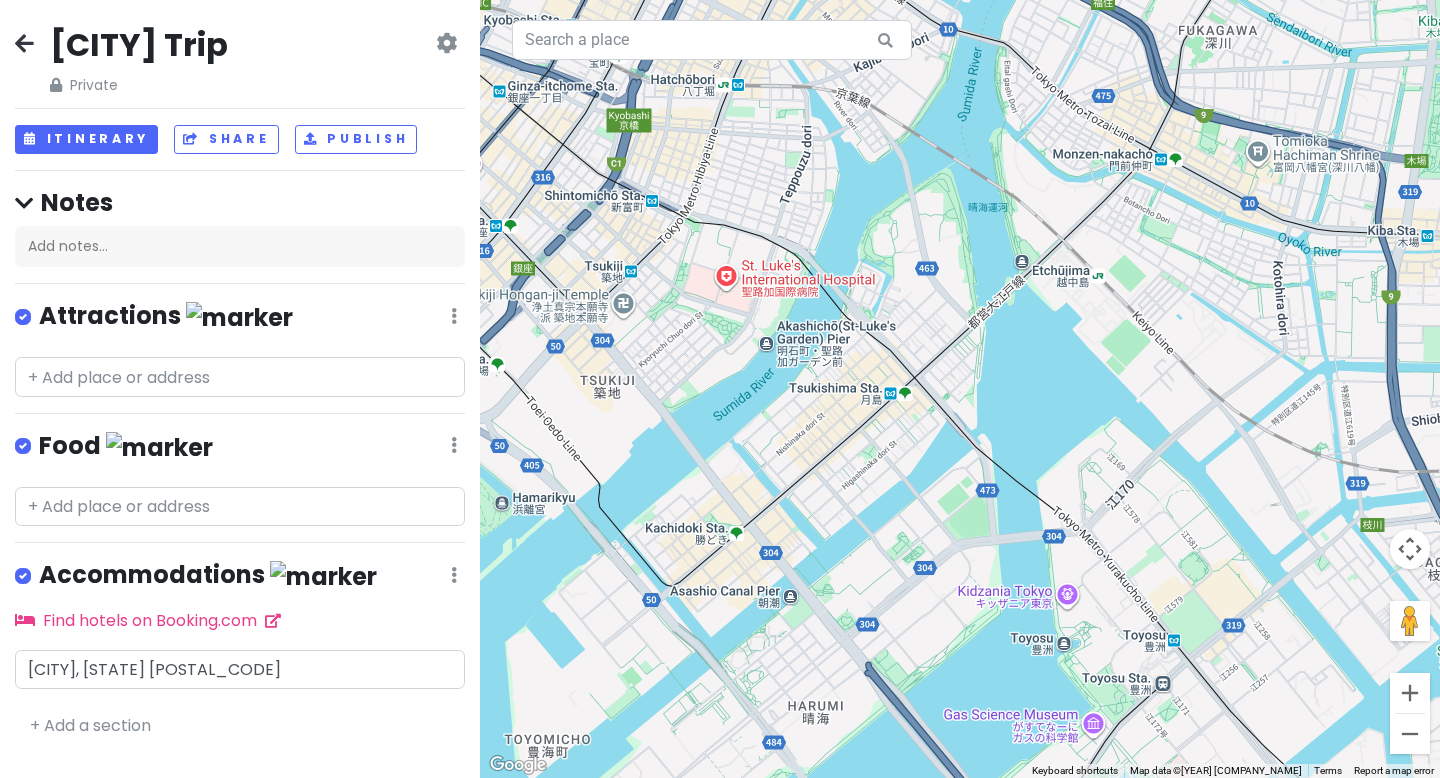 scroll, scrollTop: 0, scrollLeft: 0, axis: both 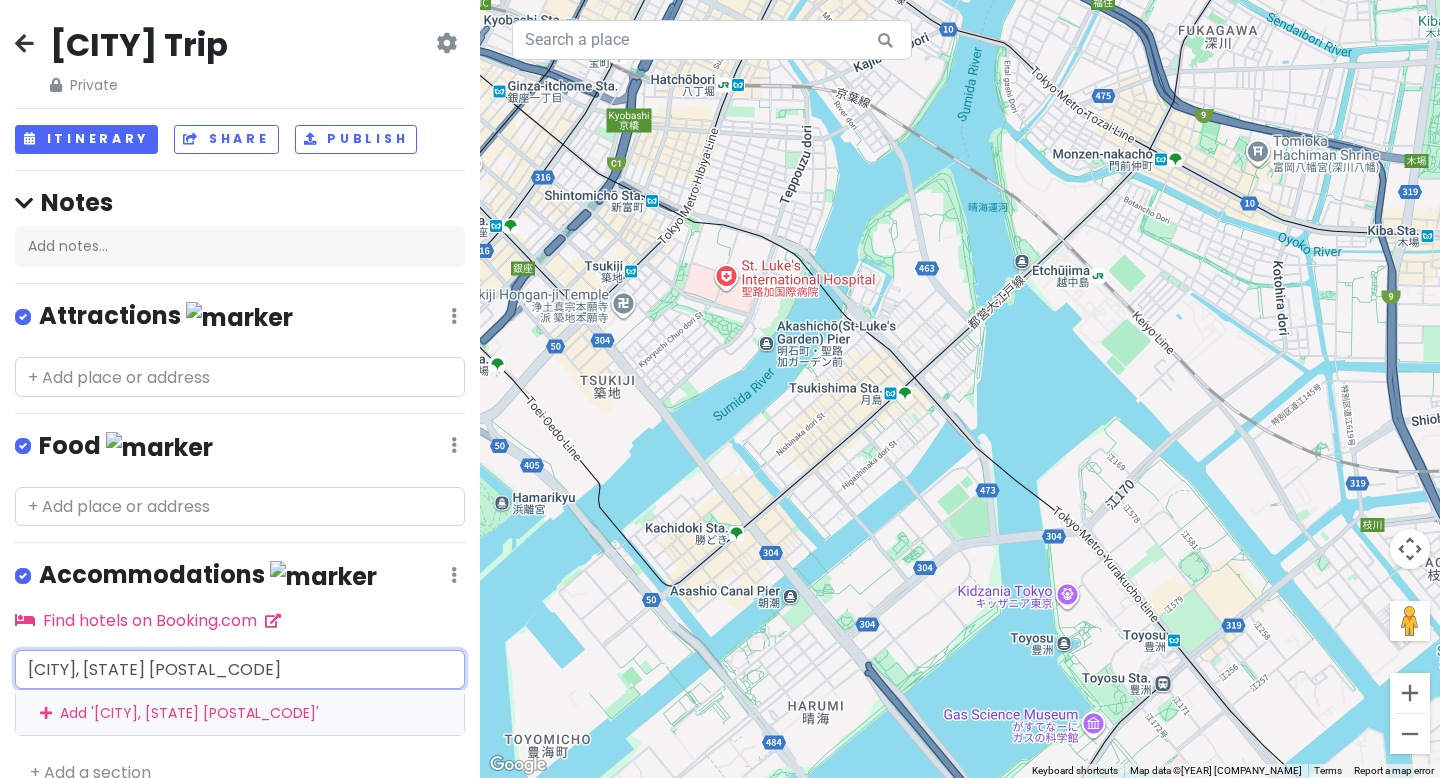 click on "Add '[CITY], [CITY] [POSTAL_CODE] '" at bounding box center [240, 712] 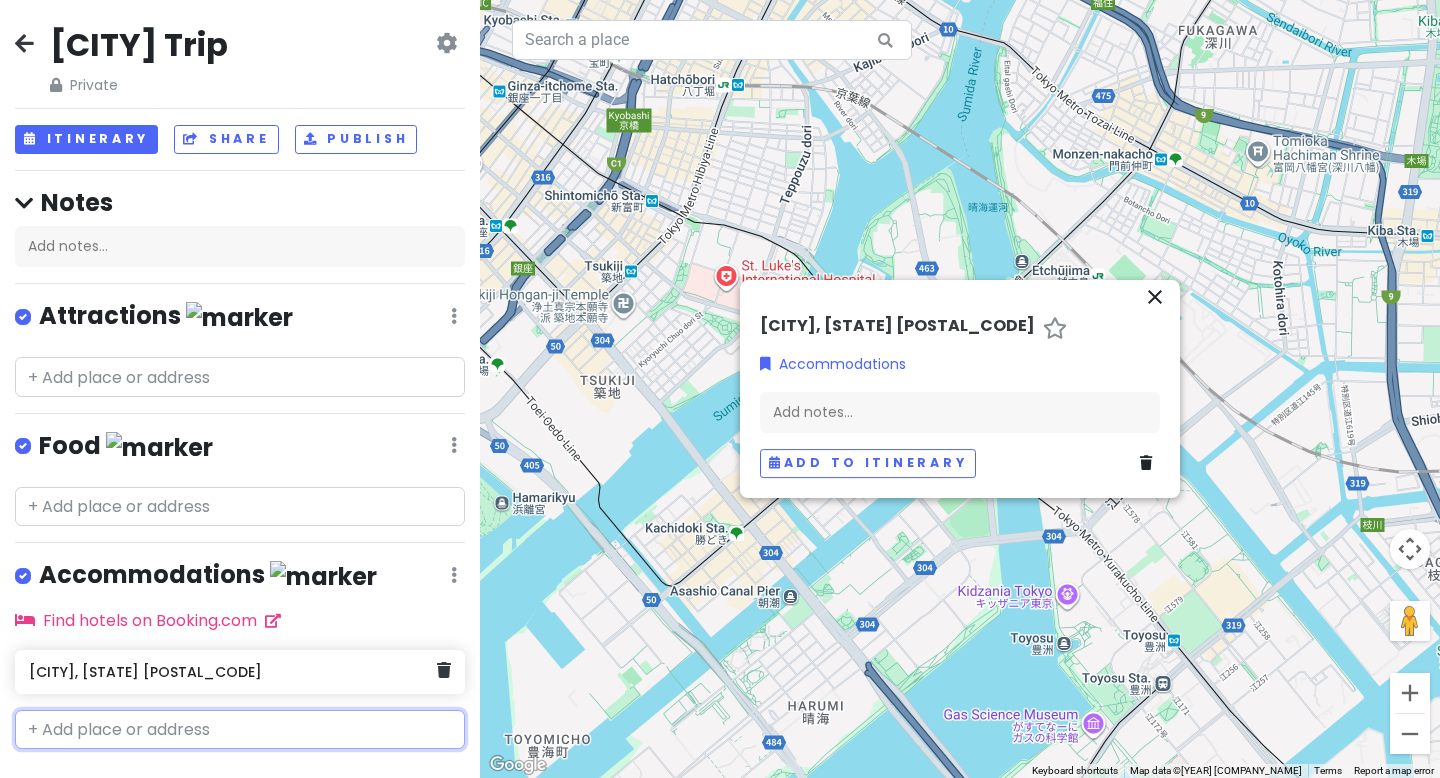 click on "[CITY], [STATE] [POSTAL_CODE]" at bounding box center [232, 672] 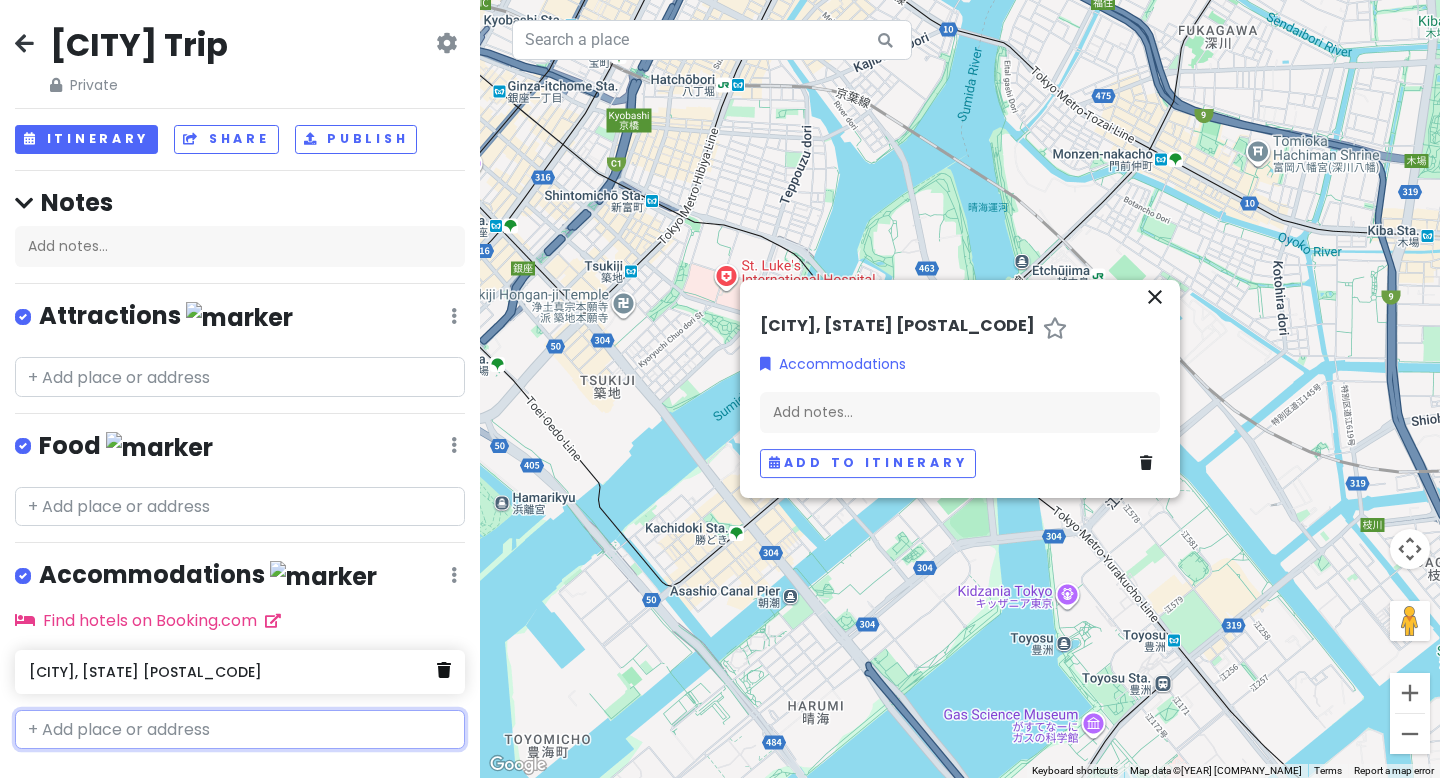 click at bounding box center (444, 670) 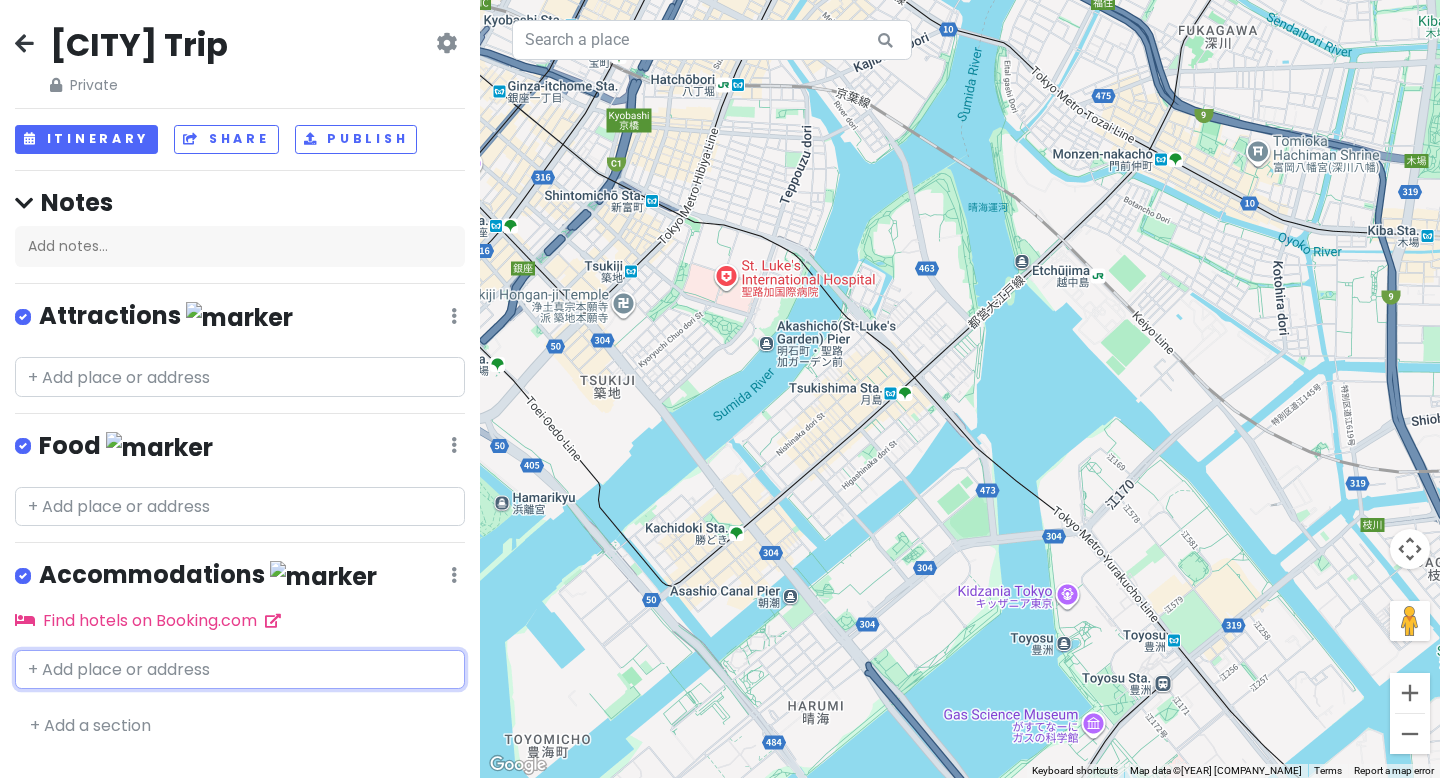 paste on "[CITY], [STATE] [POSTAL_CODE]" 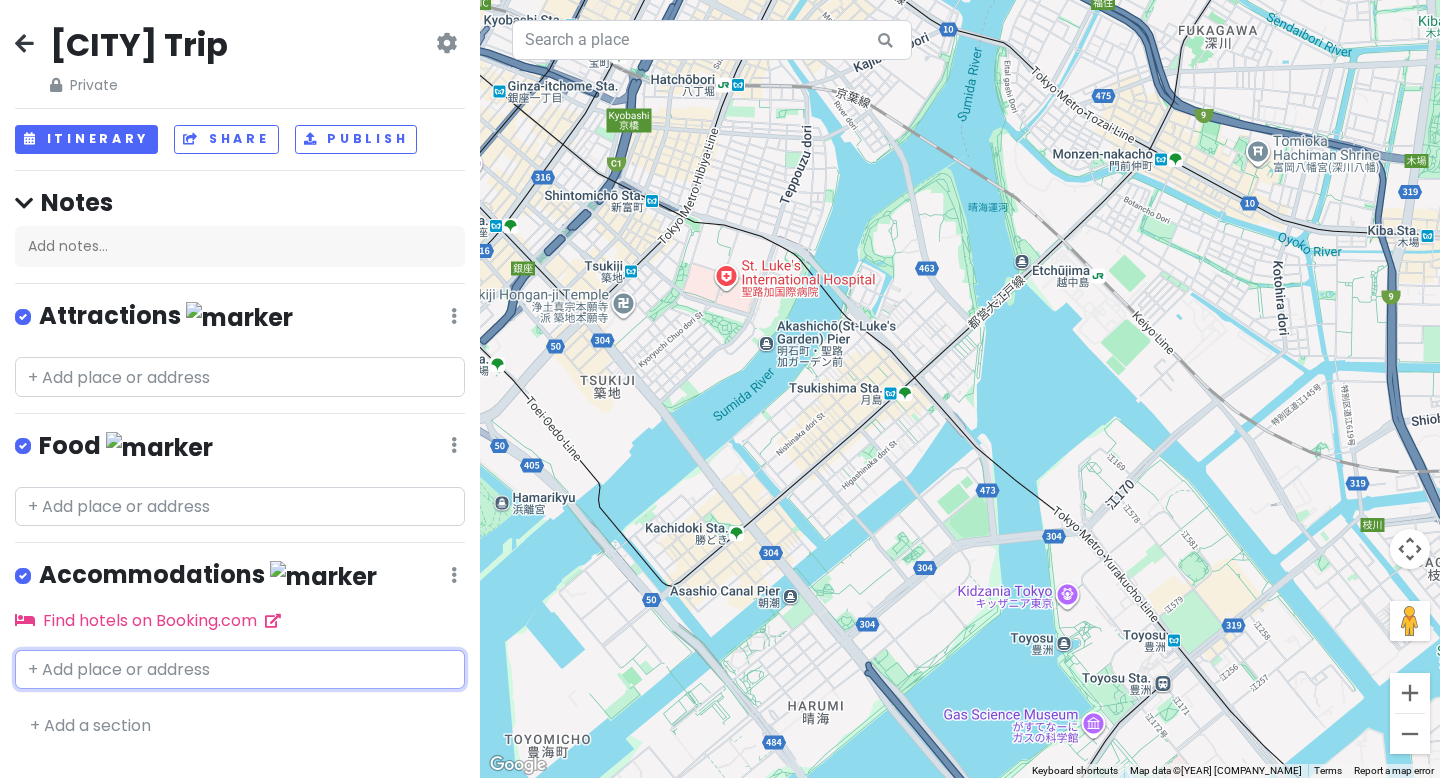 type on "[CITY], [STATE] [POSTAL_CODE]" 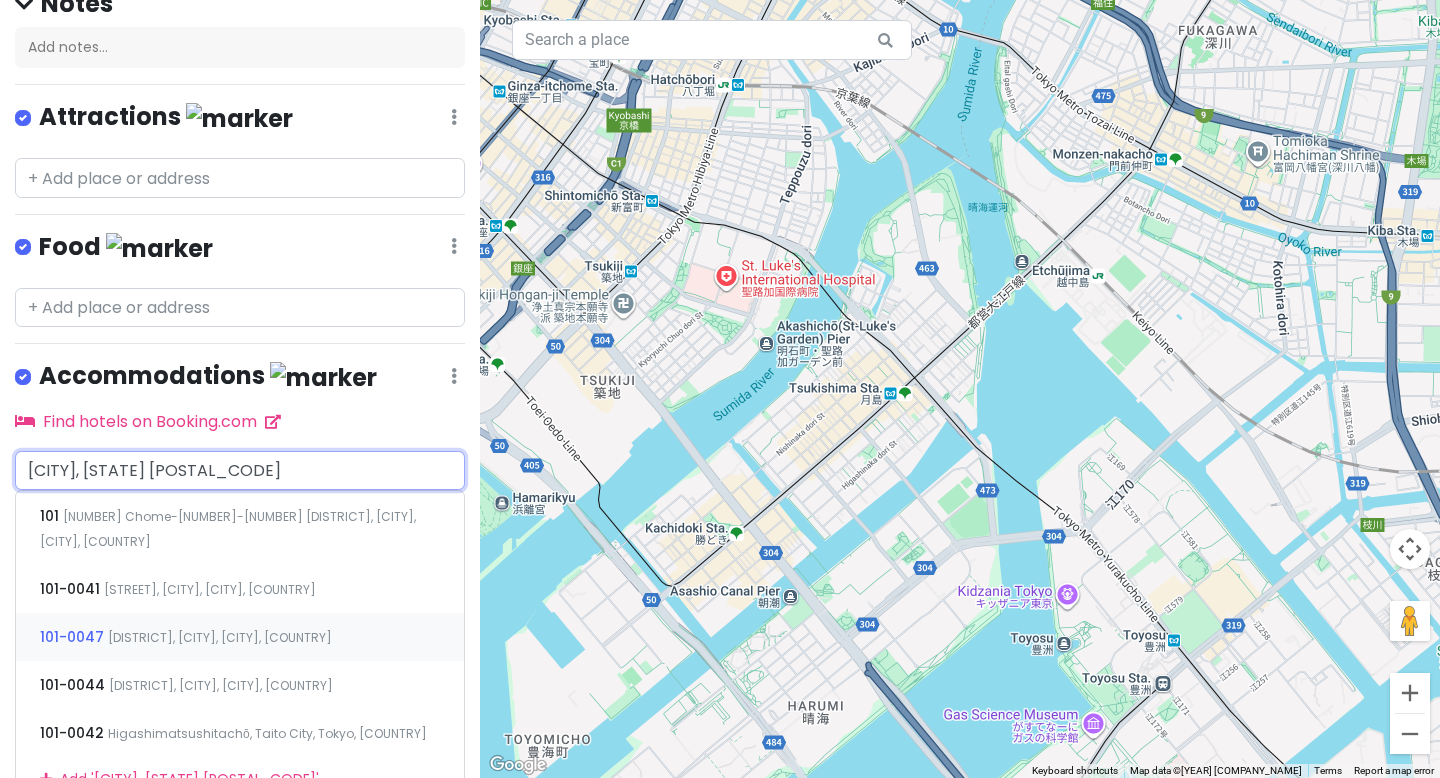 scroll, scrollTop: 210, scrollLeft: 0, axis: vertical 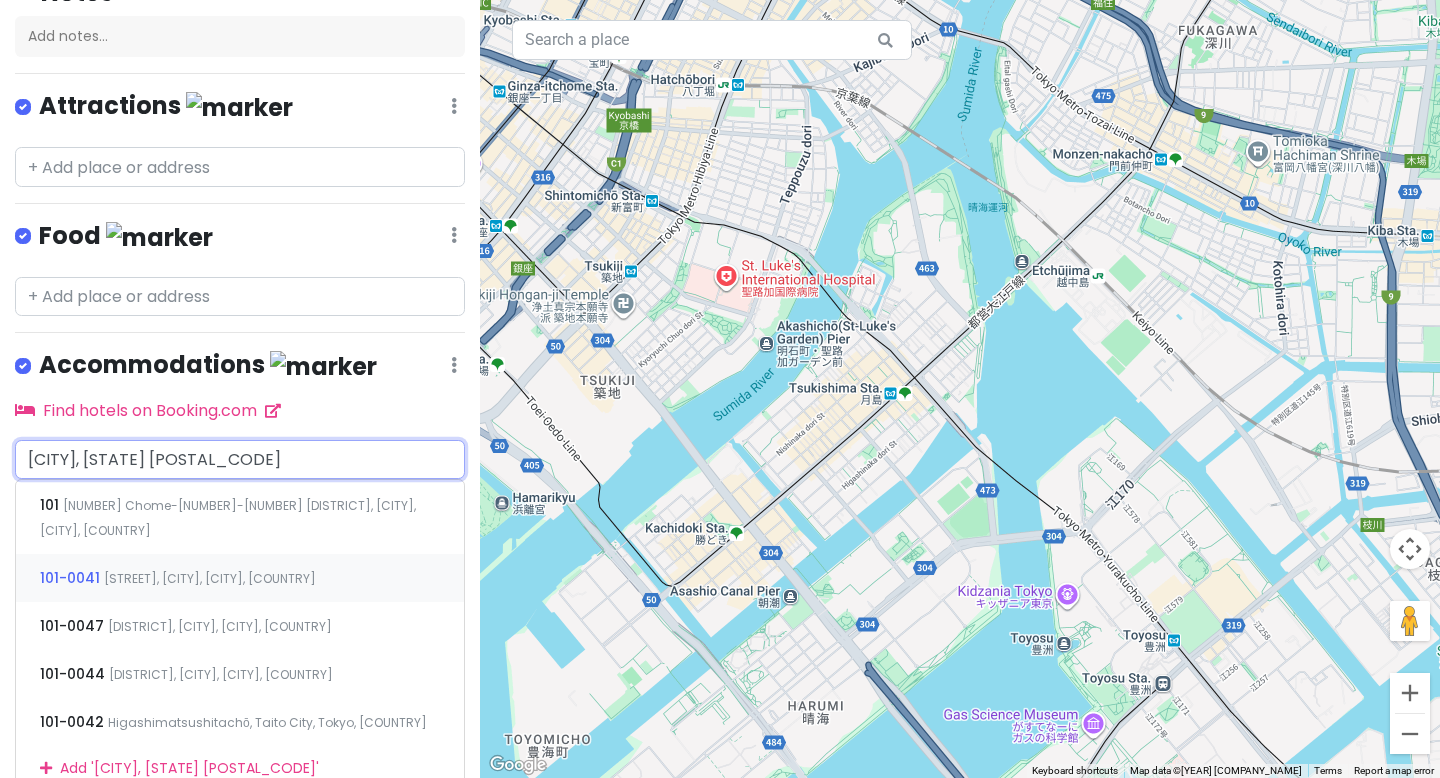 click on "[STREET], [CITY], [CITY], [COUNTRY]" at bounding box center (228, 518) 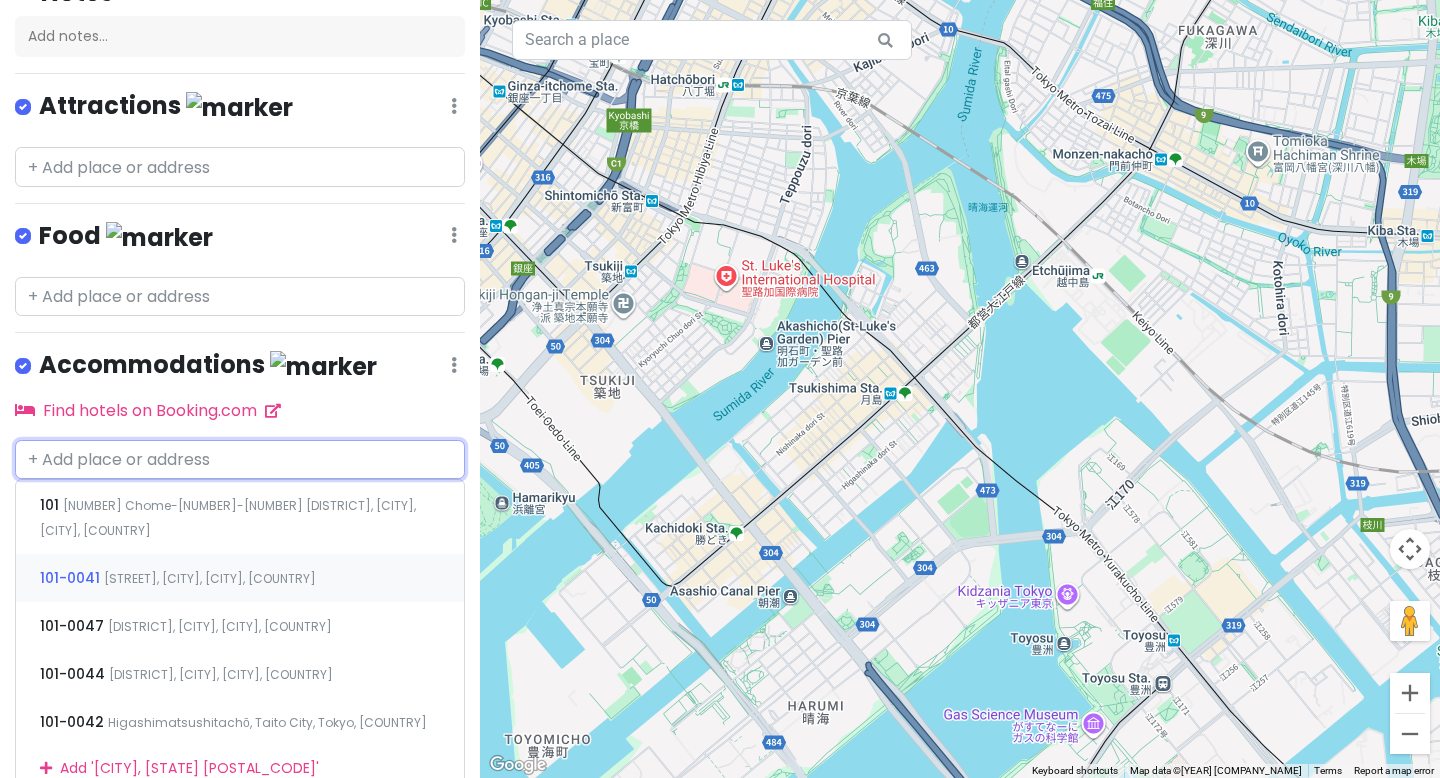 scroll, scrollTop: 0, scrollLeft: 0, axis: both 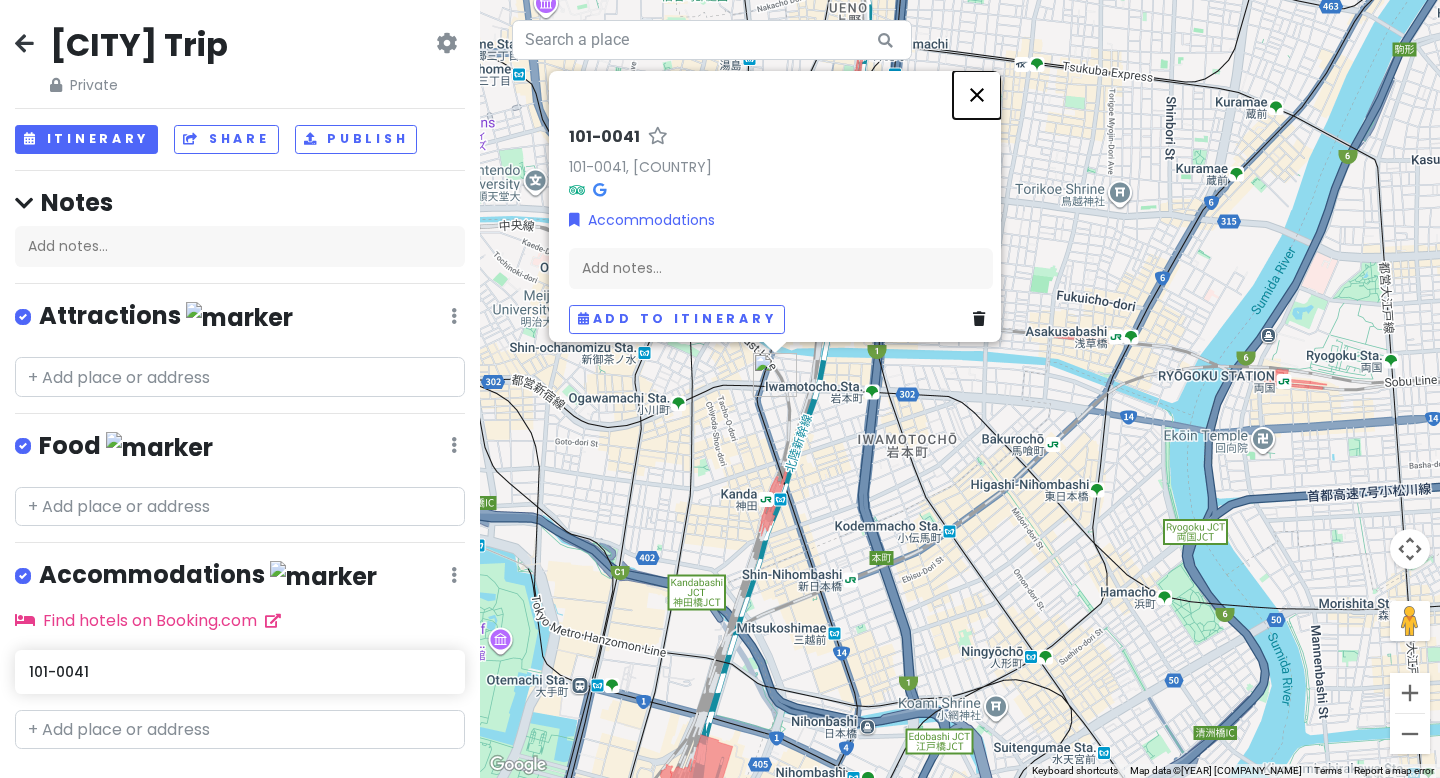 click at bounding box center (977, 95) 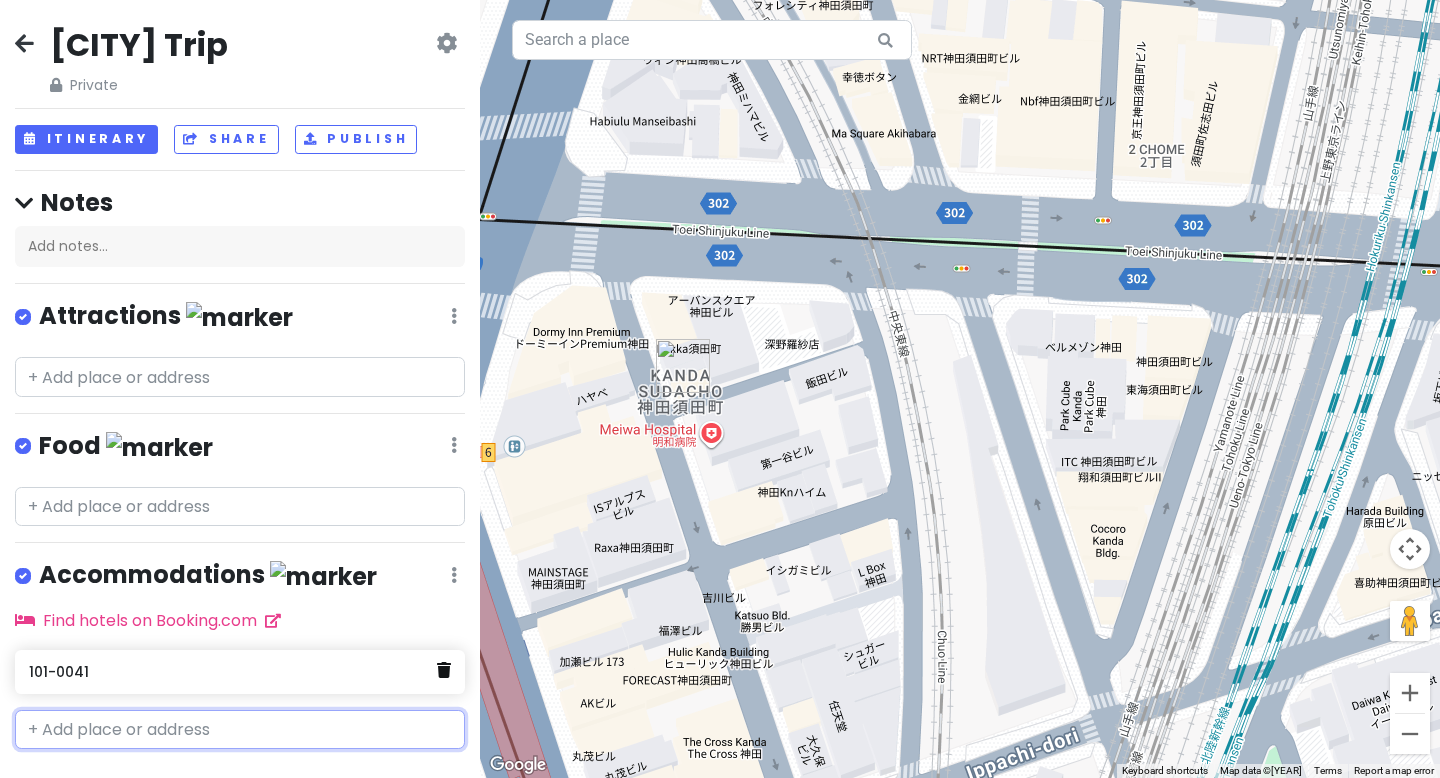 click at bounding box center (444, 670) 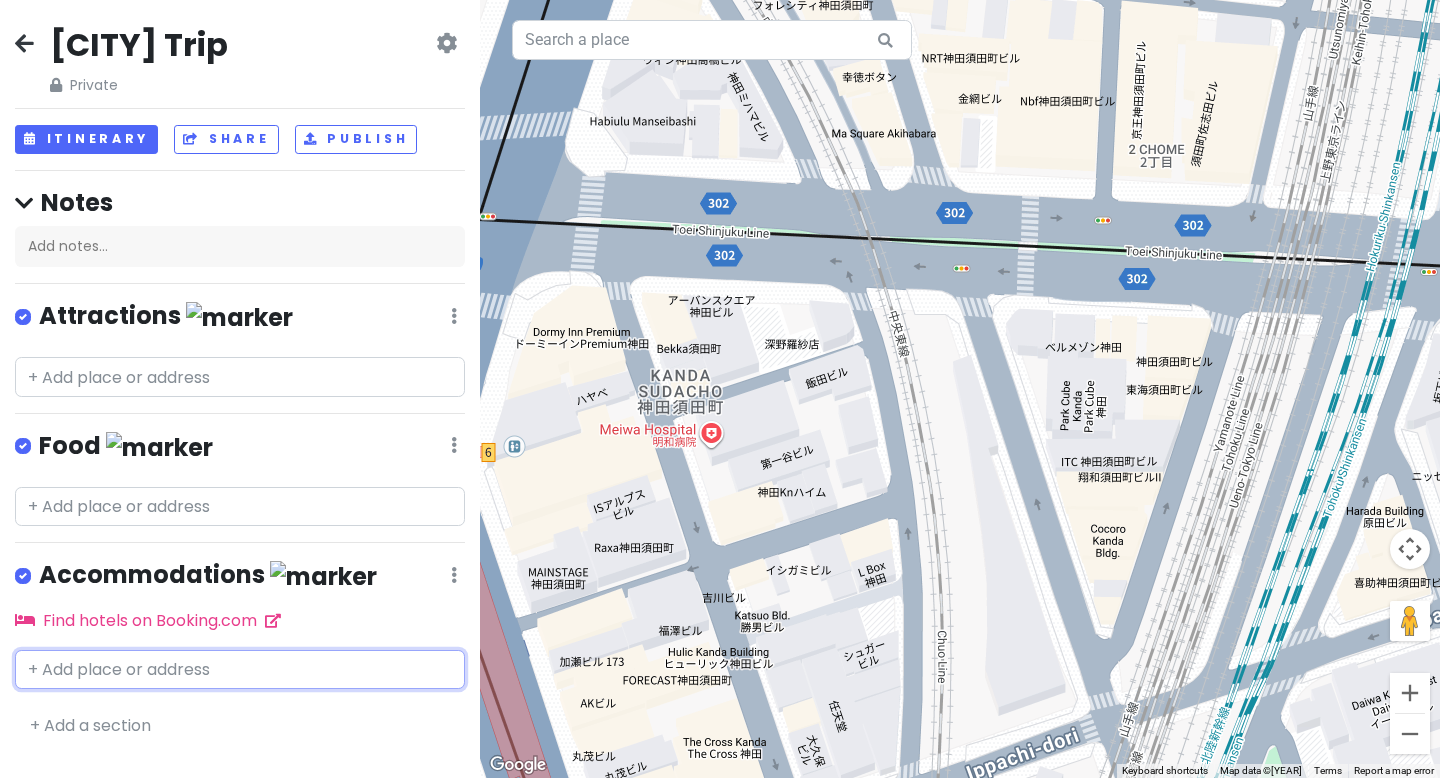 paste on "2-chōme-9-5 Kanda Sudachō" 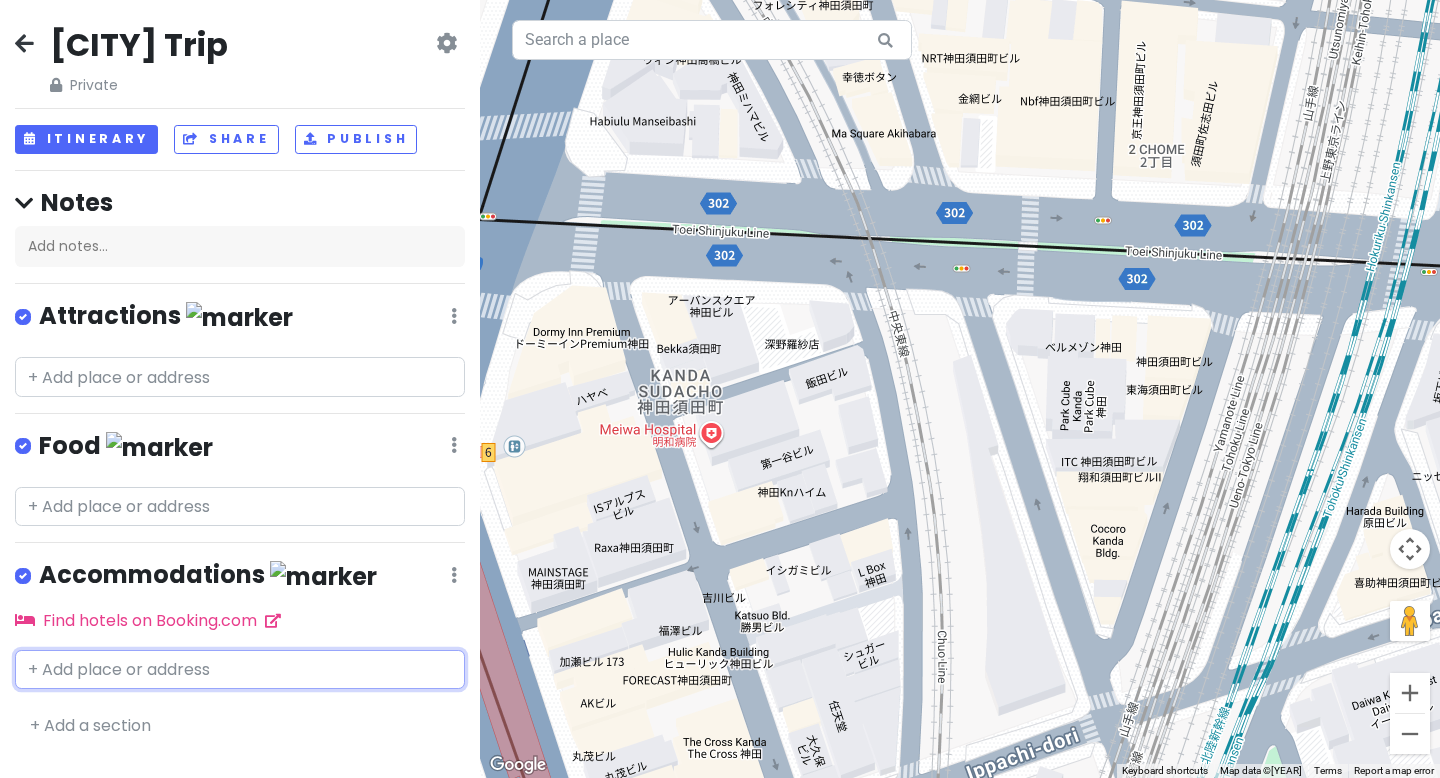 type on "2-chōme-9-5 Kanda Sudachō" 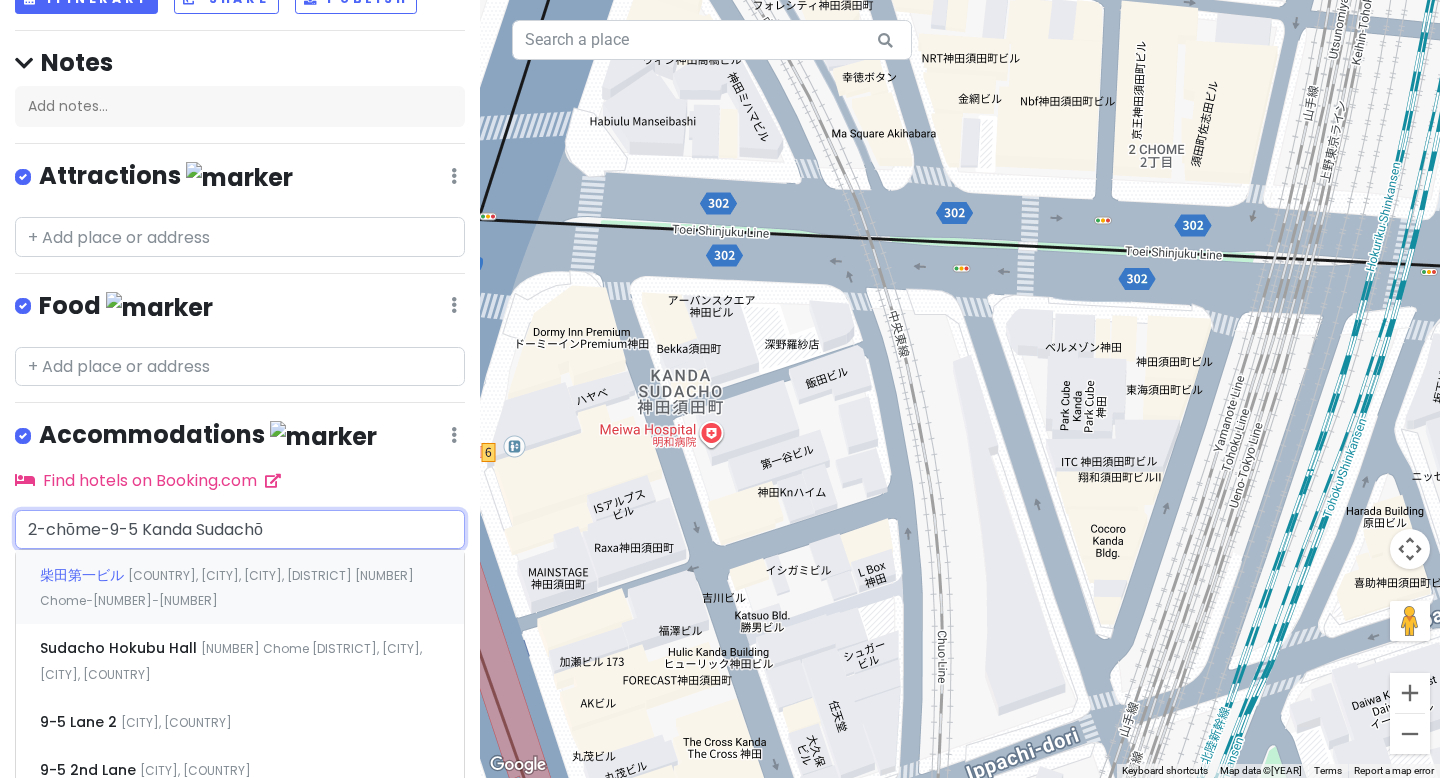 scroll, scrollTop: 146, scrollLeft: 0, axis: vertical 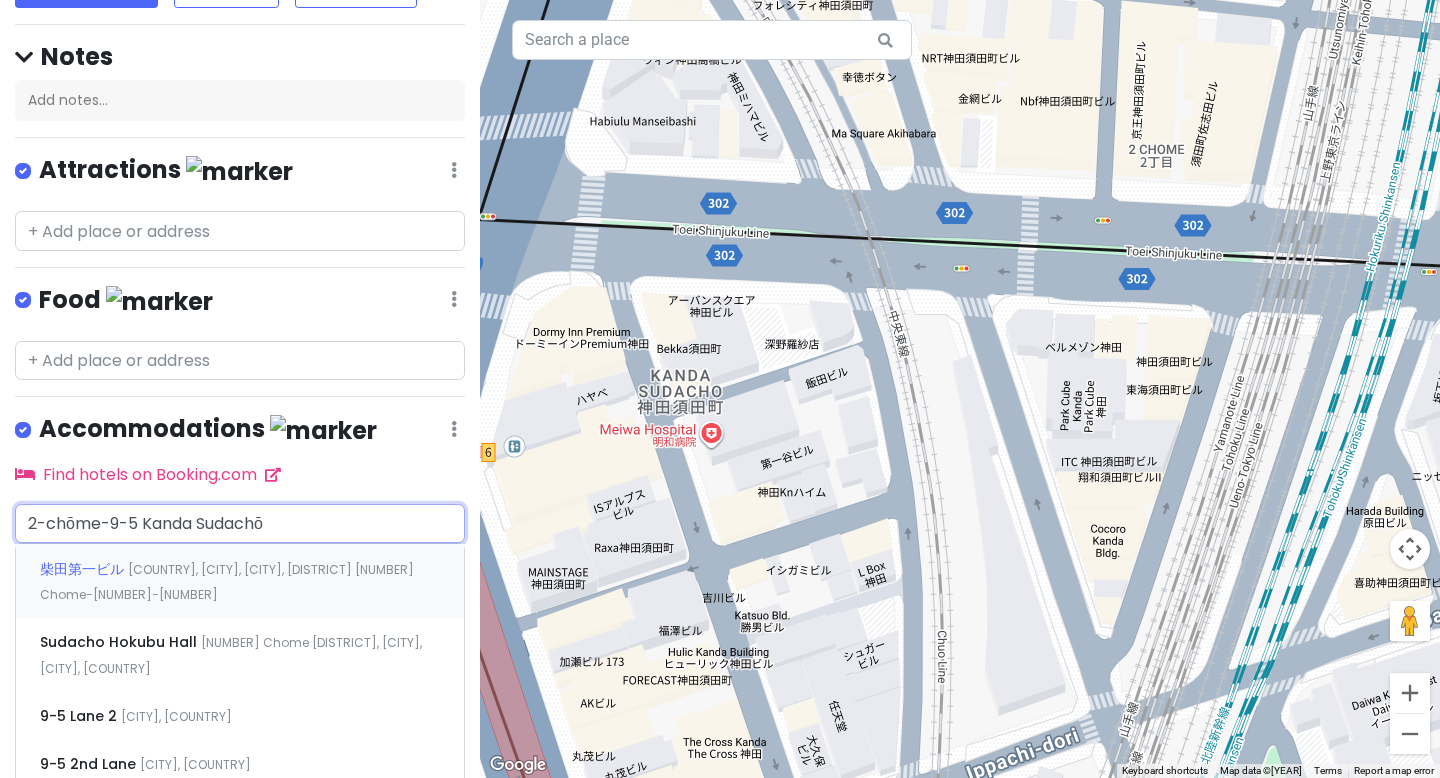 click on "[COUNTRY], [CITY], [CITY], [DISTRICT] [NUMBER] Chome−[NUMBER]−[NUMBER]" at bounding box center (227, 582) 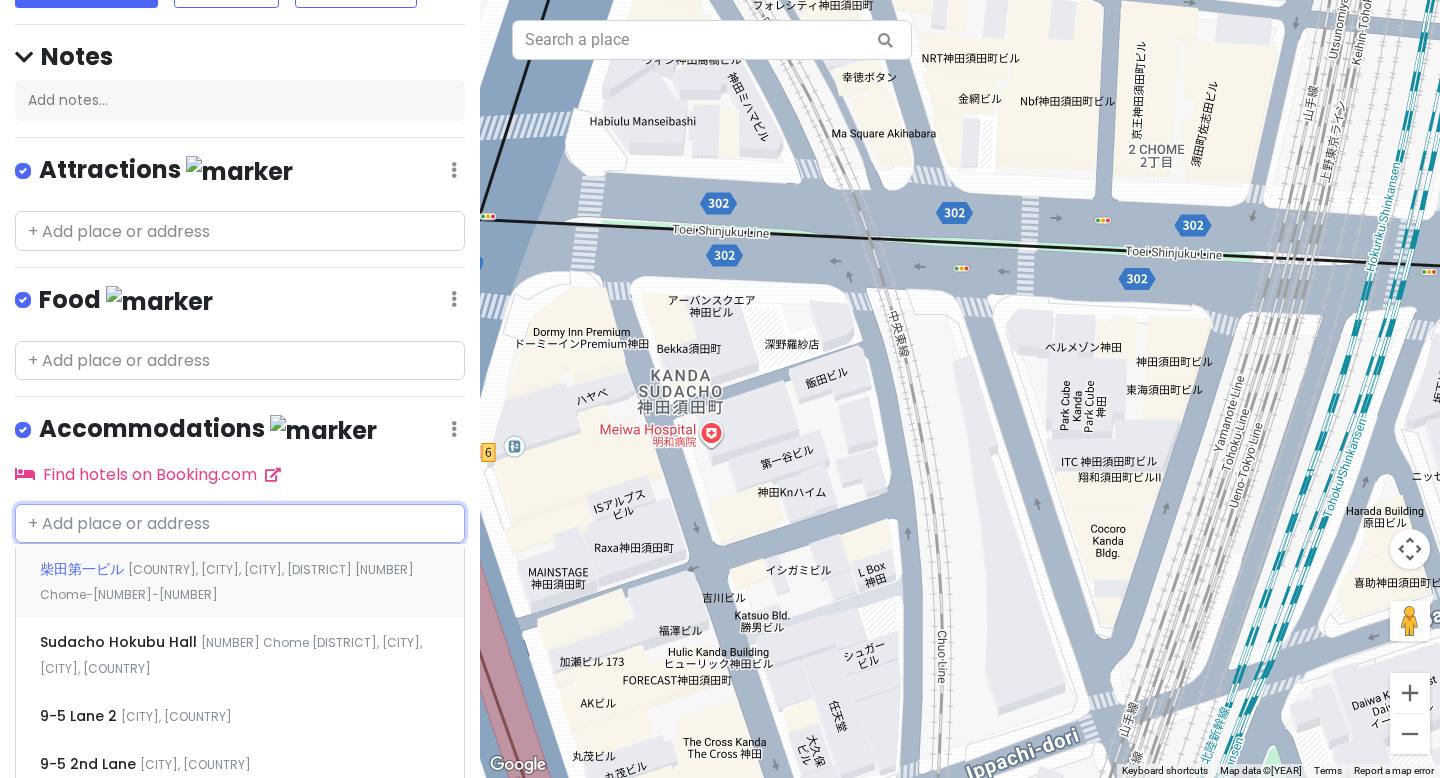 scroll, scrollTop: 0, scrollLeft: 0, axis: both 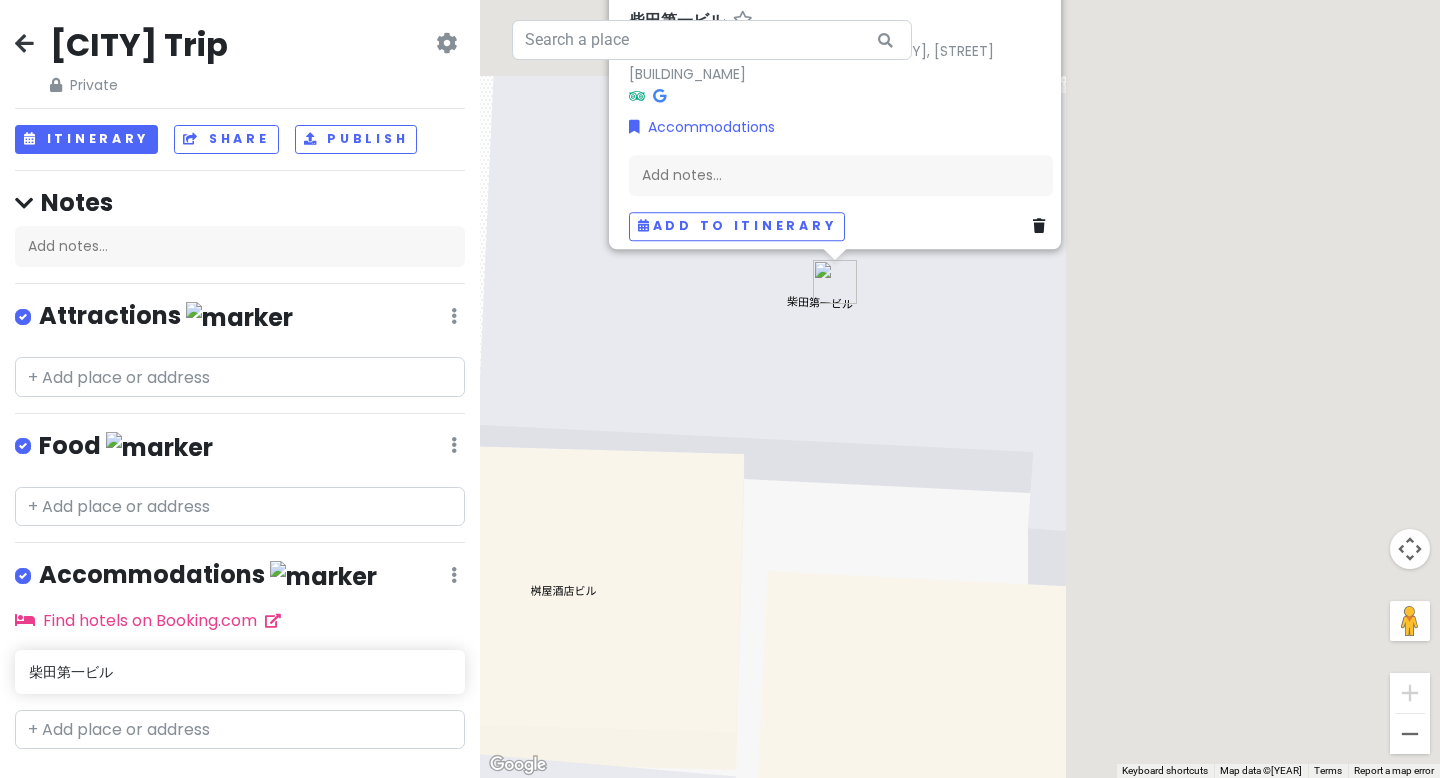 drag, startPoint x: 1250, startPoint y: 361, endPoint x: 727, endPoint y: 555, distance: 557.82166 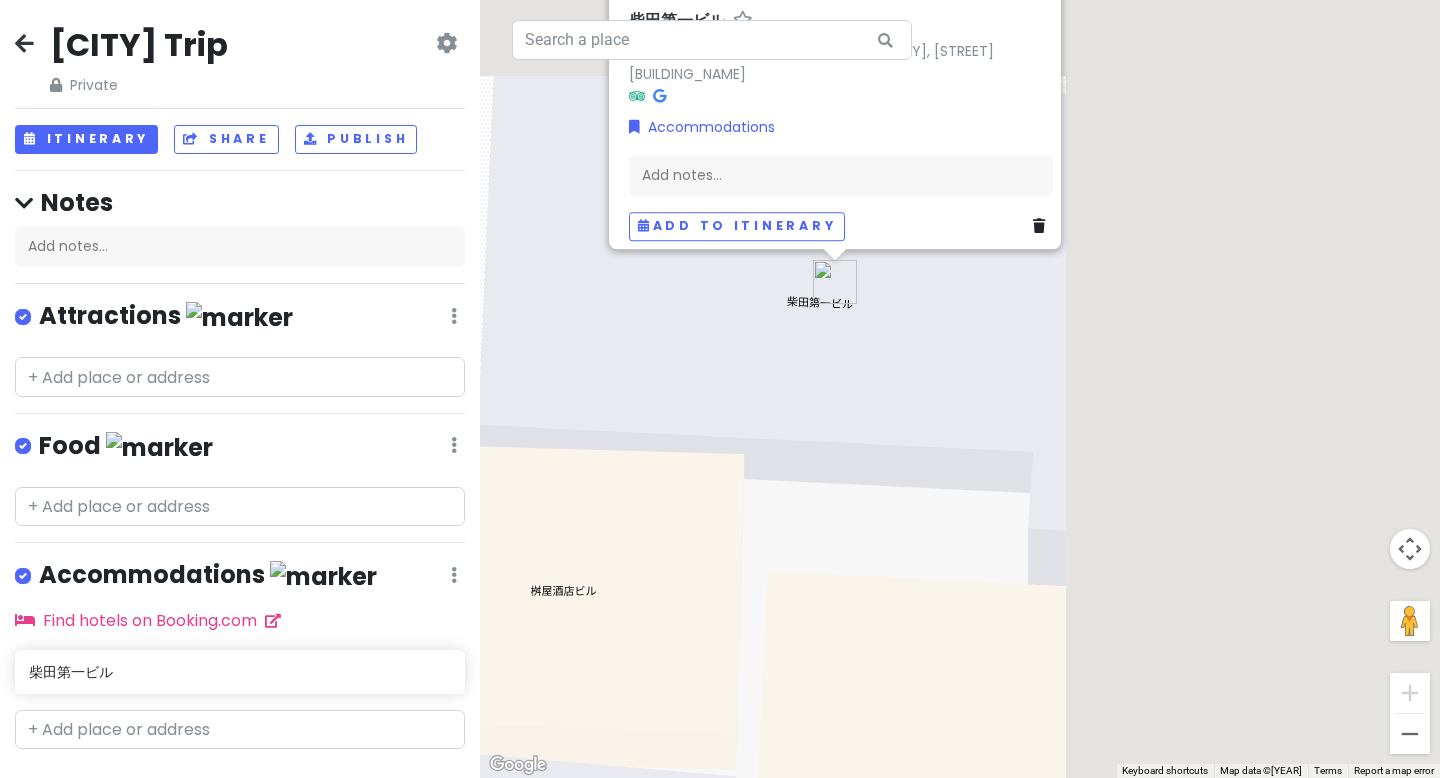 click on "[BUILDING_NAME] [COUNTRY], 〒[POSTAL_CODE] [CITY], [CITY], [DISTRICT], [NUMBER]-chōme−[NUMBER]−[NUMBER] [BUILDING_NAME] Accommodations Add notes...  Add to itinerary" at bounding box center (960, 389) 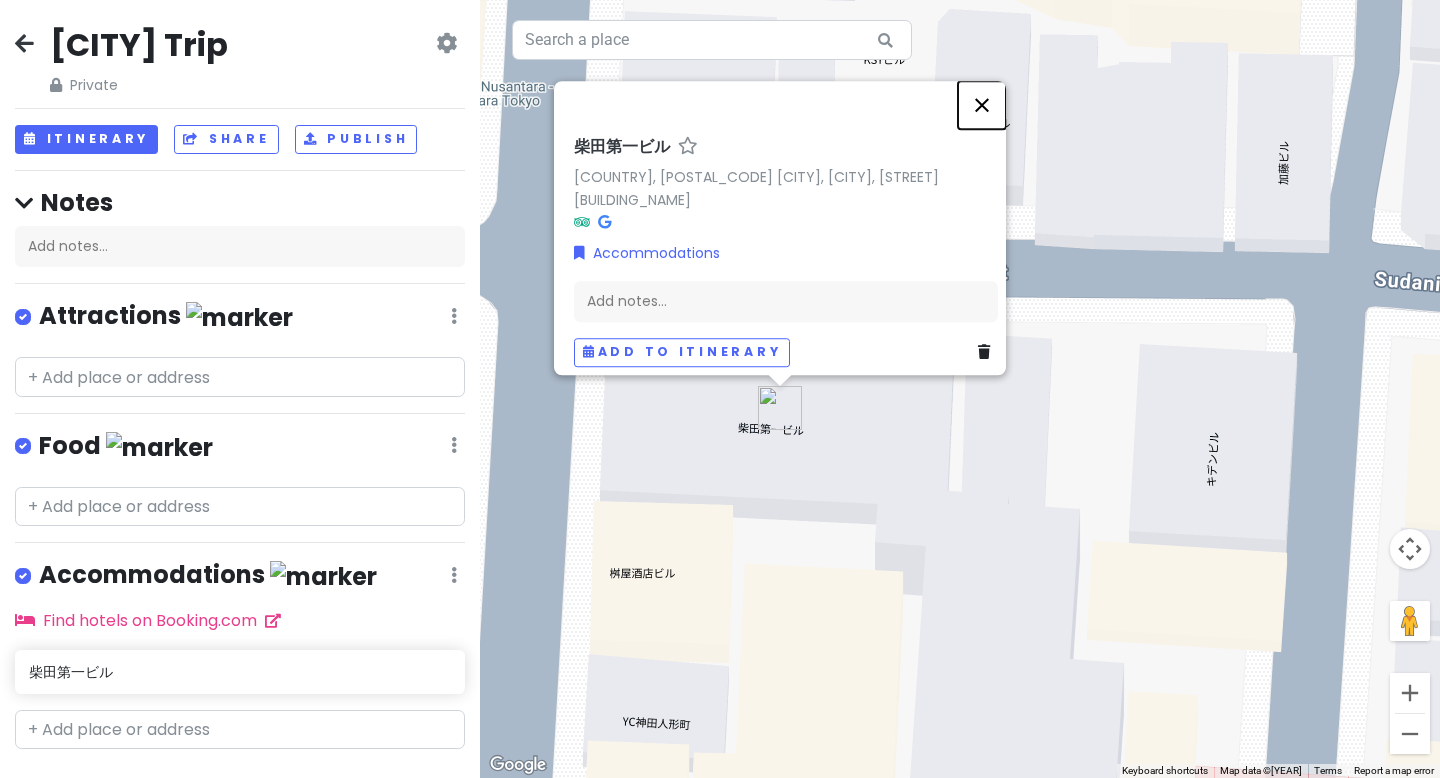 click at bounding box center [982, 105] 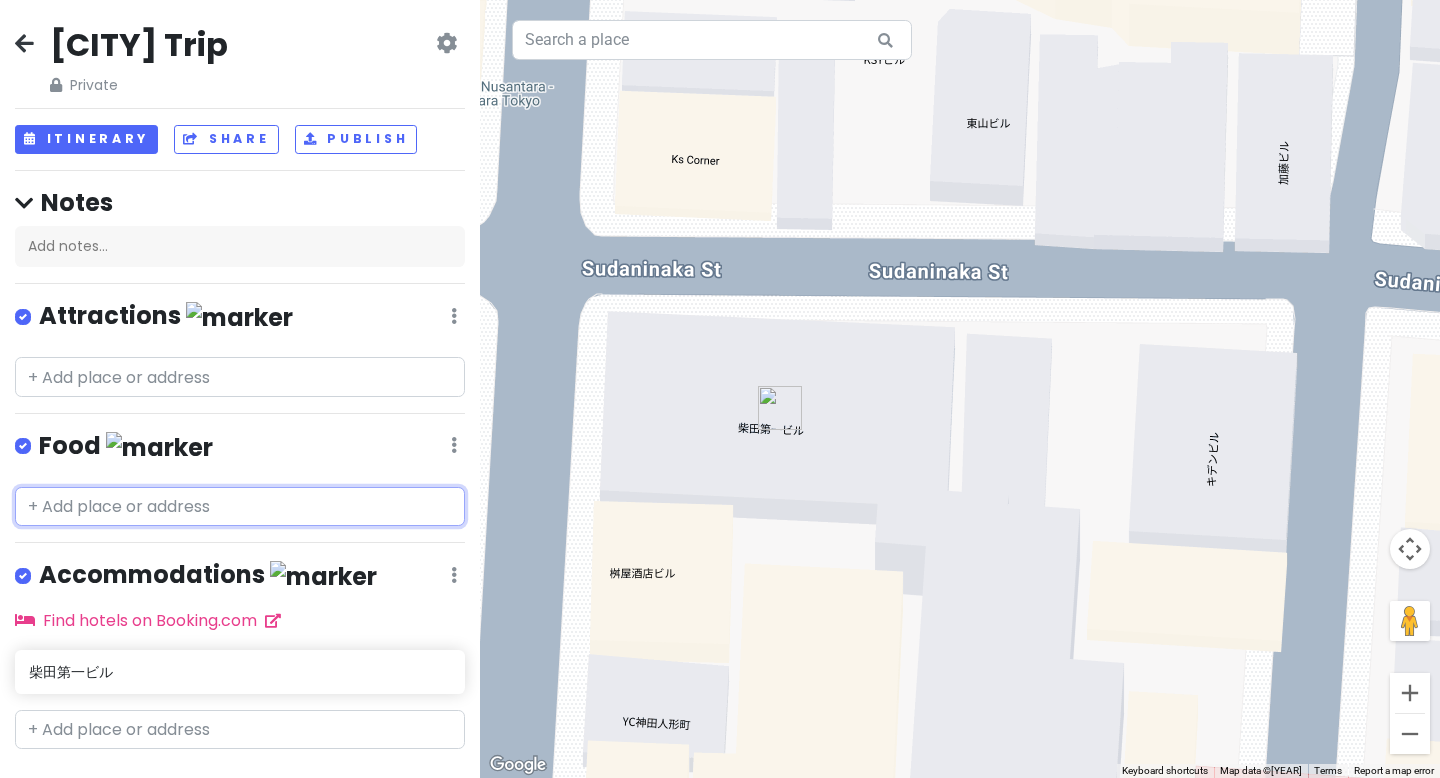 click at bounding box center (240, 507) 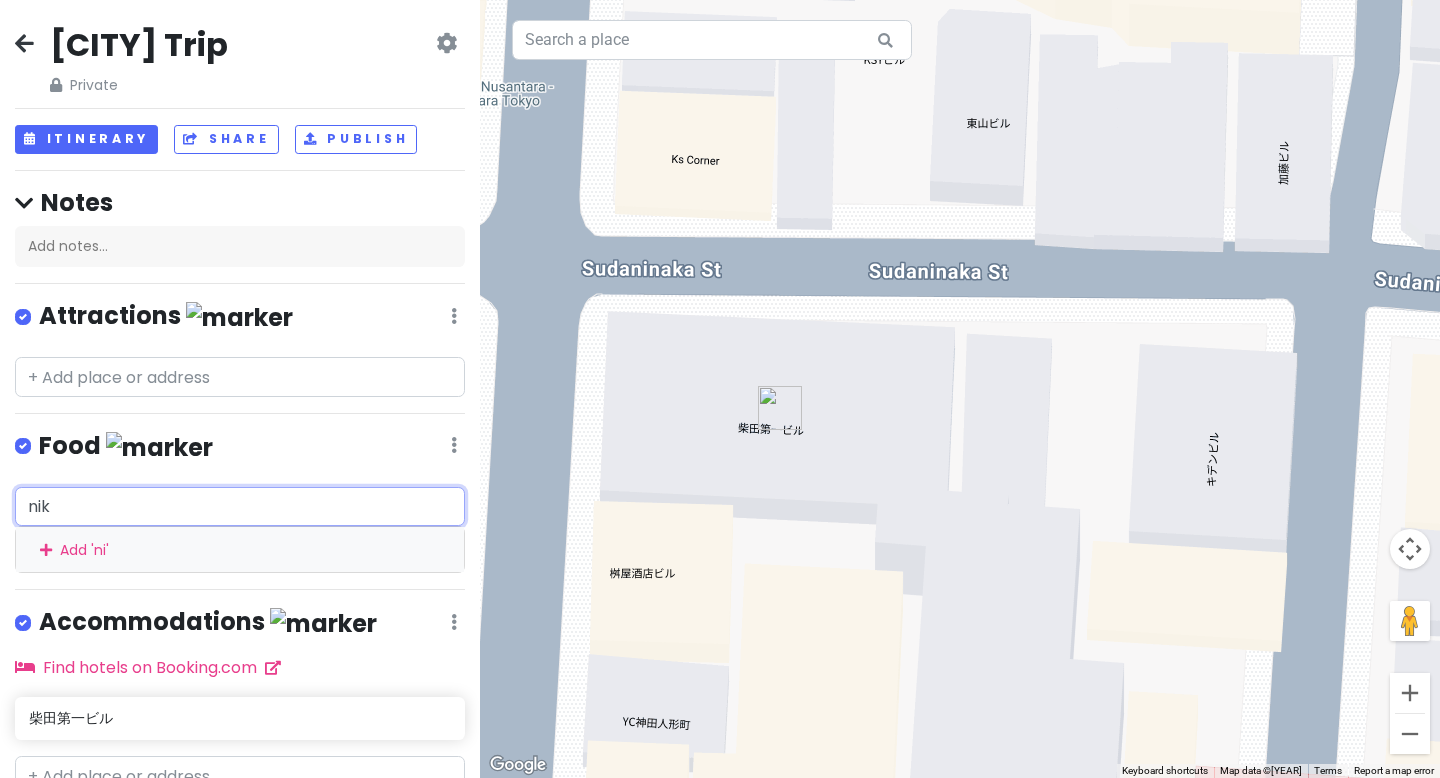 type on "niko" 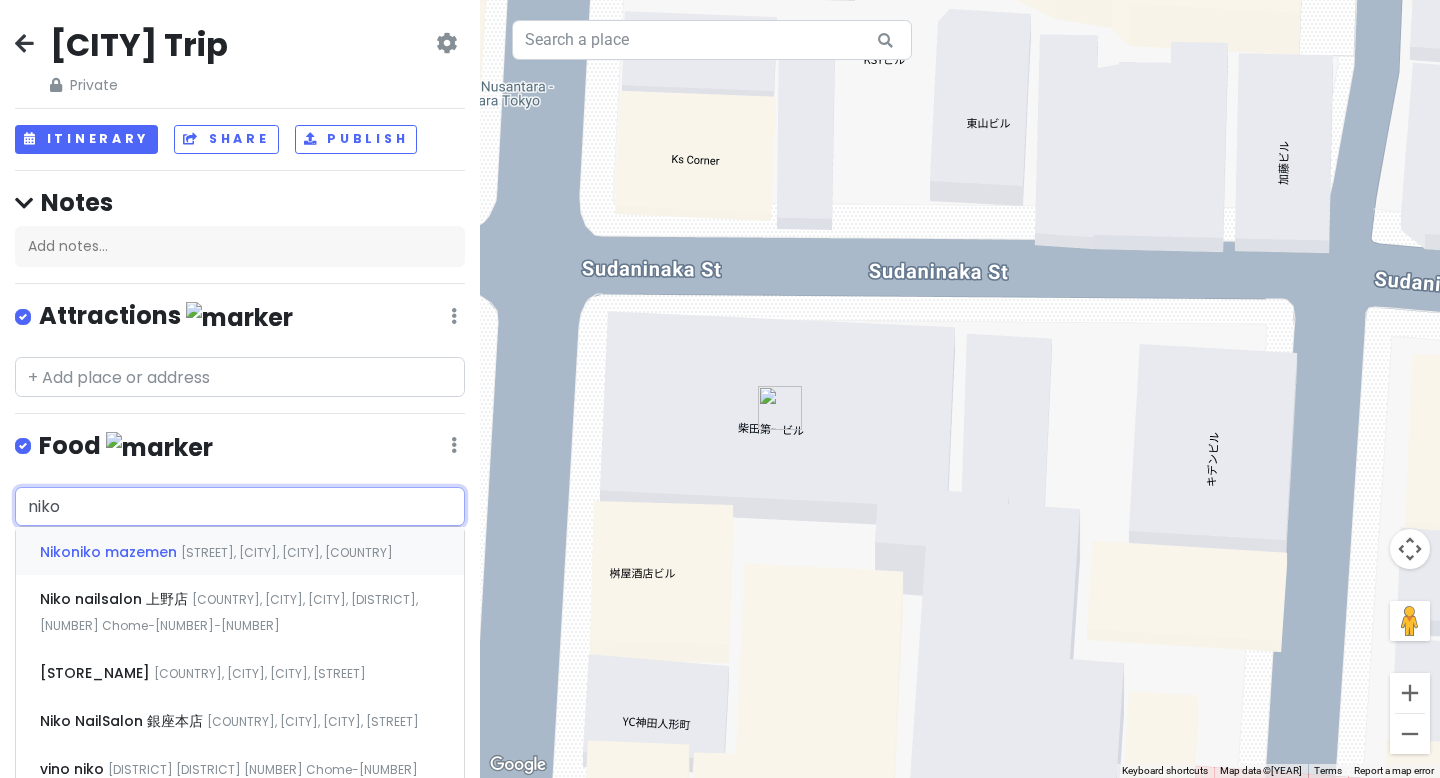 click on "[STREET], [CITY], [CITY], [COUNTRY]" at bounding box center (287, 552) 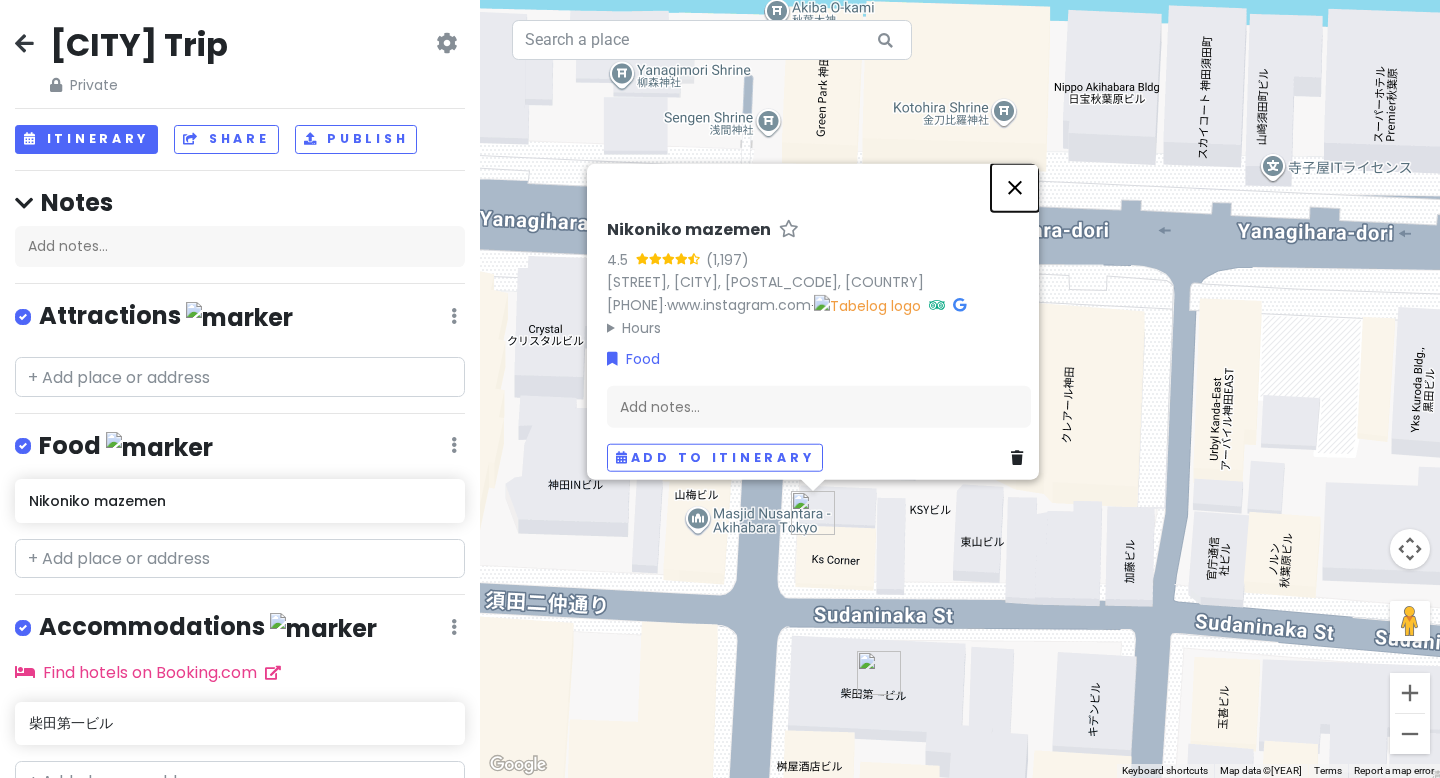 click at bounding box center [1015, 188] 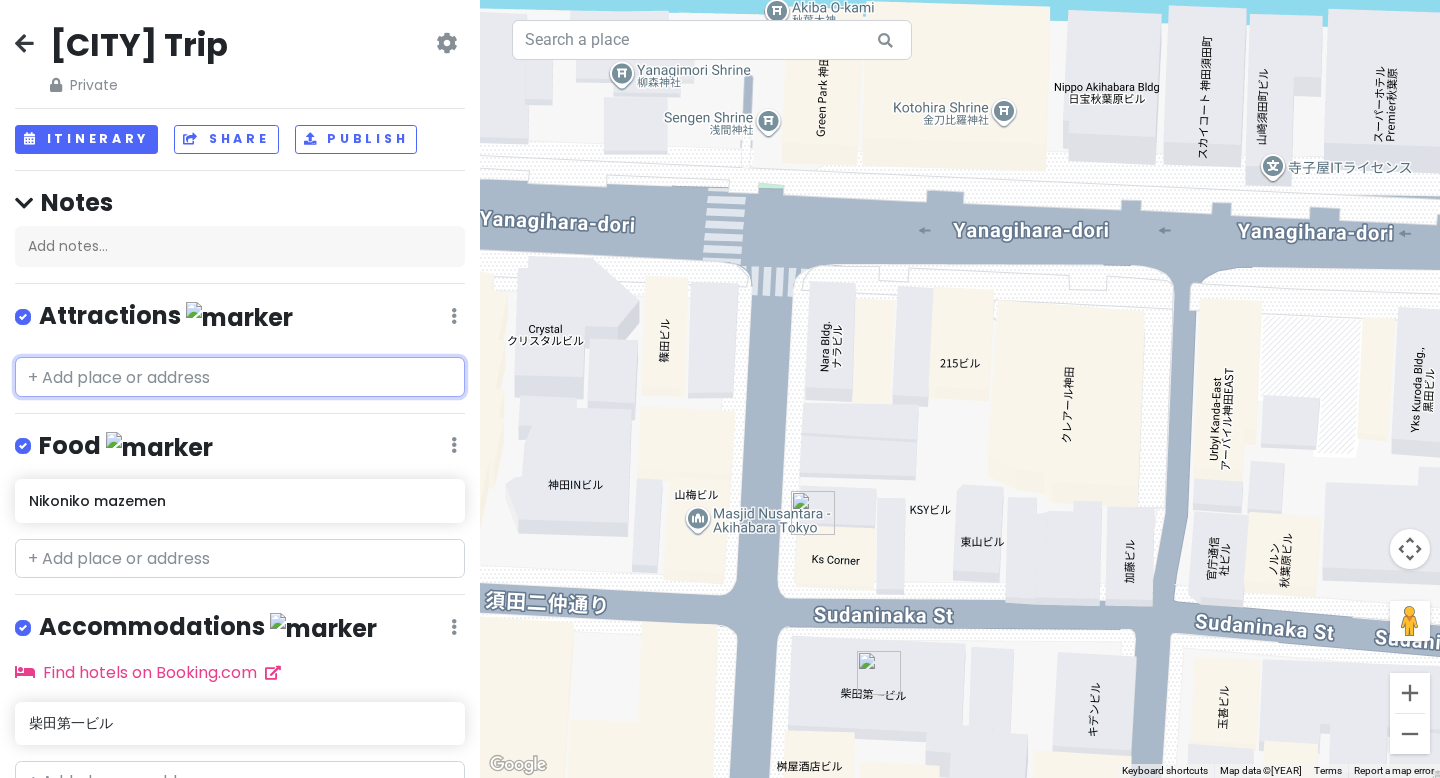 click at bounding box center (240, 377) 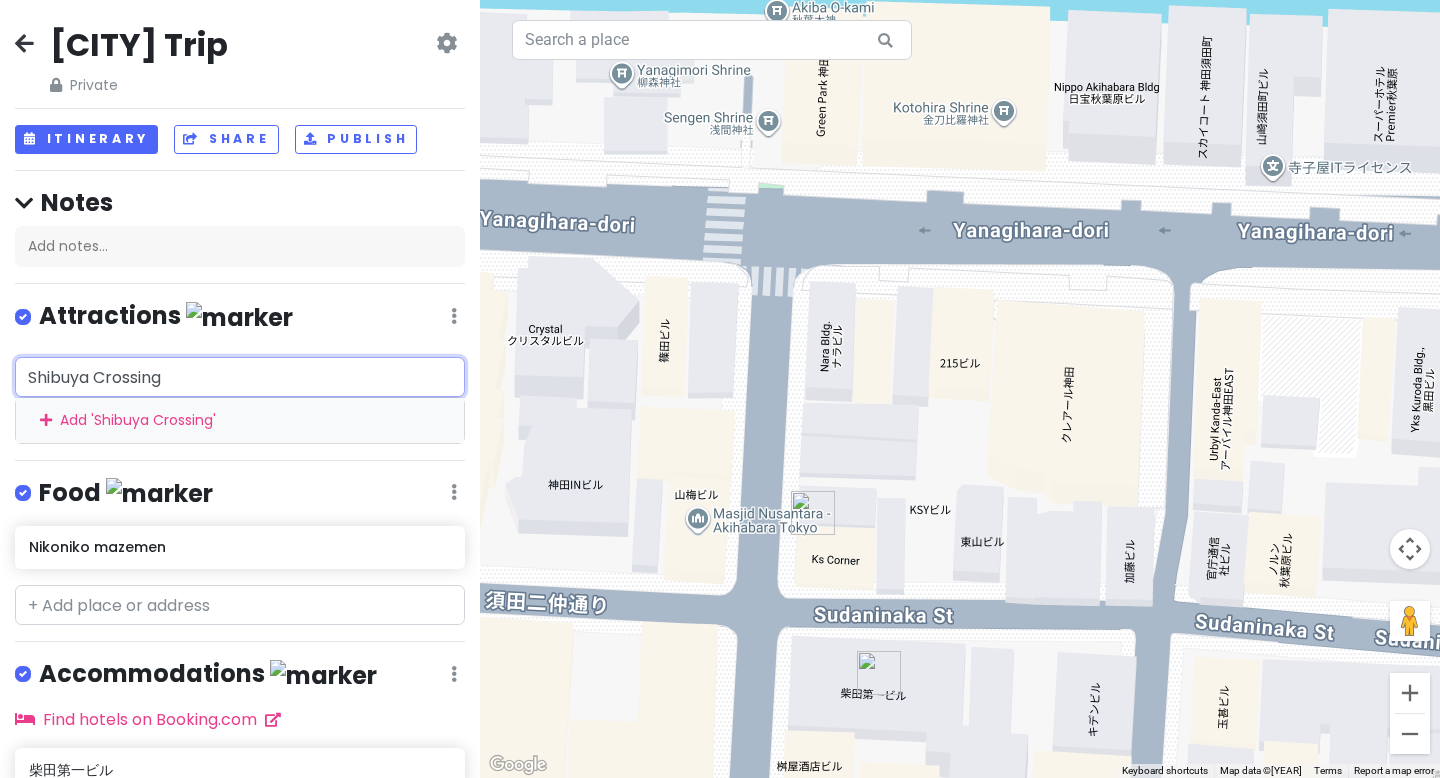 drag, startPoint x: 180, startPoint y: 382, endPoint x: 1, endPoint y: 348, distance: 182.20044 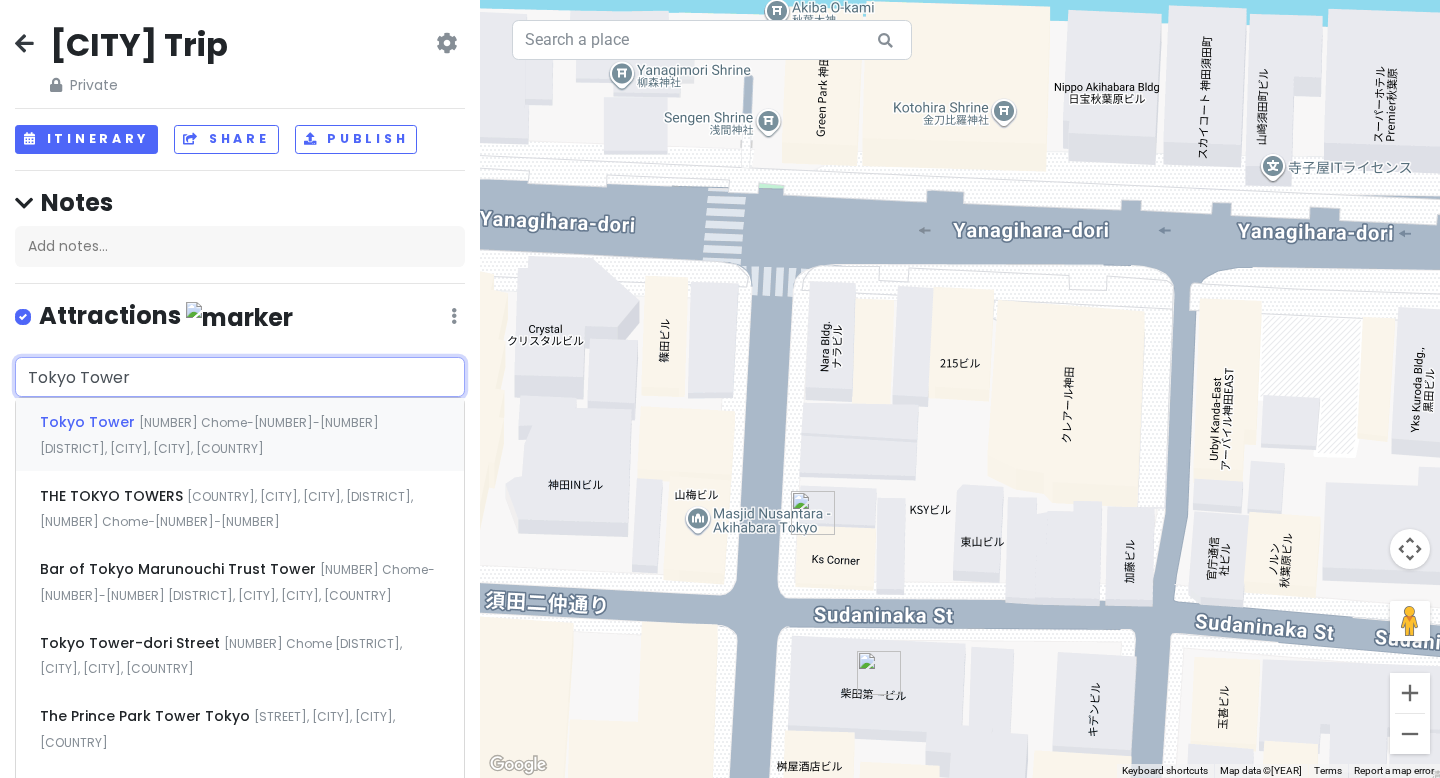 click on "[LANDMARK] [NUMBER] Chome-[NUMBER]-[NUMBER] [DISTRICT], [CITY], [CITY], [COUNTRY]" at bounding box center [240, 435] 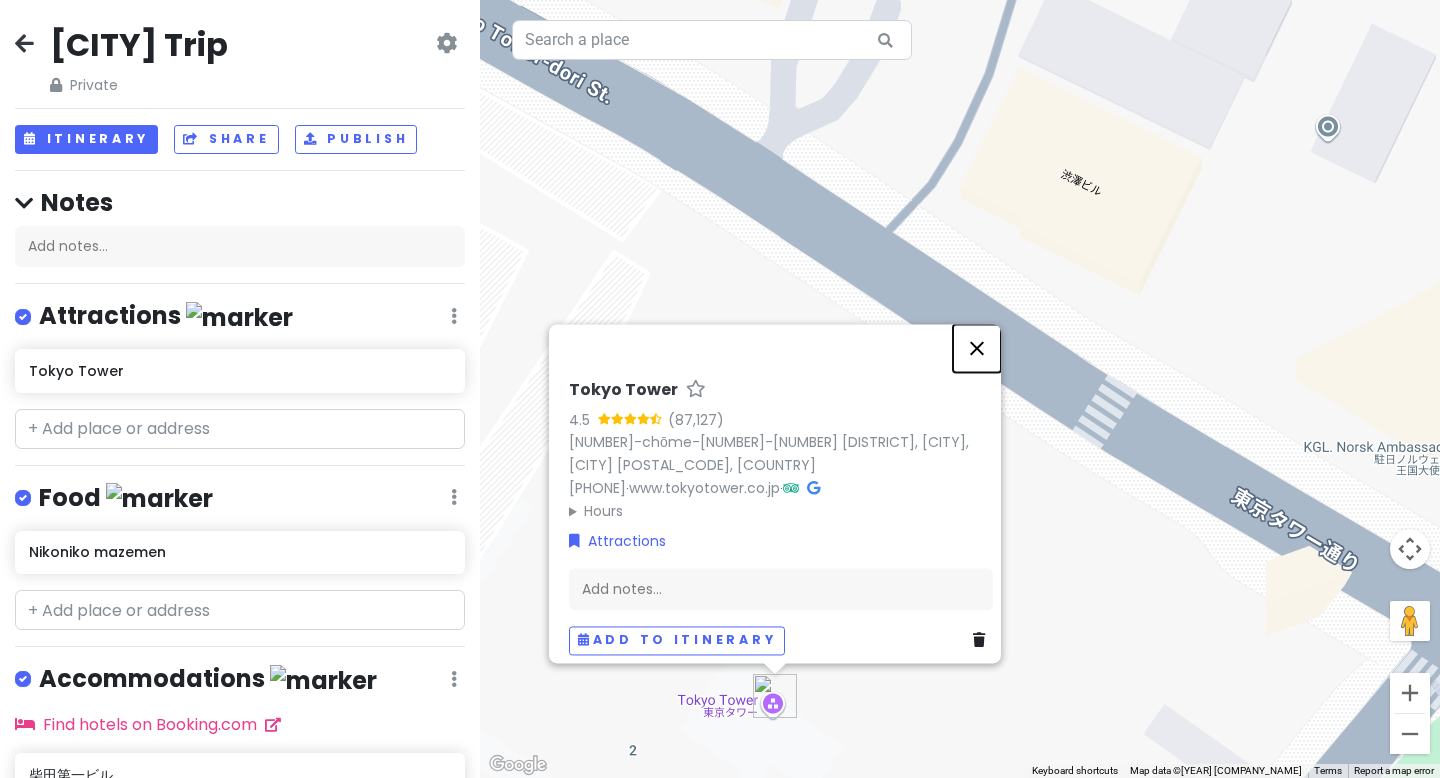 click at bounding box center [977, 348] 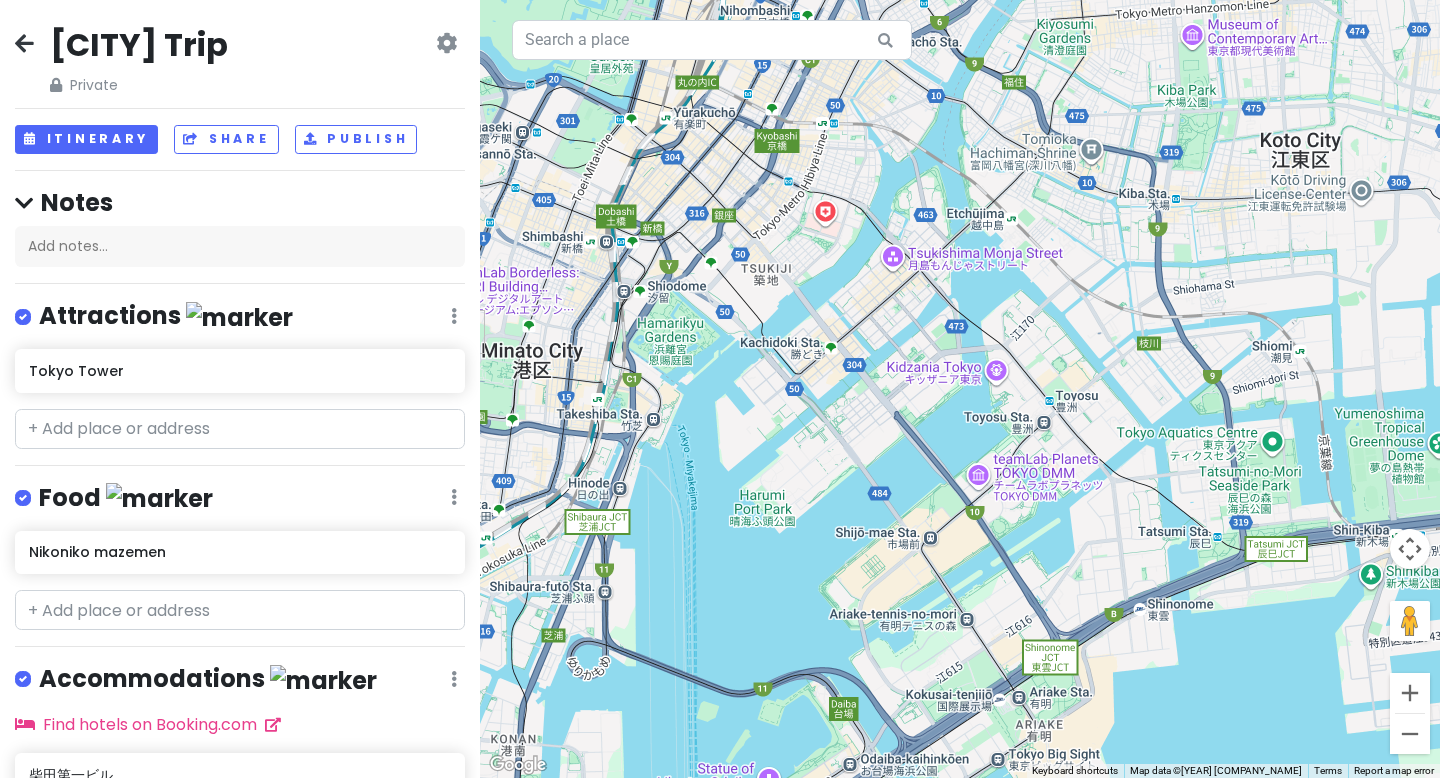drag, startPoint x: 1123, startPoint y: 260, endPoint x: 594, endPoint y: 241, distance: 529.3411 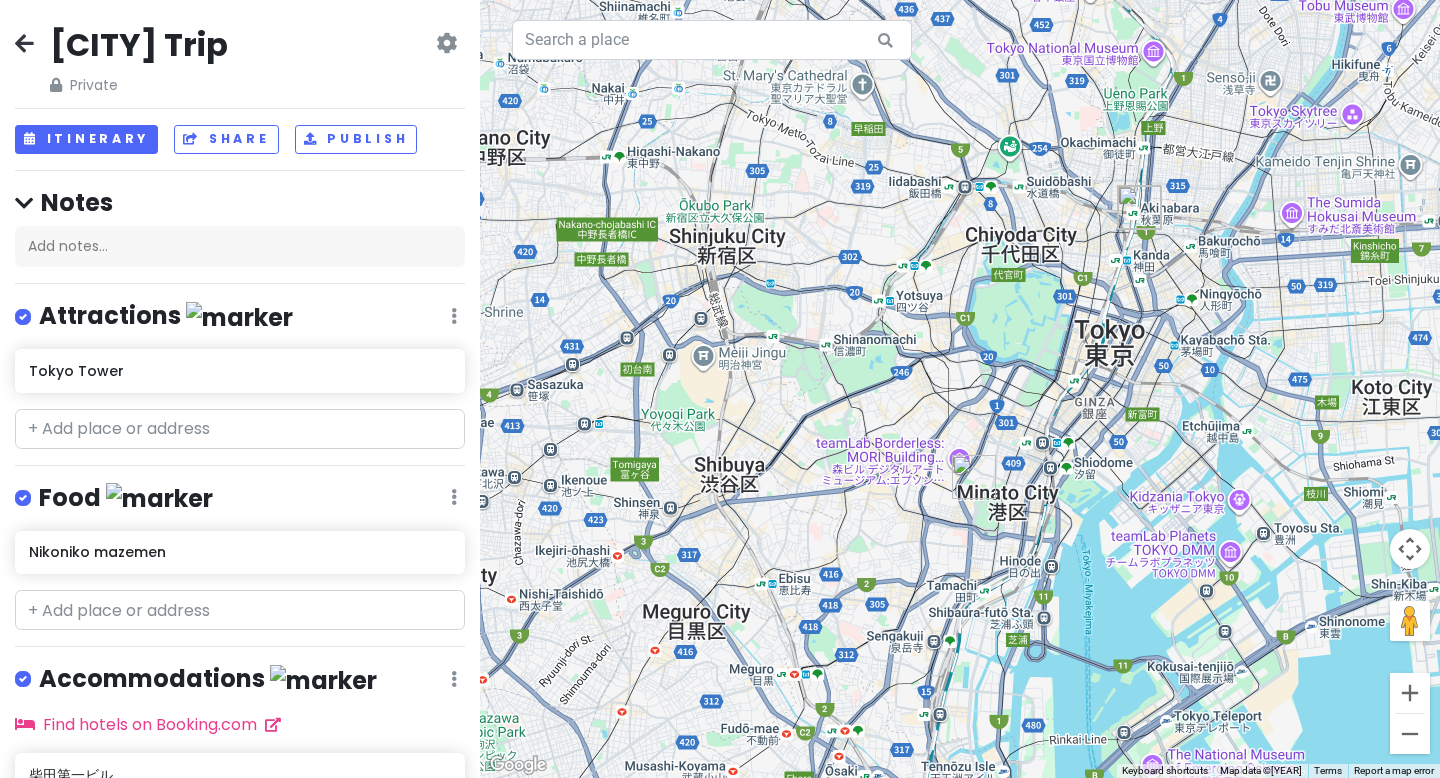 drag, startPoint x: 594, startPoint y: 249, endPoint x: 1043, endPoint y: 463, distance: 497.3902 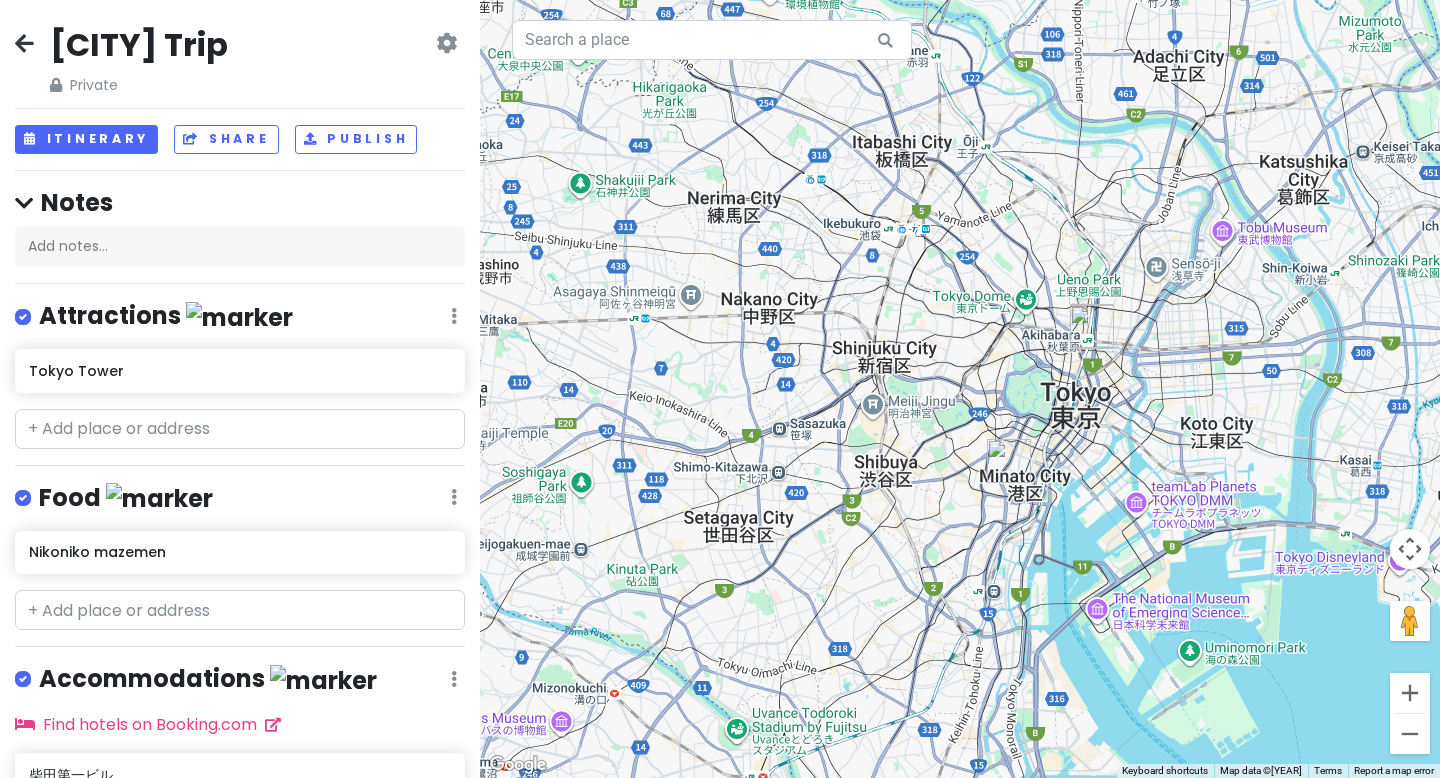 click at bounding box center [1092, 327] 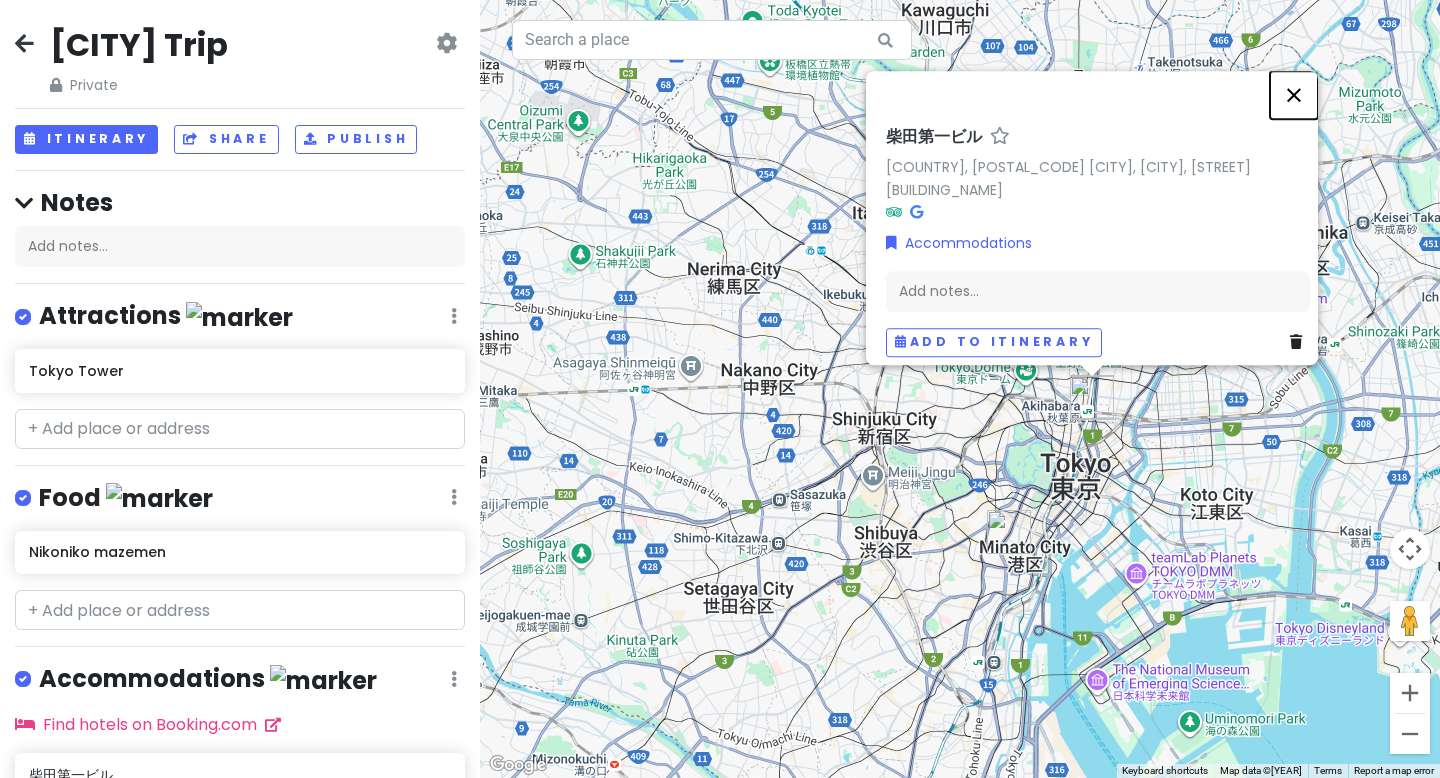 click at bounding box center (1294, 95) 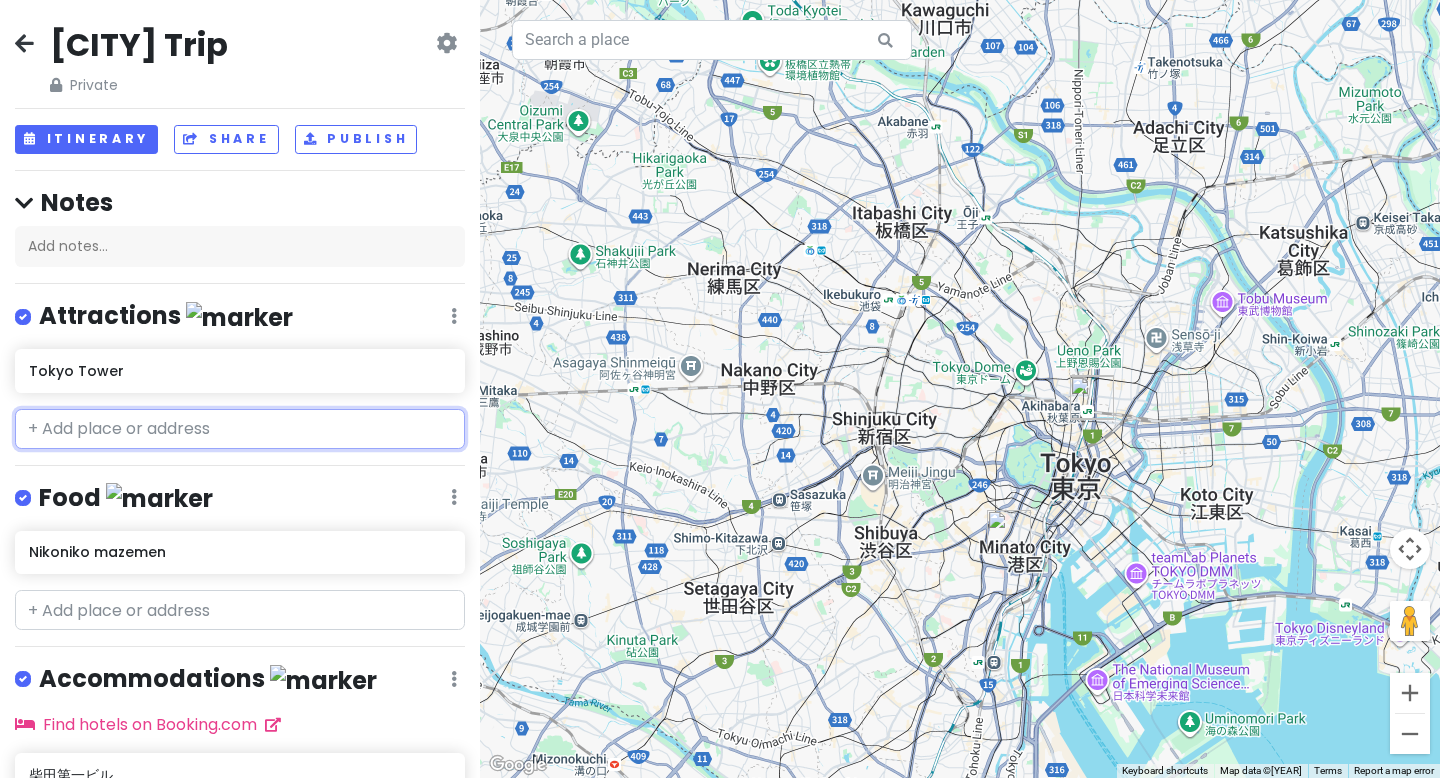 click at bounding box center [240, 429] 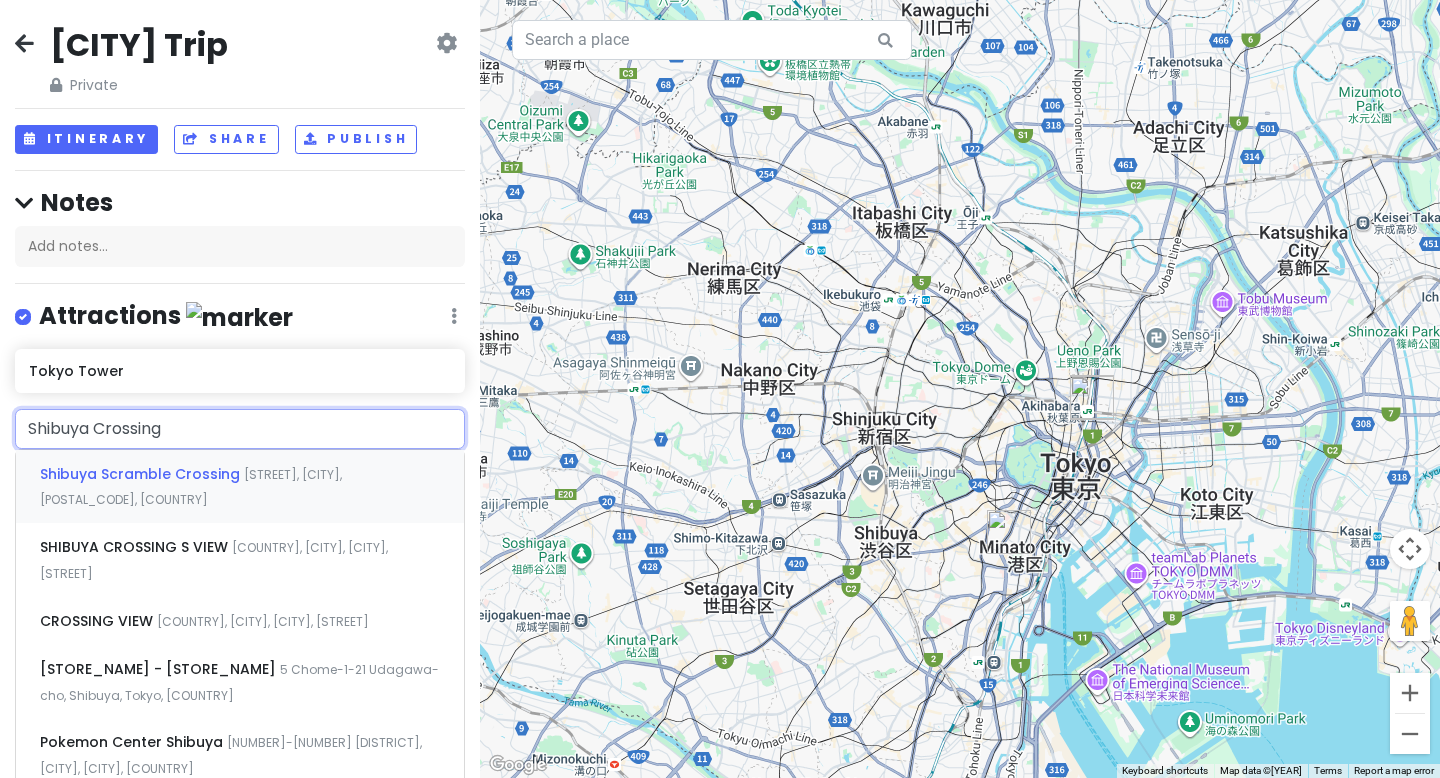 click on "Shibuya Scramble Crossing" at bounding box center [142, 474] 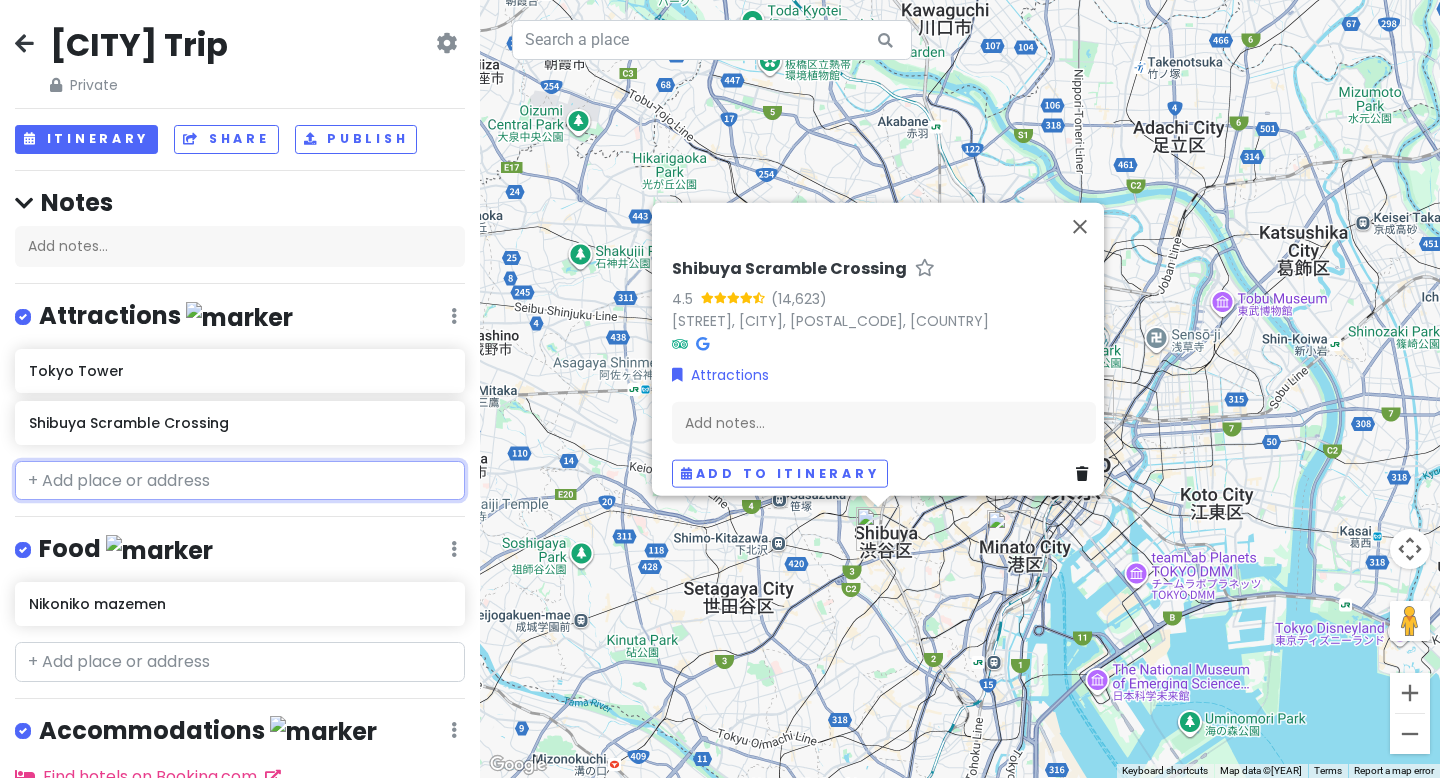 click at bounding box center (240, 481) 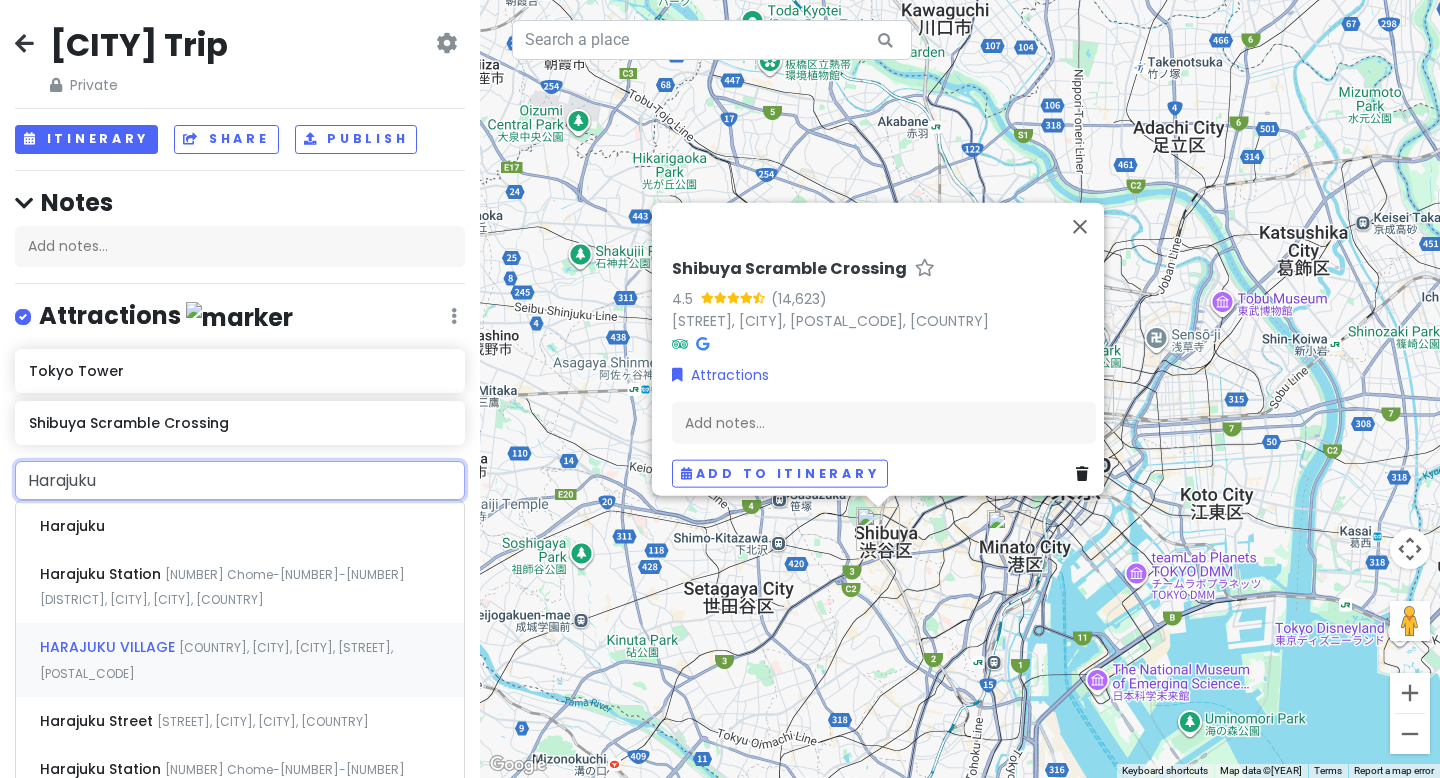 click on "[CITY] [COUNTRY], [CITY], [CITY], [STREET]" at bounding box center (240, 660) 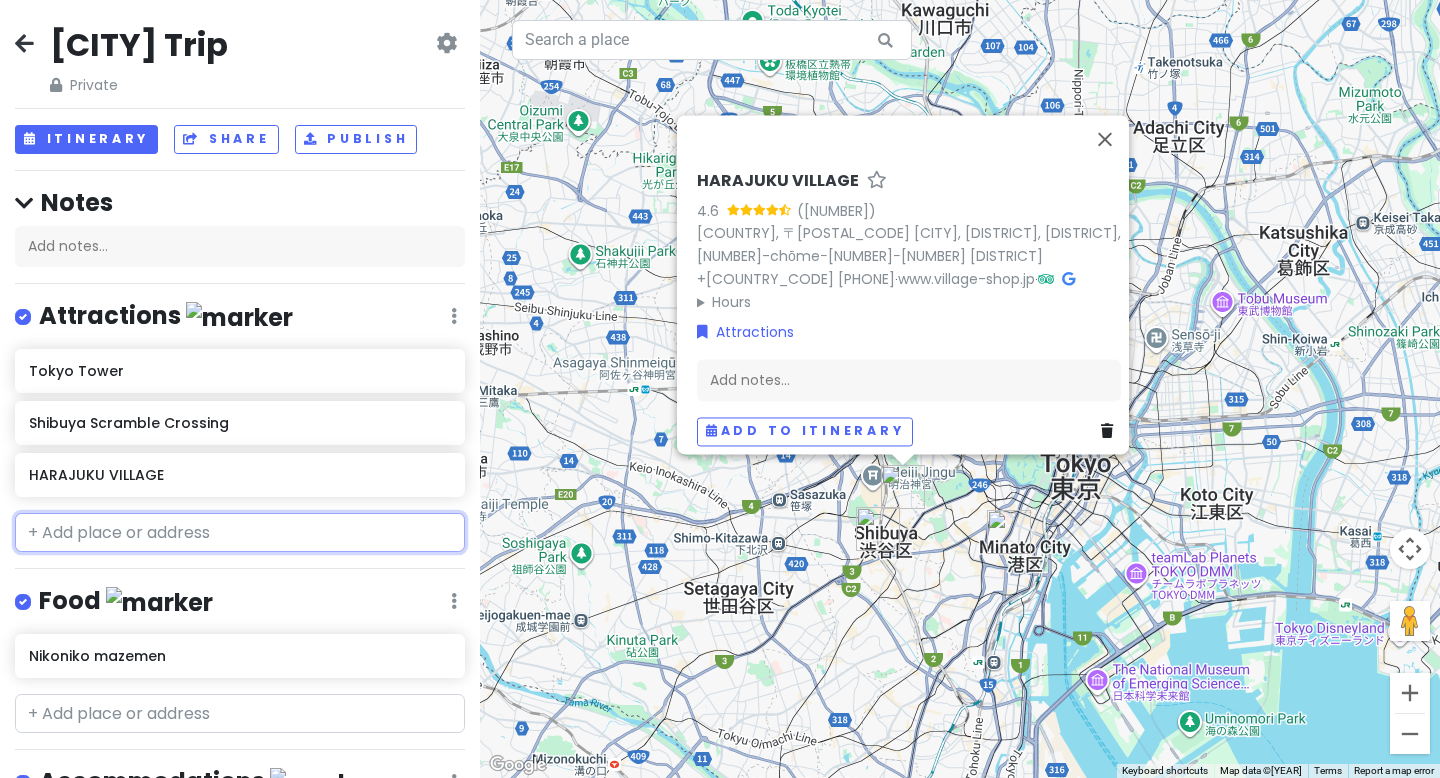 click at bounding box center [240, 533] 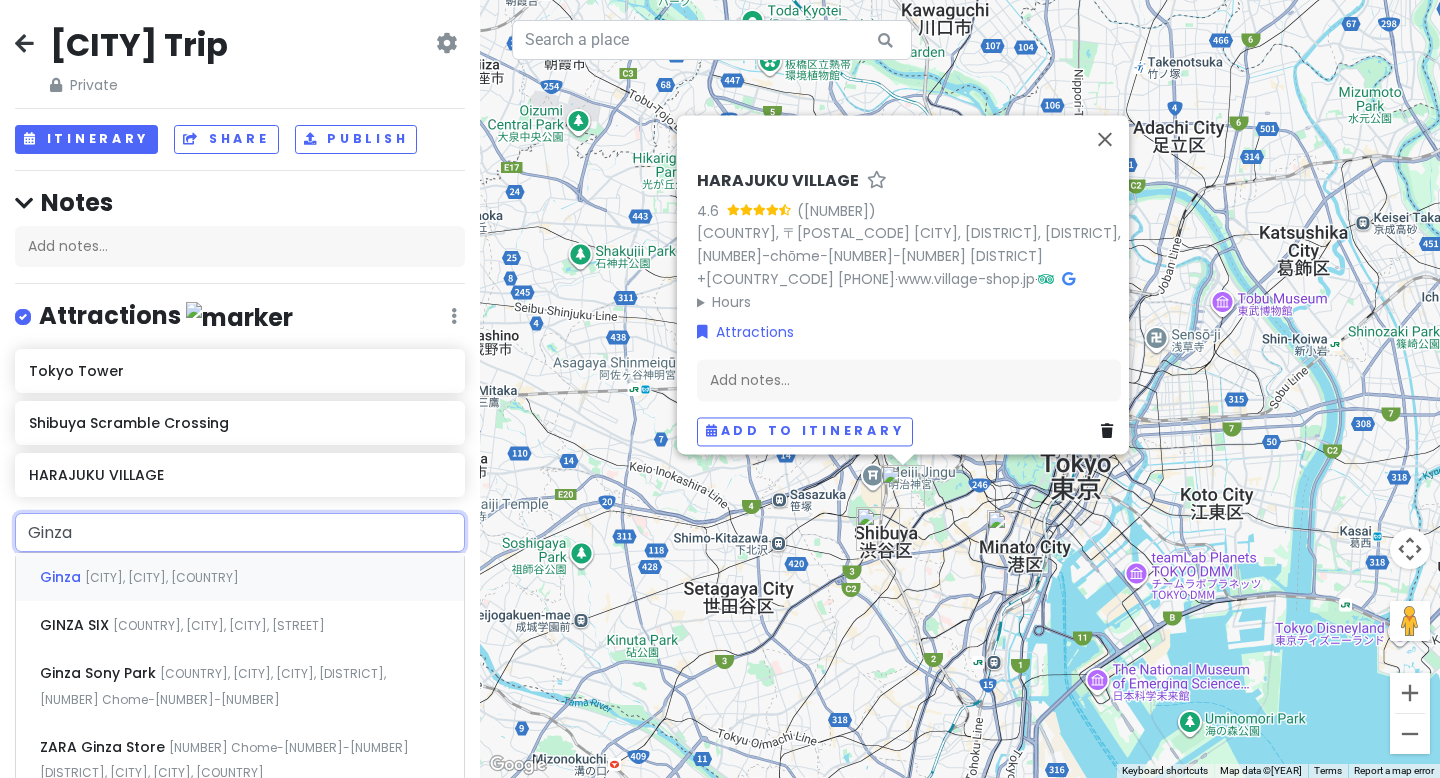 click on "[CITY], [CITY], [COUNTRY]" at bounding box center [162, 577] 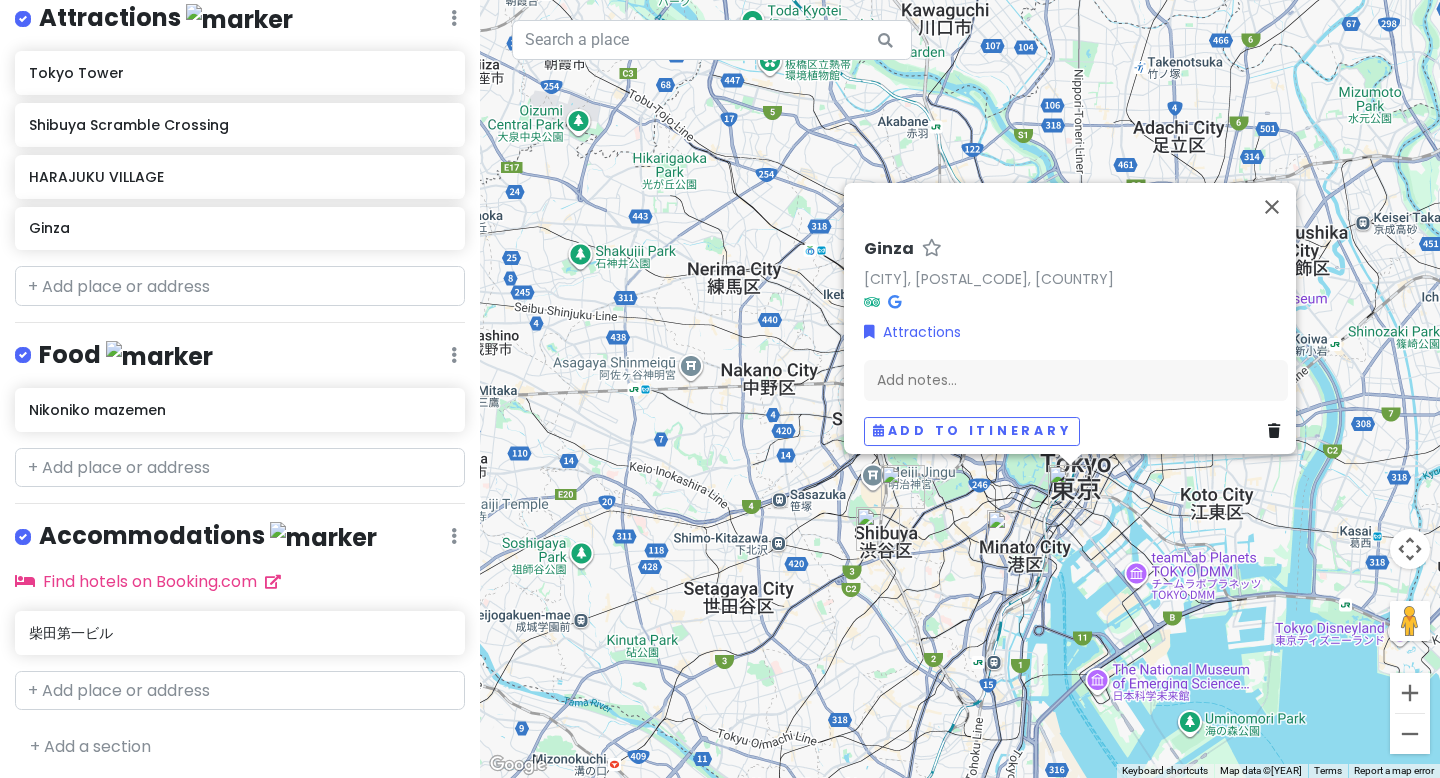 scroll, scrollTop: 204, scrollLeft: 0, axis: vertical 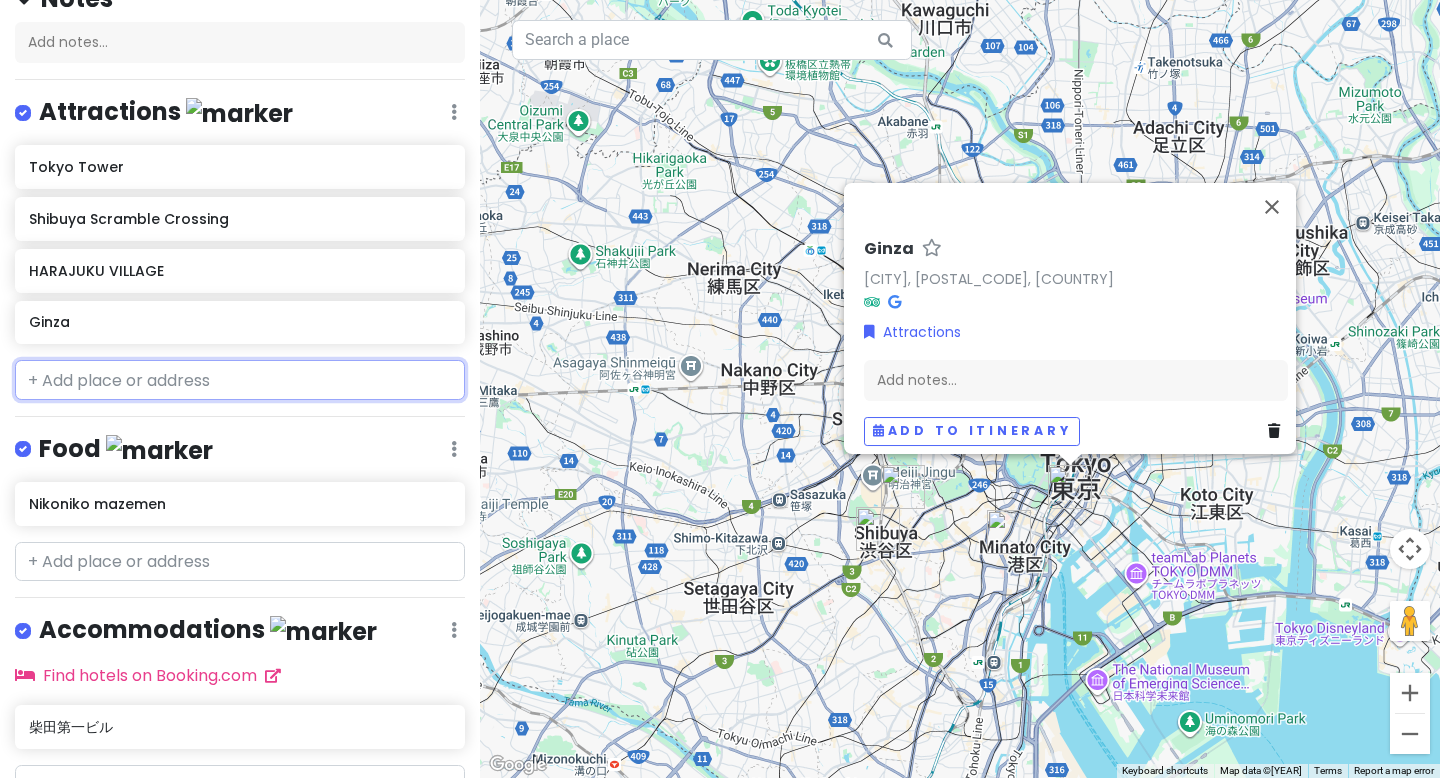 click at bounding box center [240, 380] 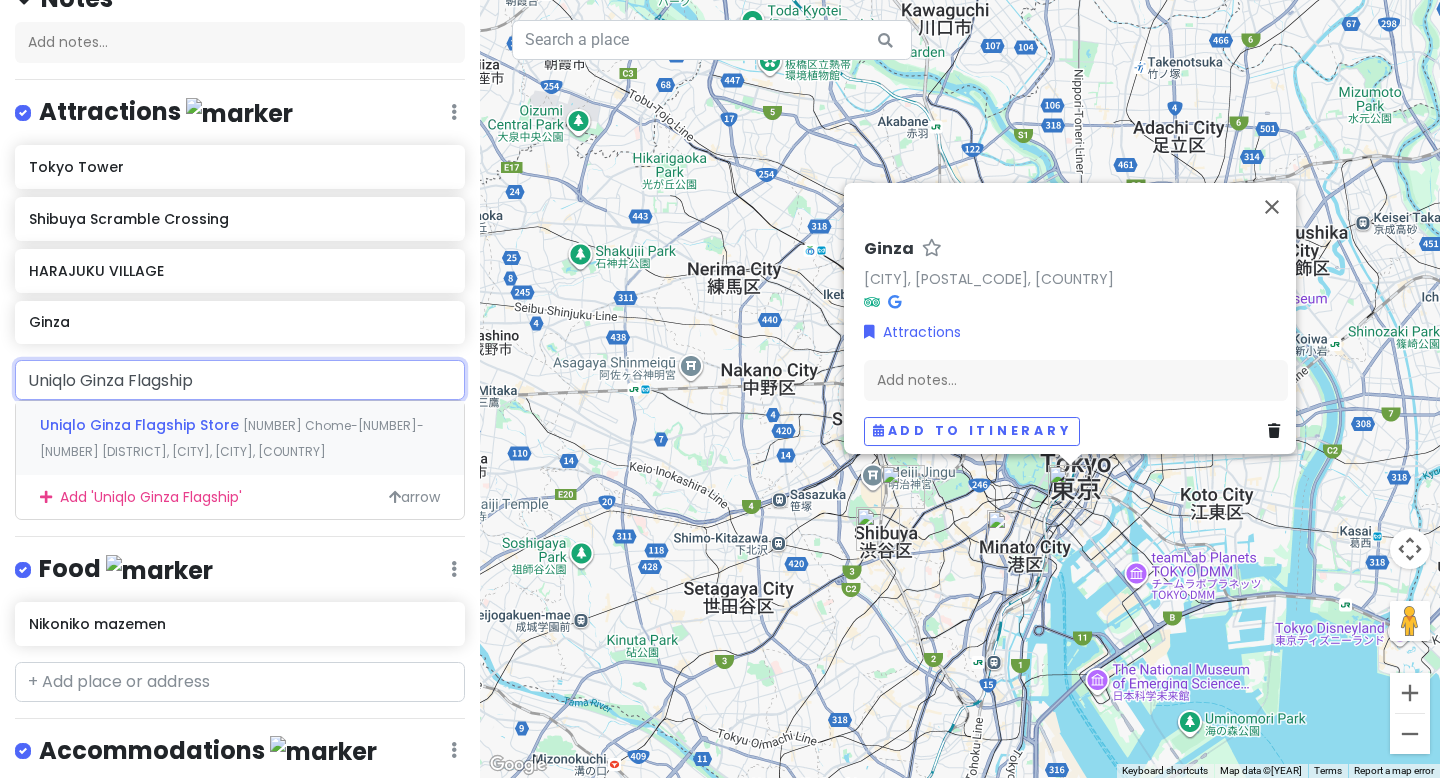 click on "Uniqlo Ginza Flagship Store" at bounding box center (141, 425) 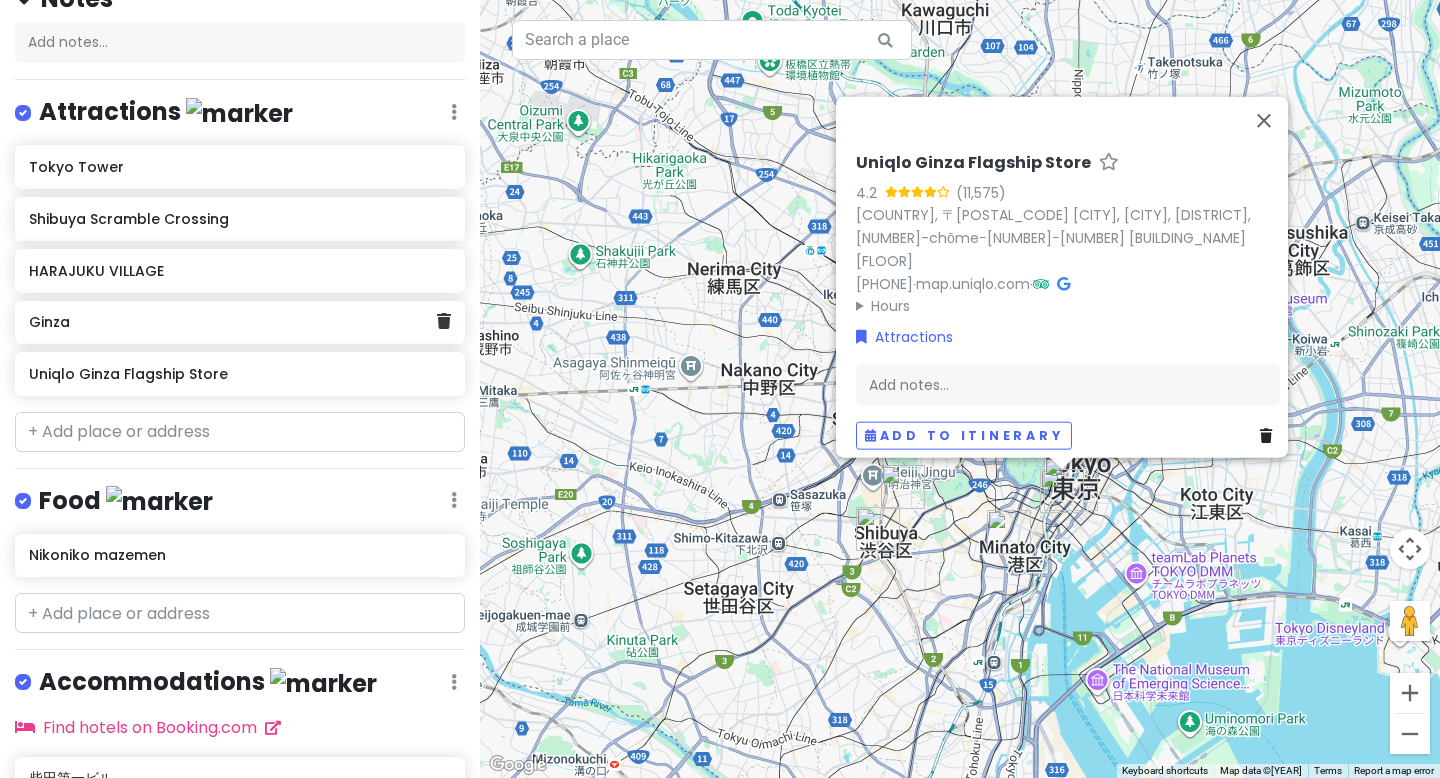 click on "Ginza" at bounding box center [232, 322] 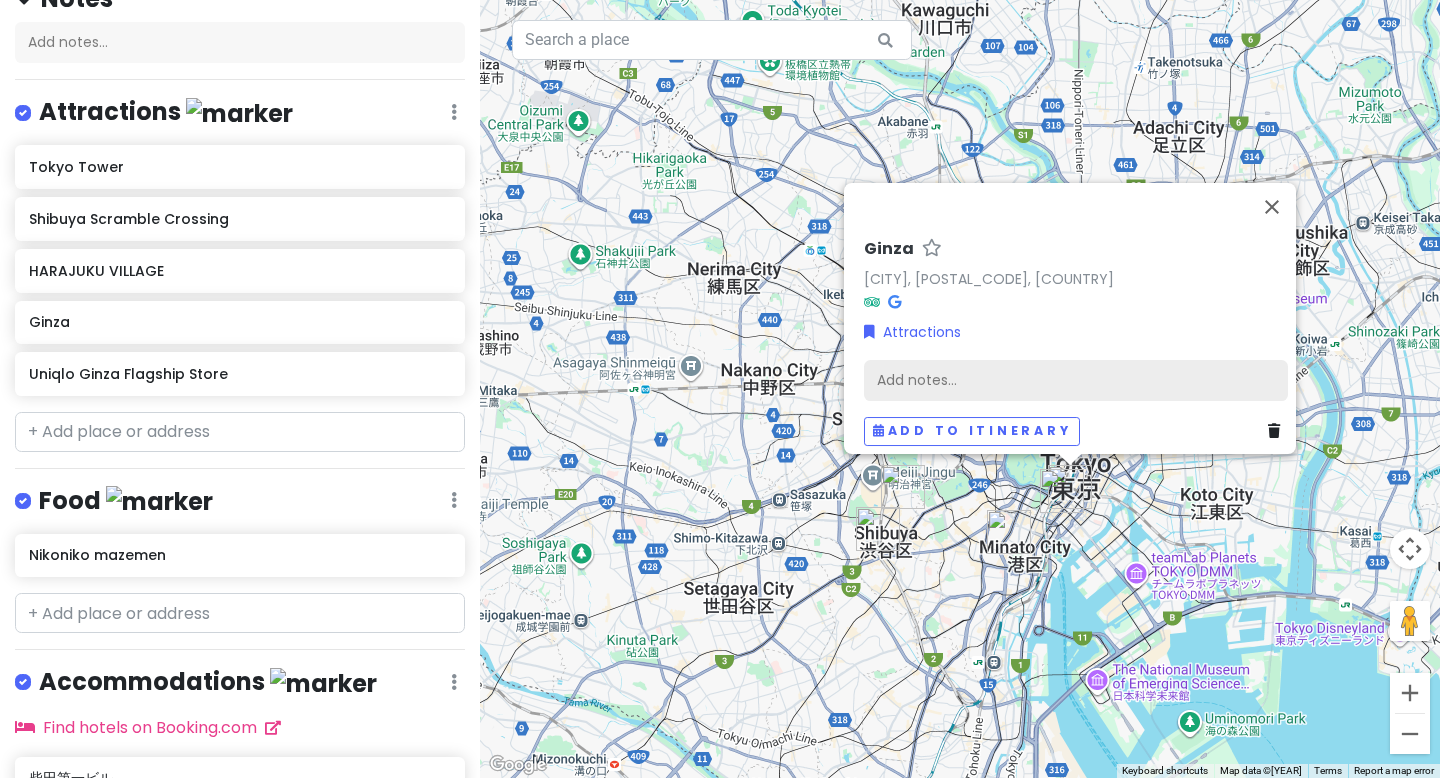 click on "Add notes..." at bounding box center (1076, 381) 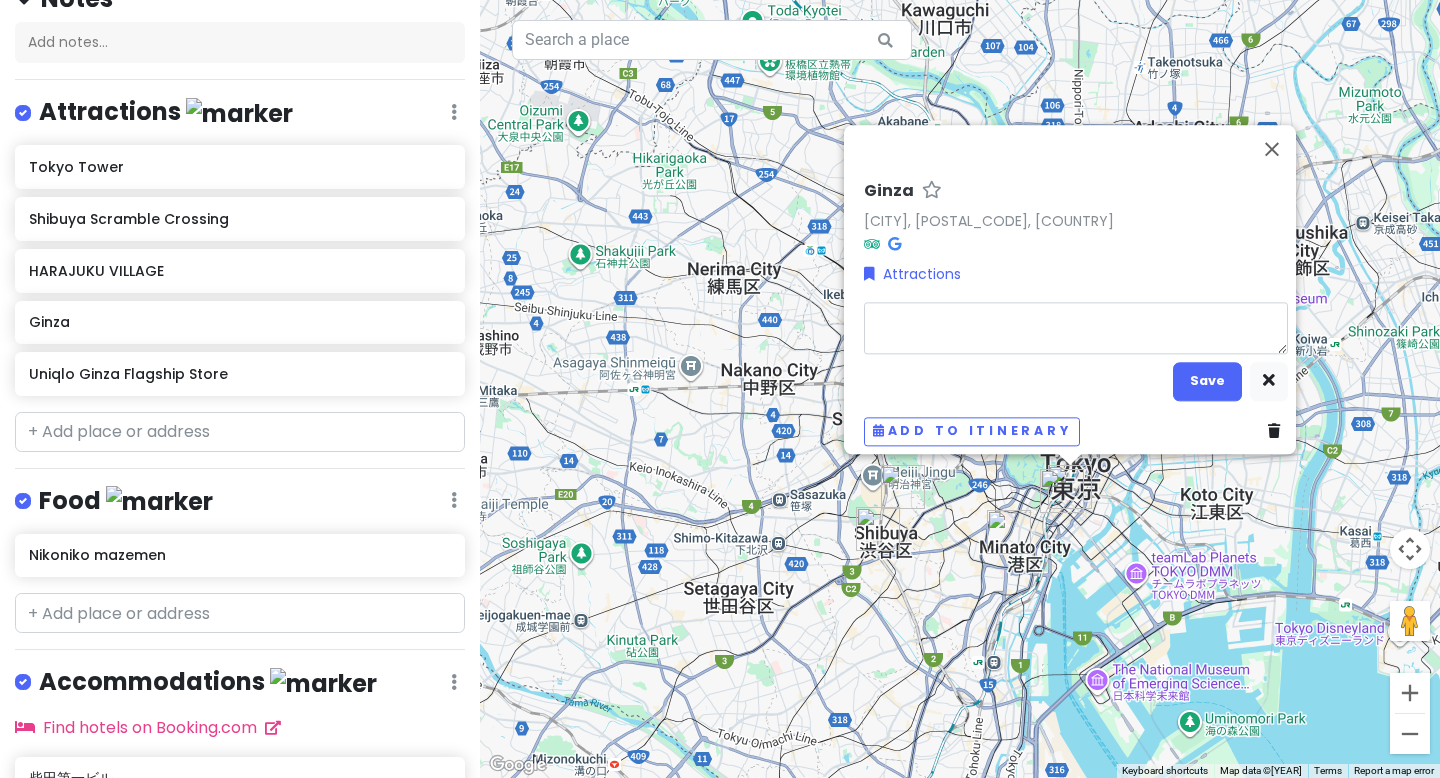 type on "x" 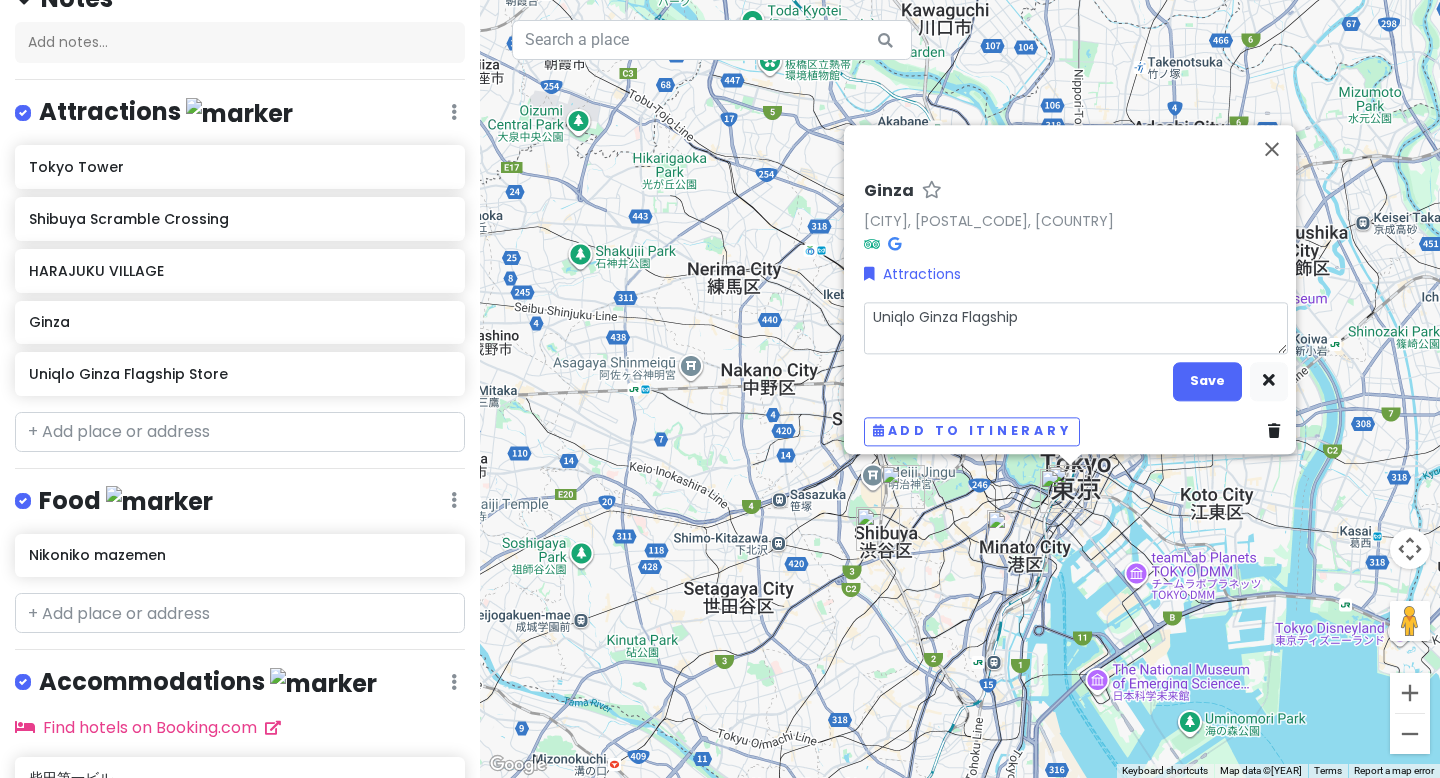 type on "x" 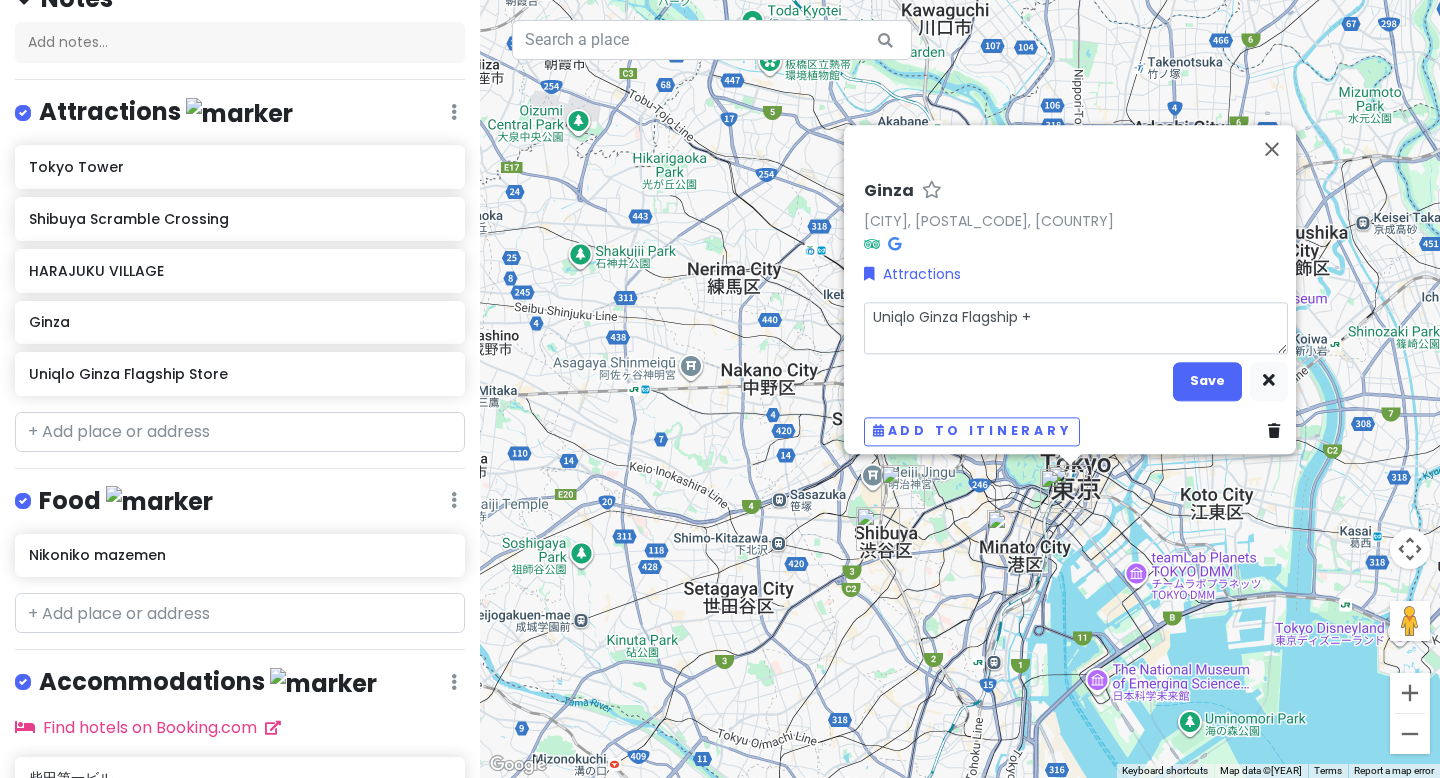 type on "x" 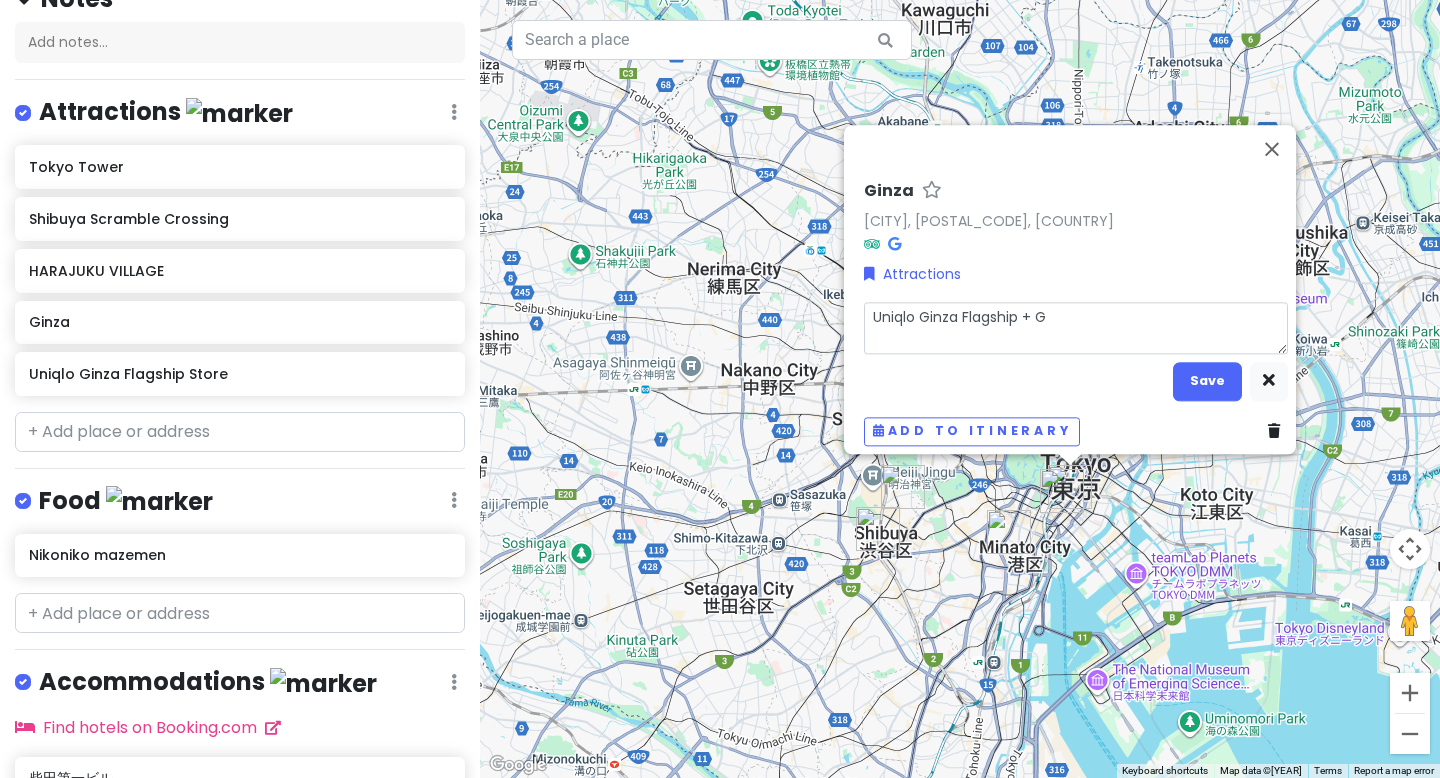 type on "x" 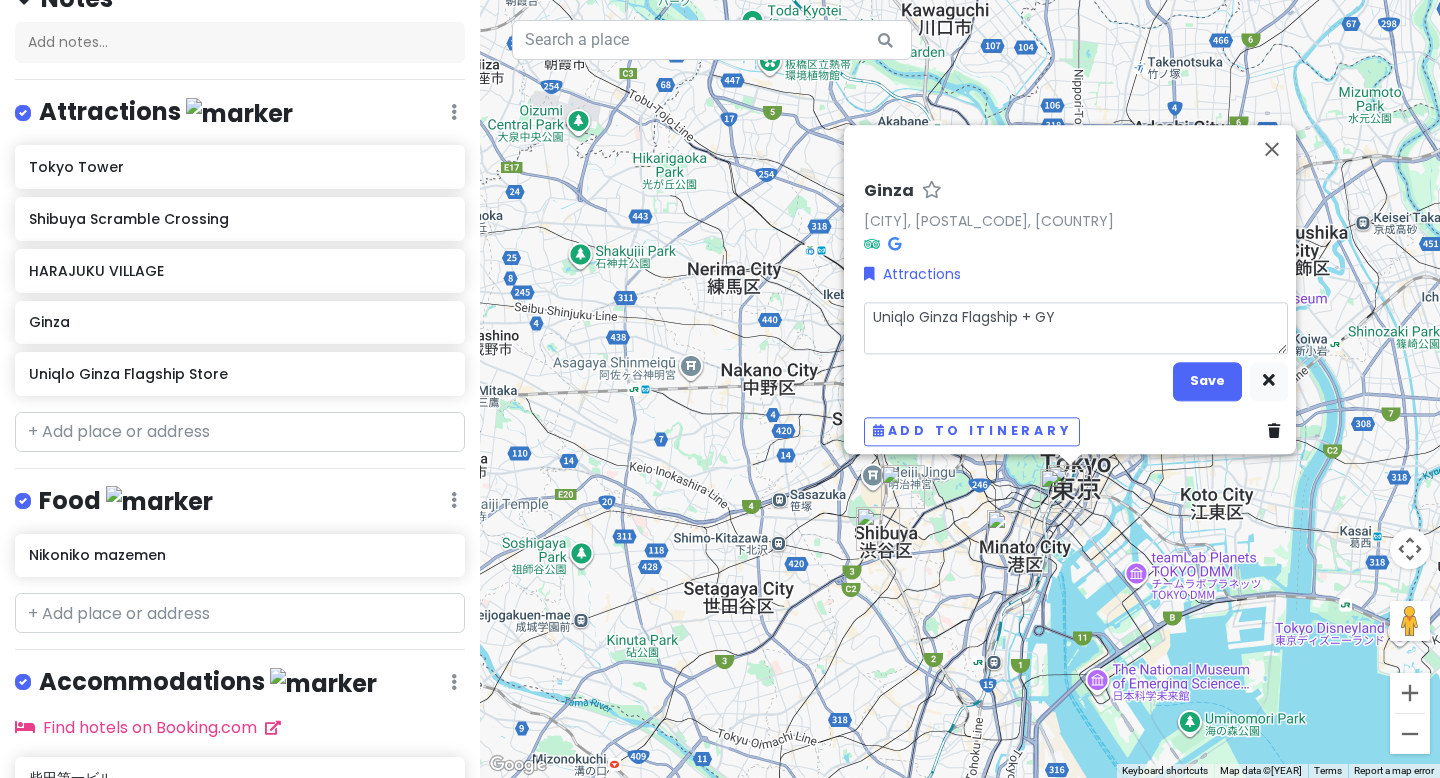 type on "x" 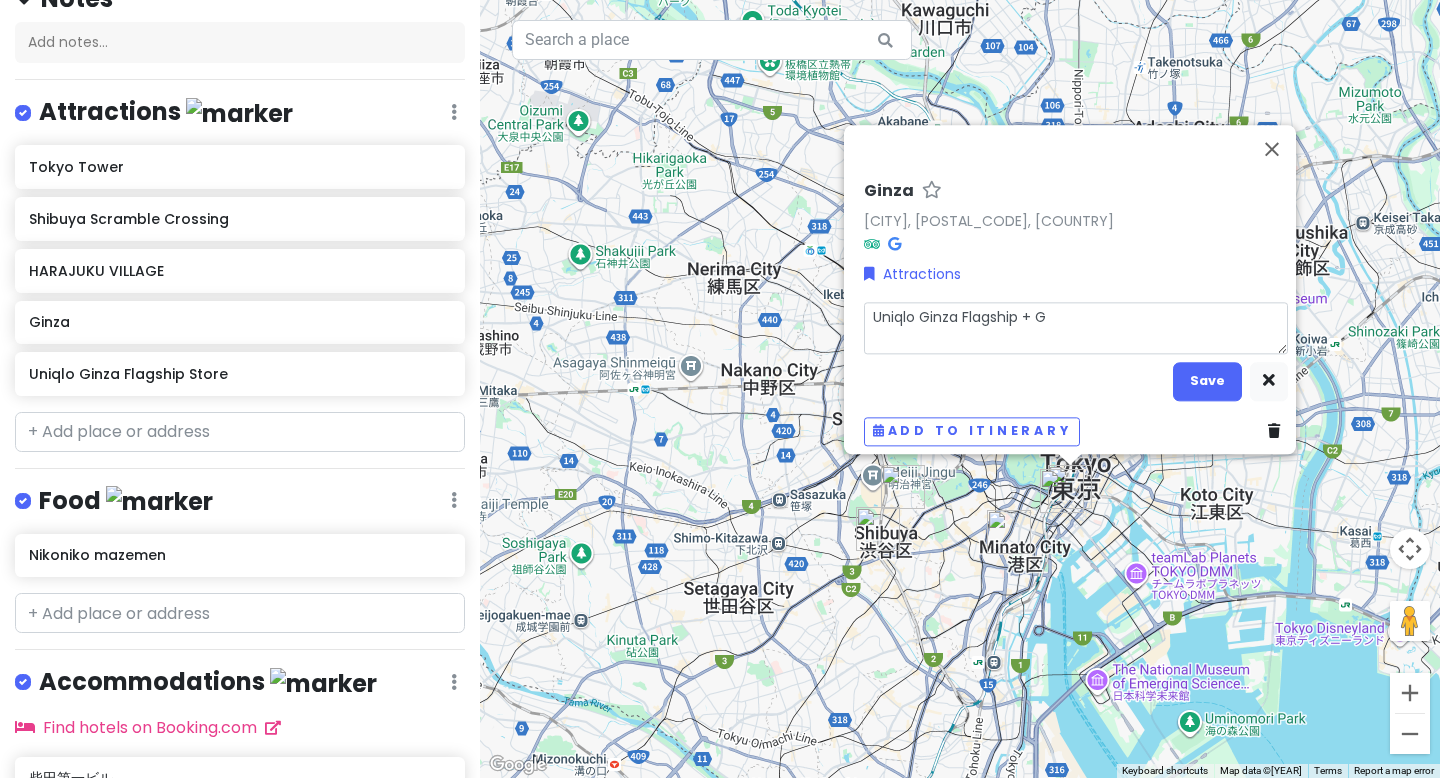 type on "x" 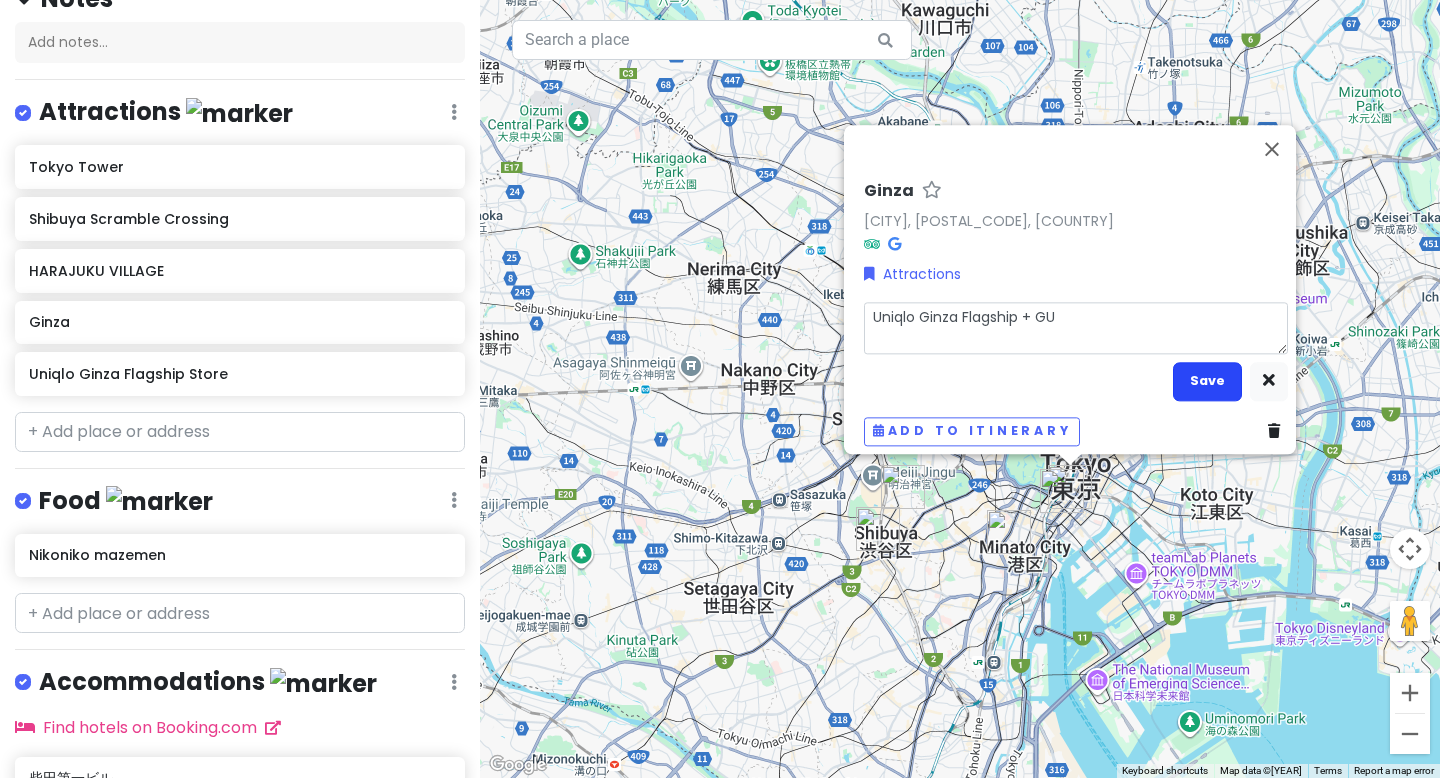 type on "Uniqlo Ginza Flagship + GU" 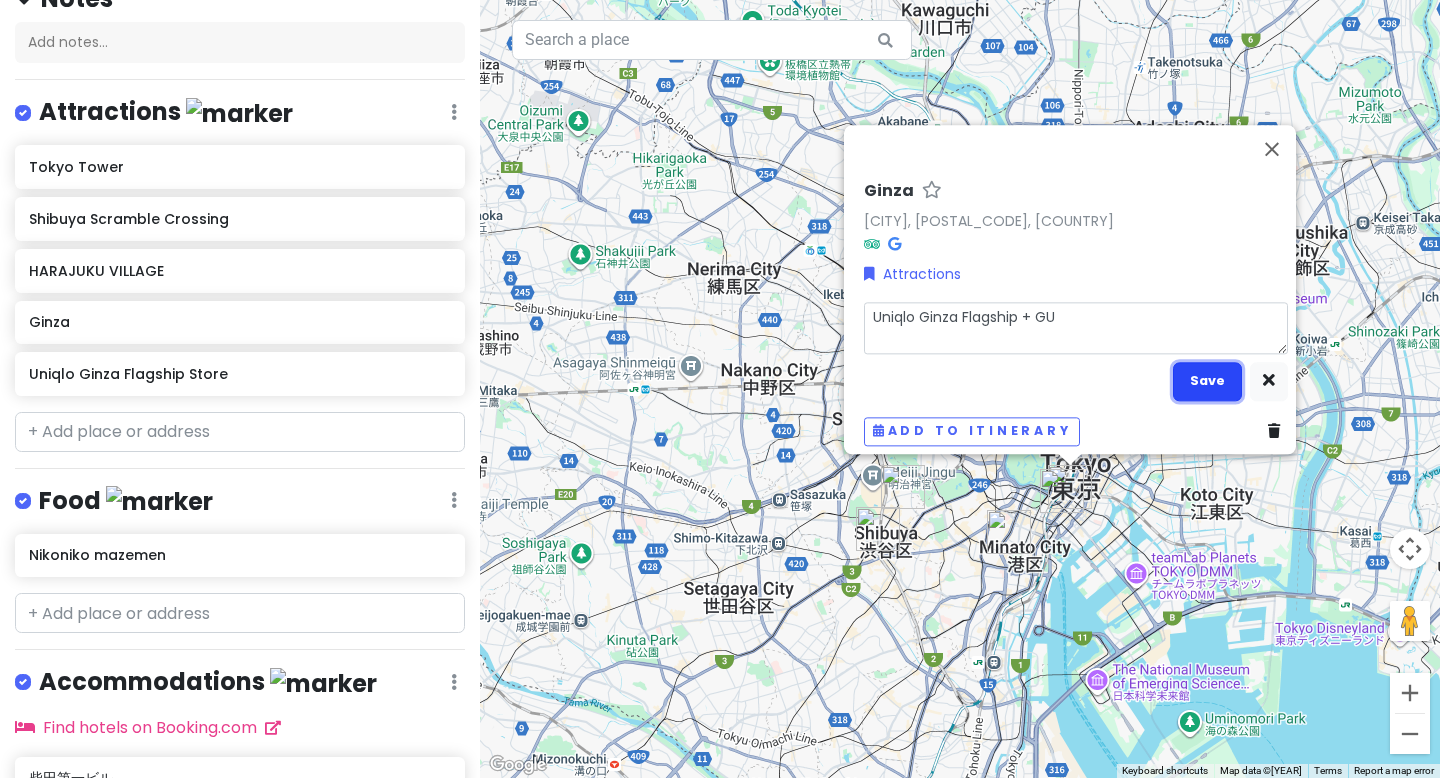 click on "Save" at bounding box center [1207, 381] 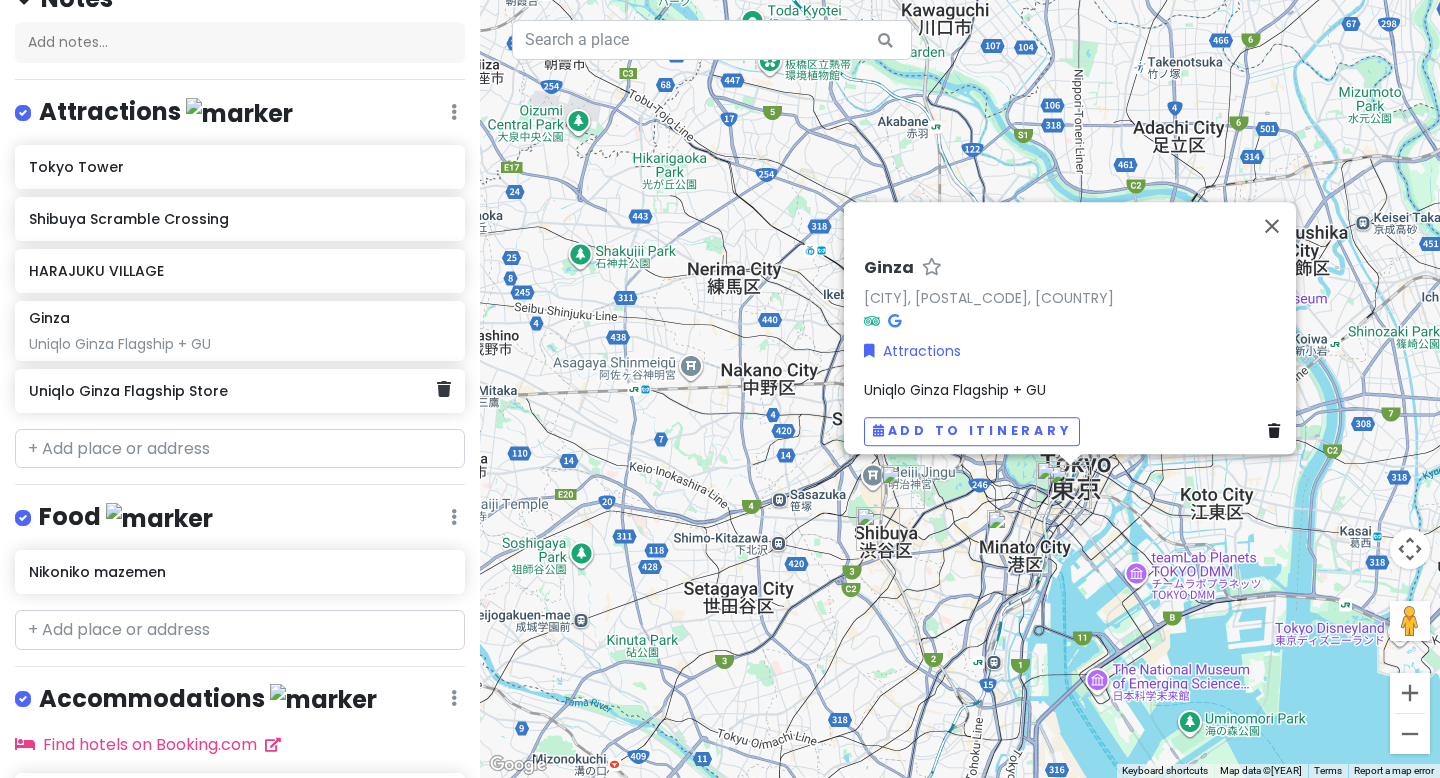 click on "Uniqlo Ginza Flagship Store" at bounding box center (232, 391) 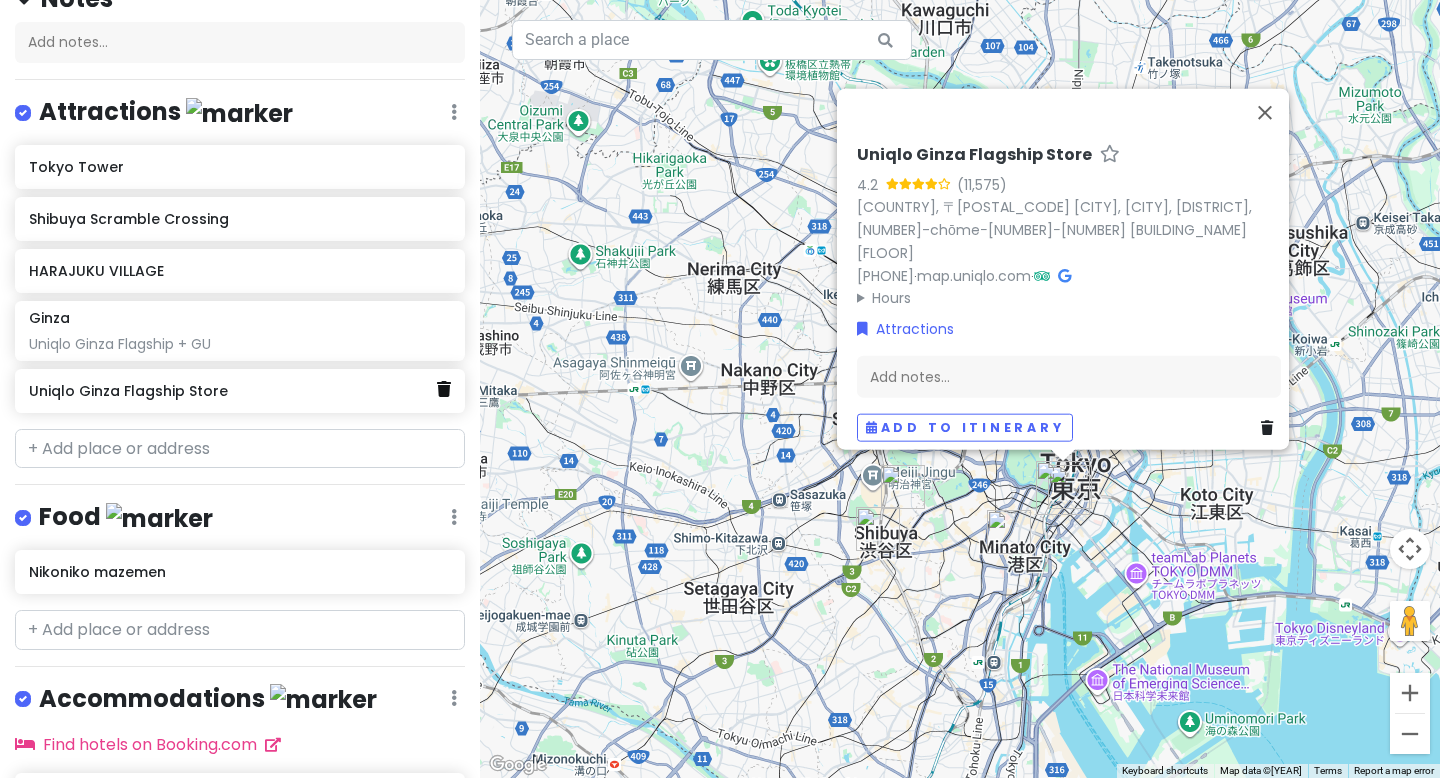 click at bounding box center (444, 389) 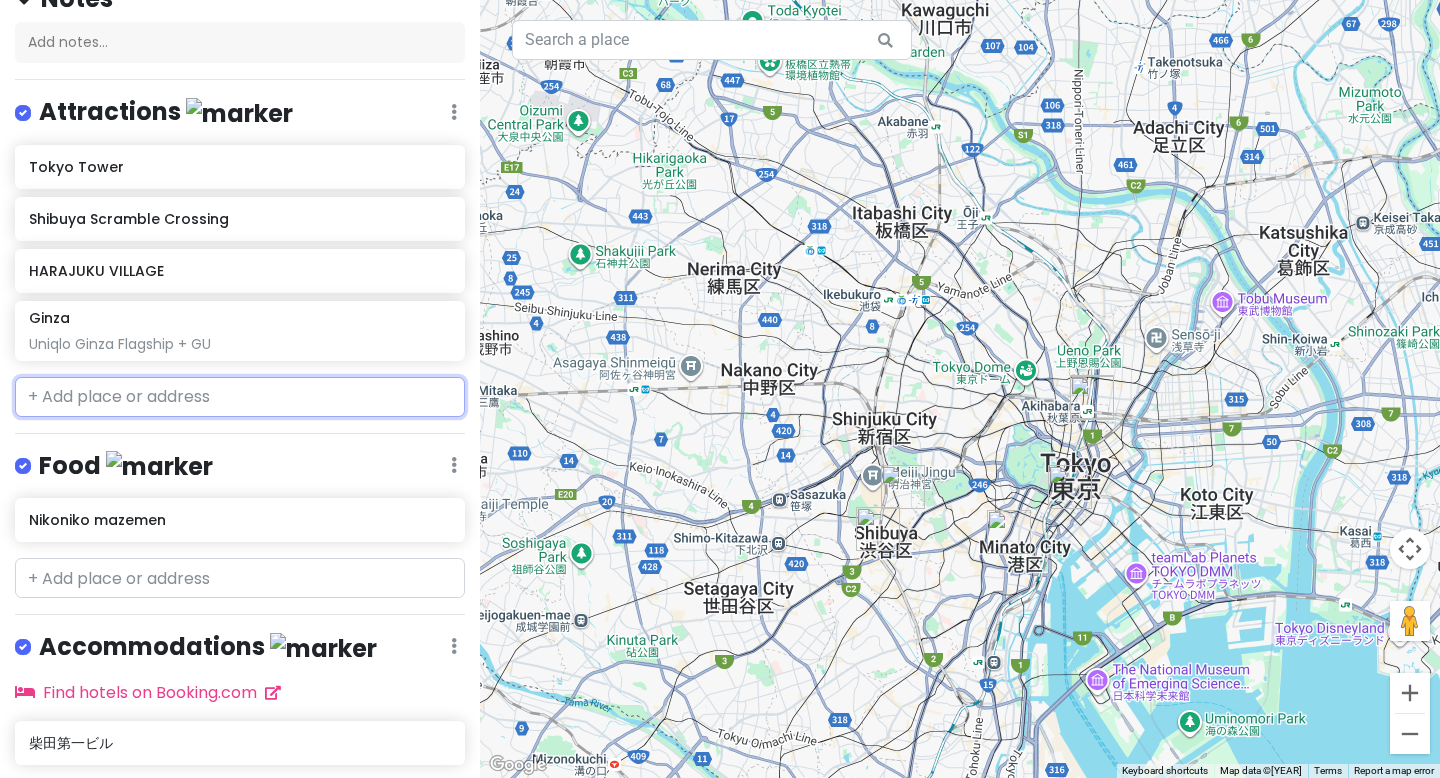 click at bounding box center (240, 397) 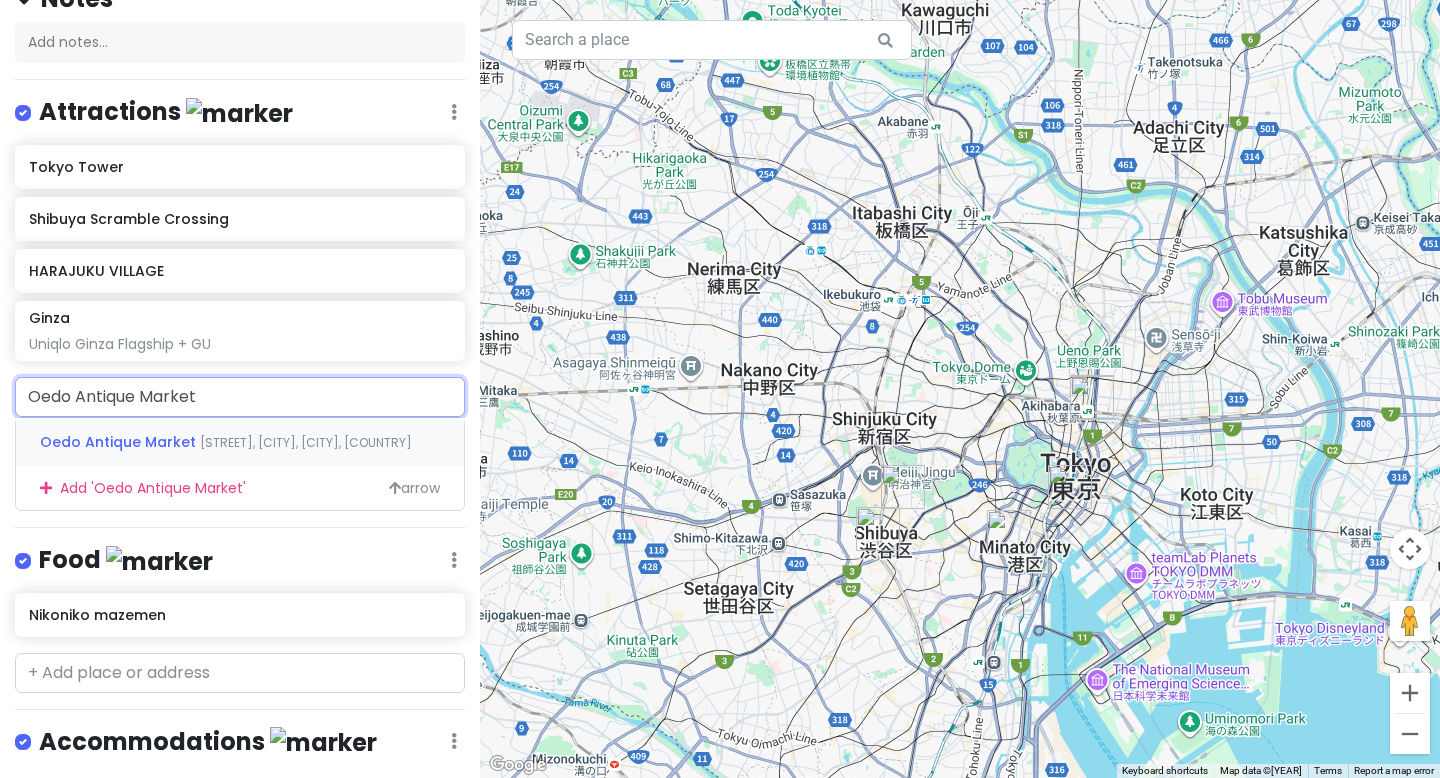 click on "[MARKET_NAME] [STREET], [CITY], [CITY], [COUNTRY]" at bounding box center [240, 442] 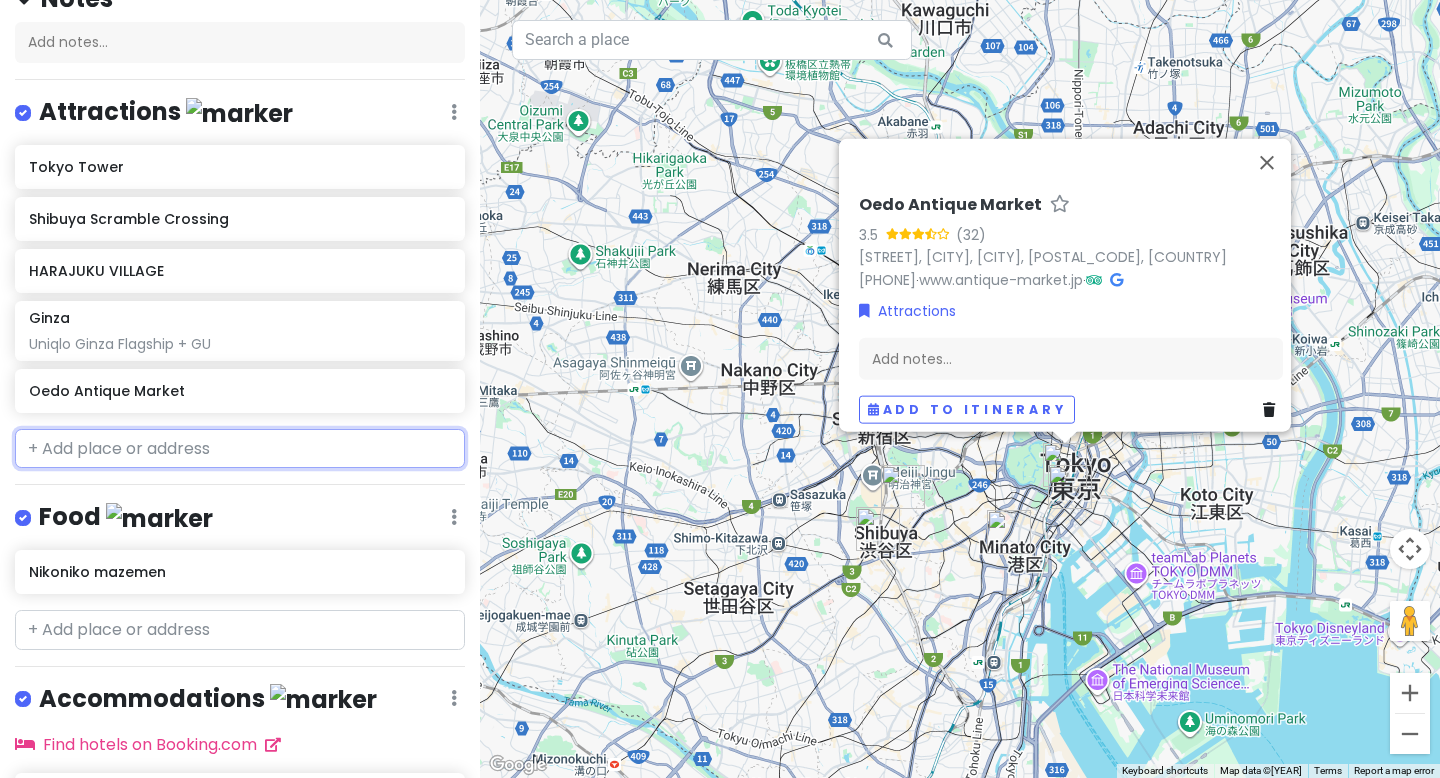 click at bounding box center [240, 449] 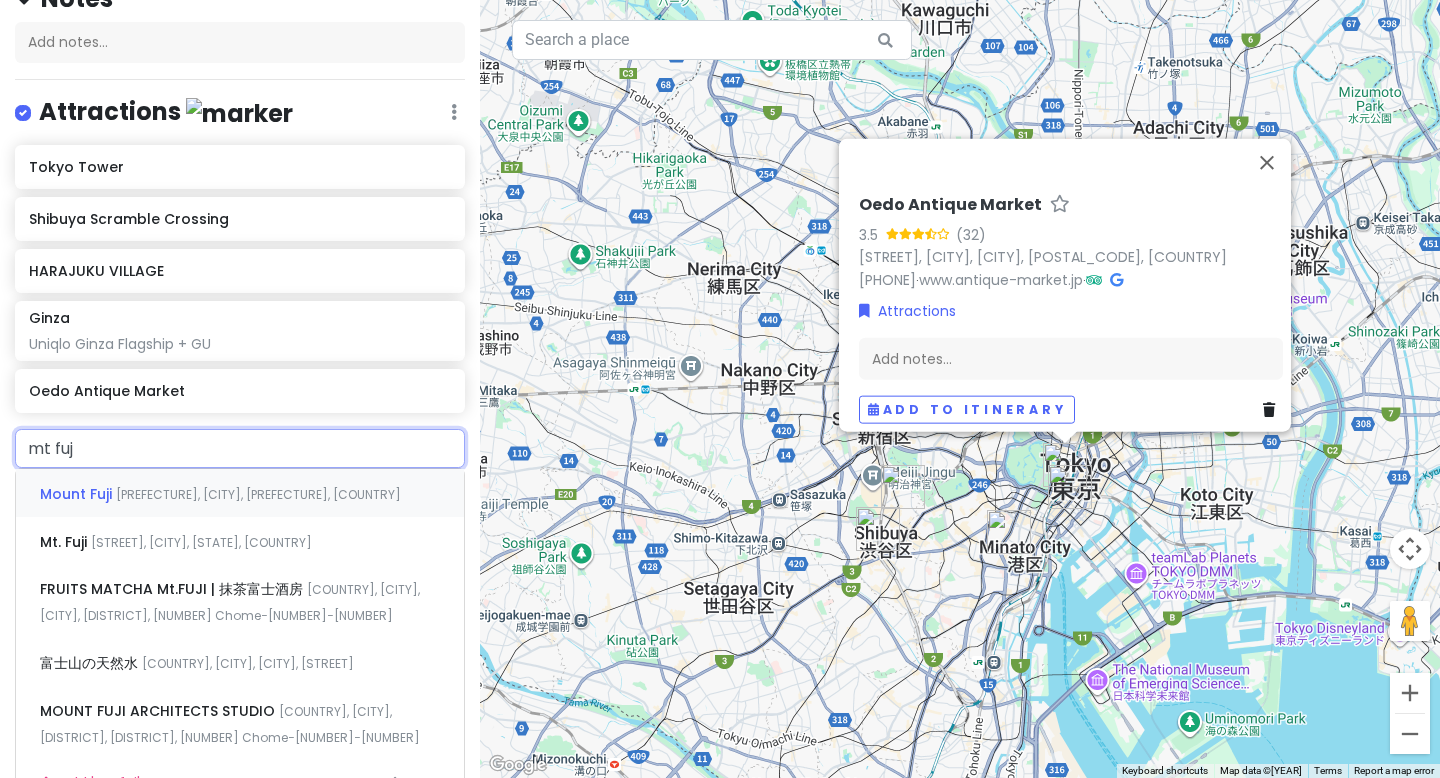 type on "mt fuji" 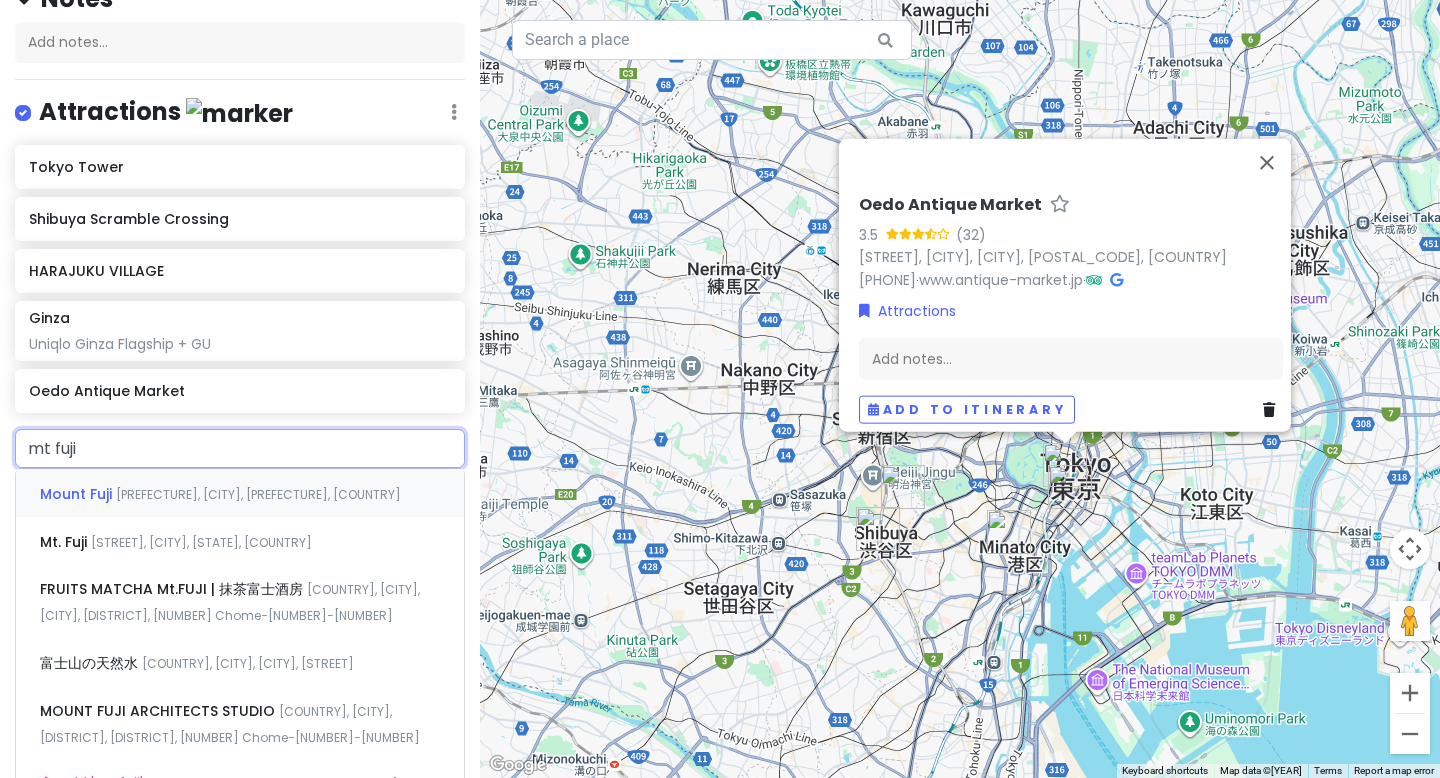 click on "[CITY], [CITY], [COUNTRY]" at bounding box center (240, 493) 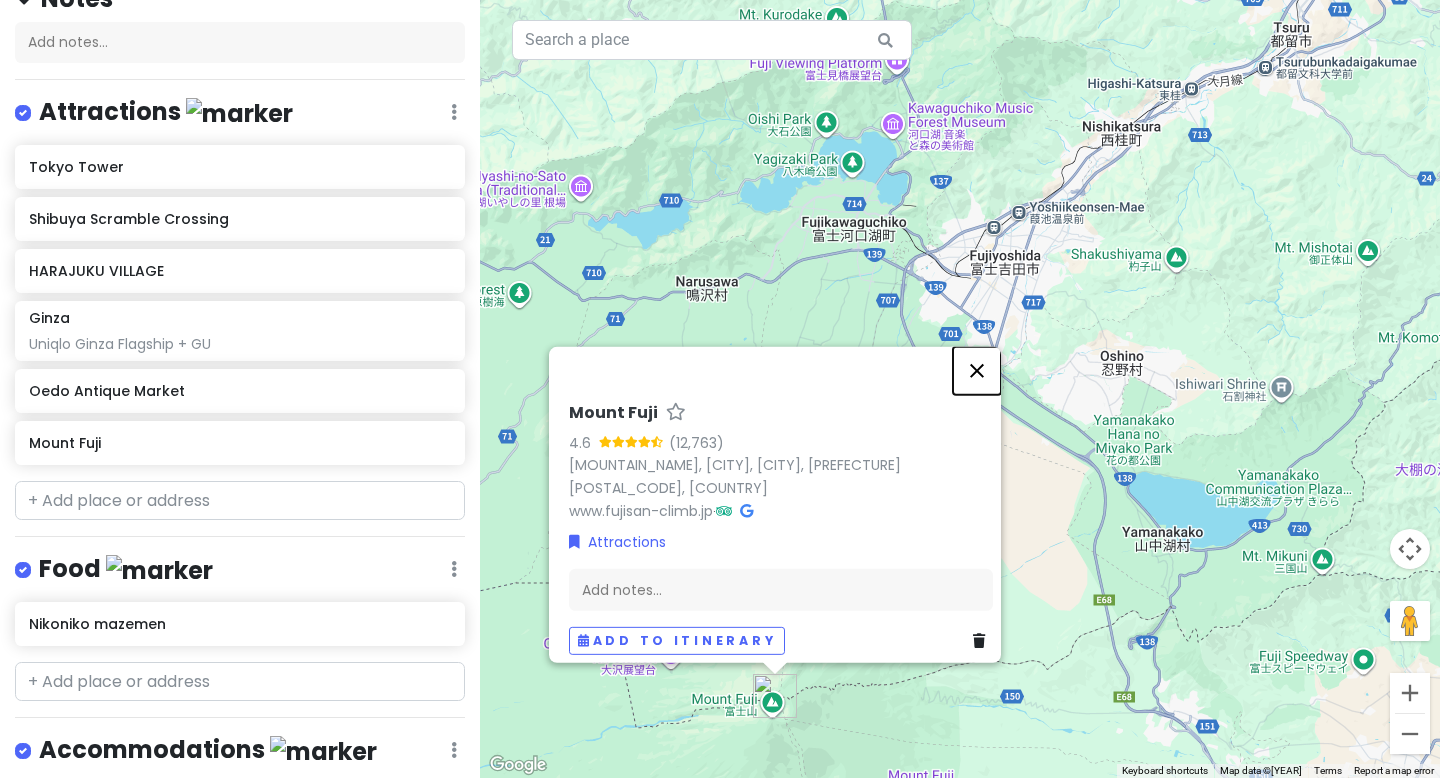 click at bounding box center [977, 371] 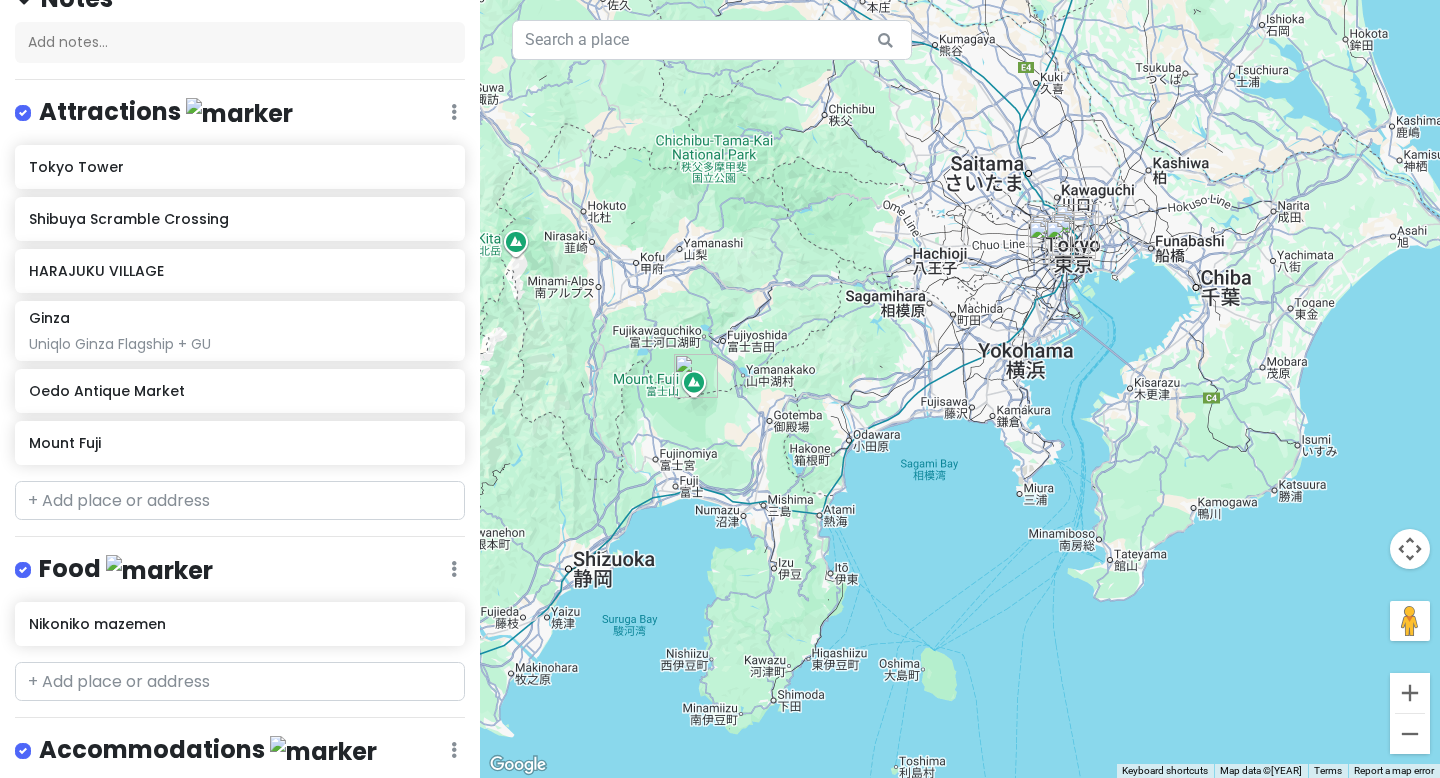 drag, startPoint x: 1036, startPoint y: 151, endPoint x: 752, endPoint y: 151, distance: 284 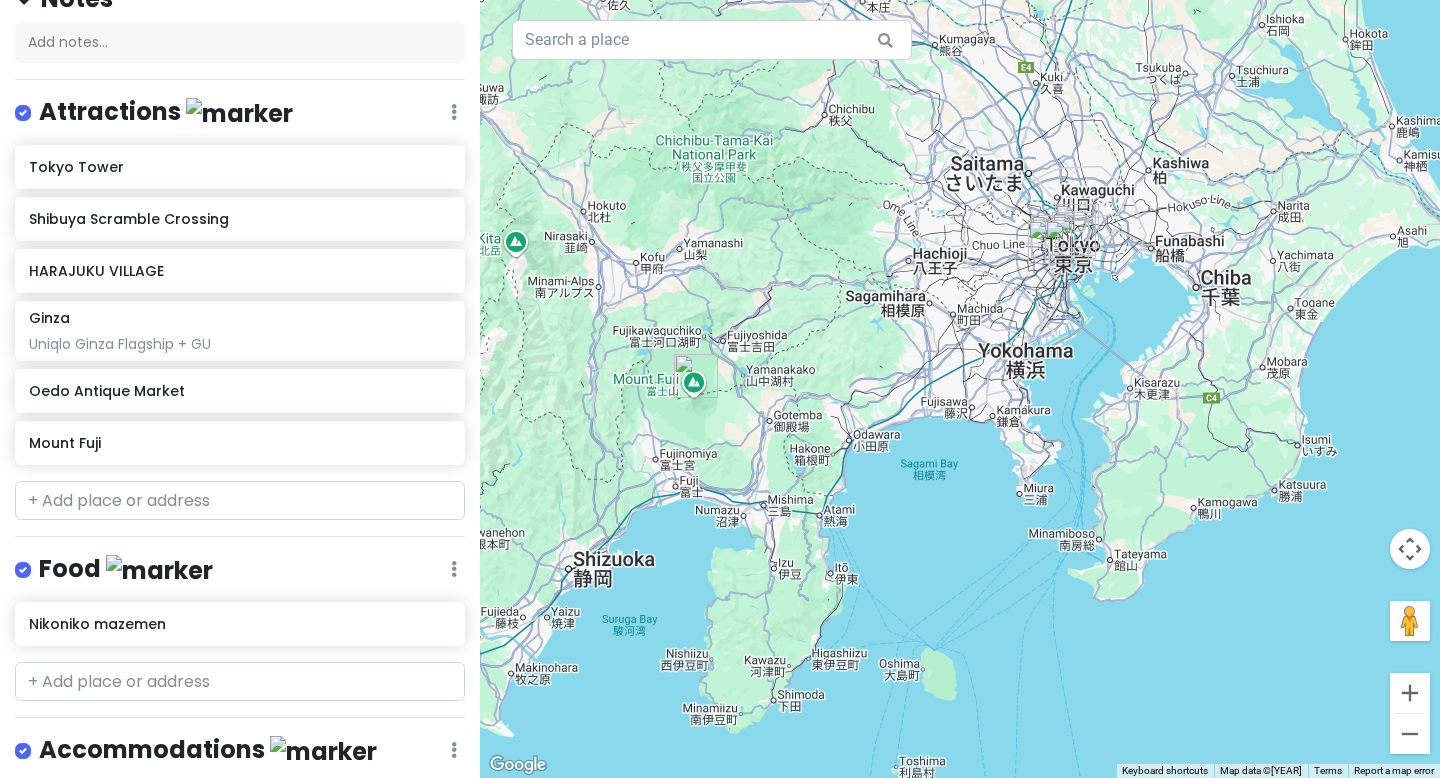 click at bounding box center [960, 389] 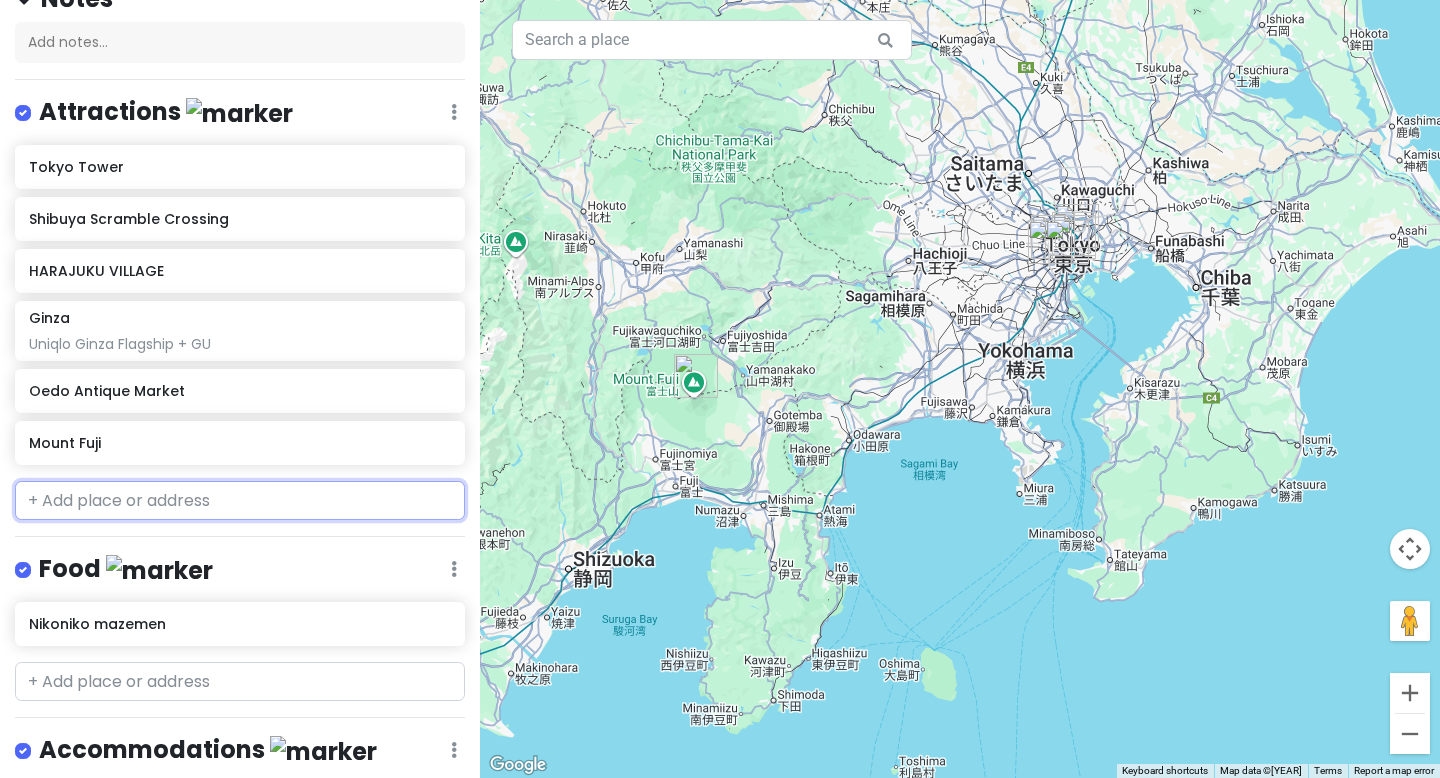 click at bounding box center (240, 501) 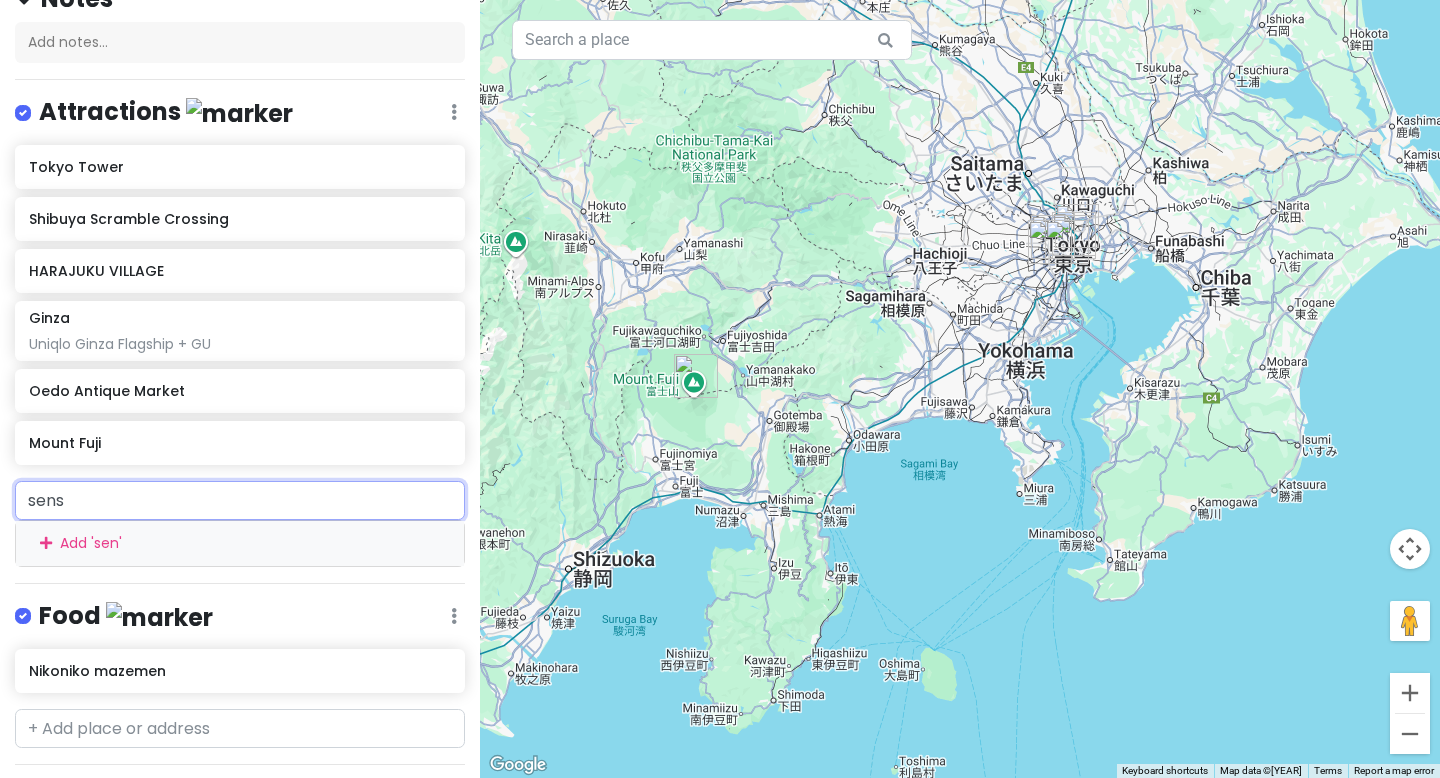 type on "senso" 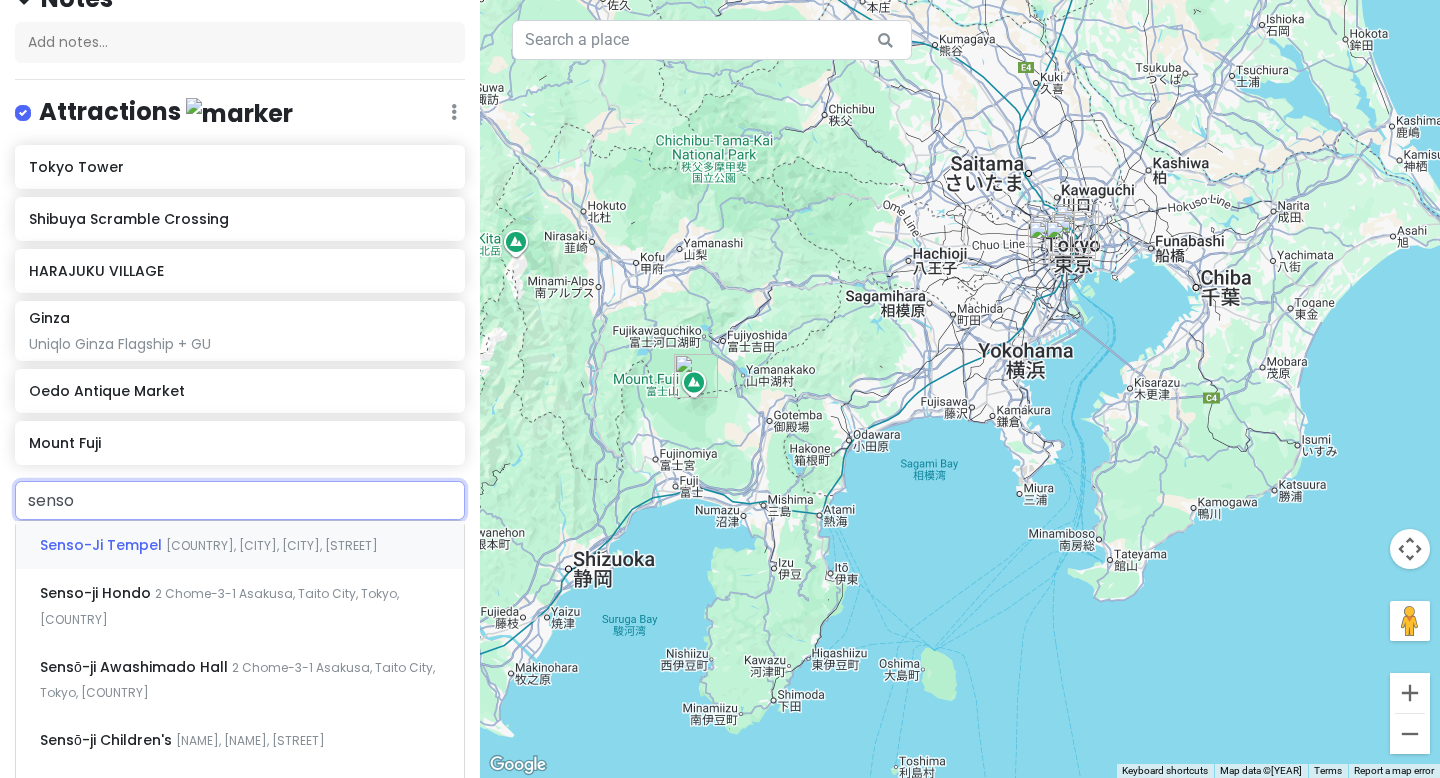 click on "[TEMPLE_NAME] [COUNTRY], [CITY], [CITY], [STREET]" at bounding box center (240, 545) 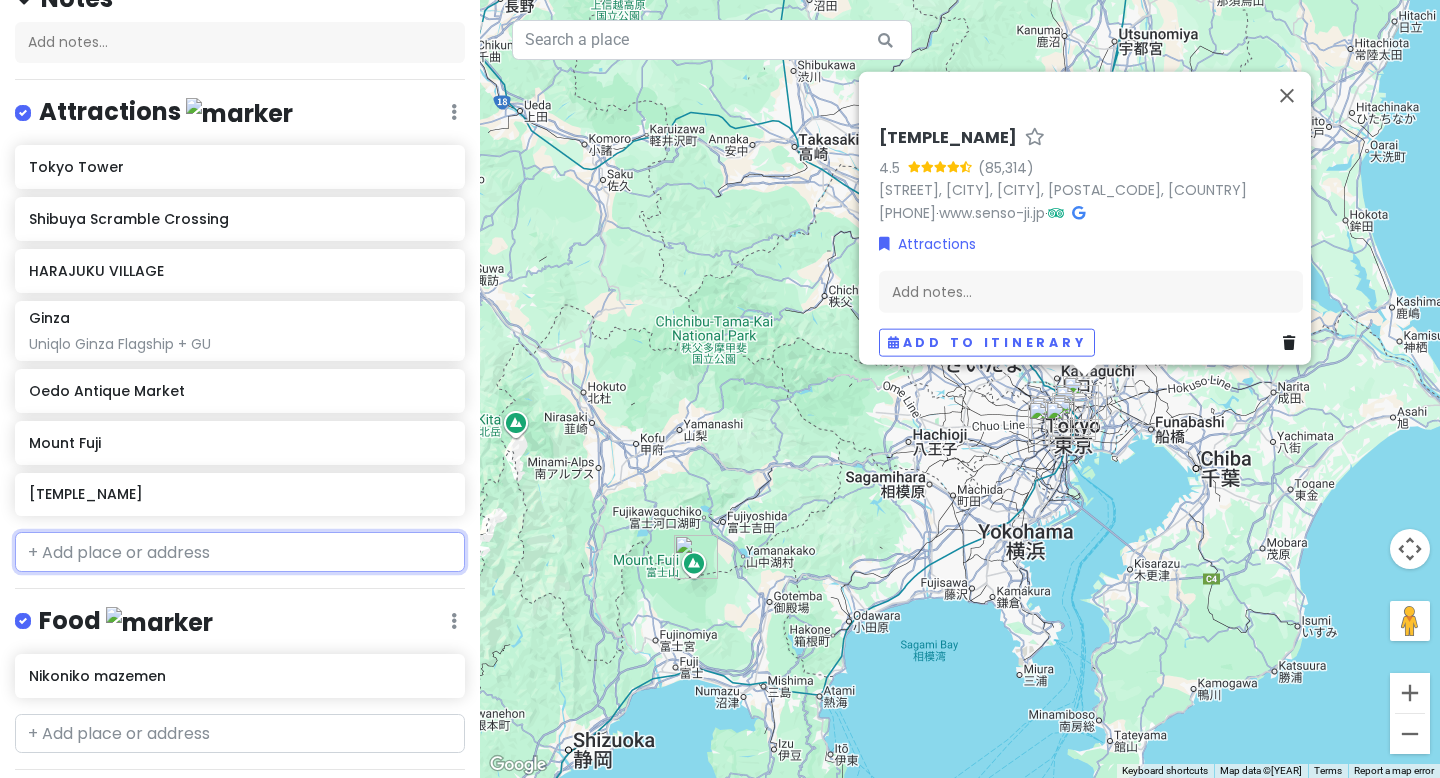 click at bounding box center [240, 552] 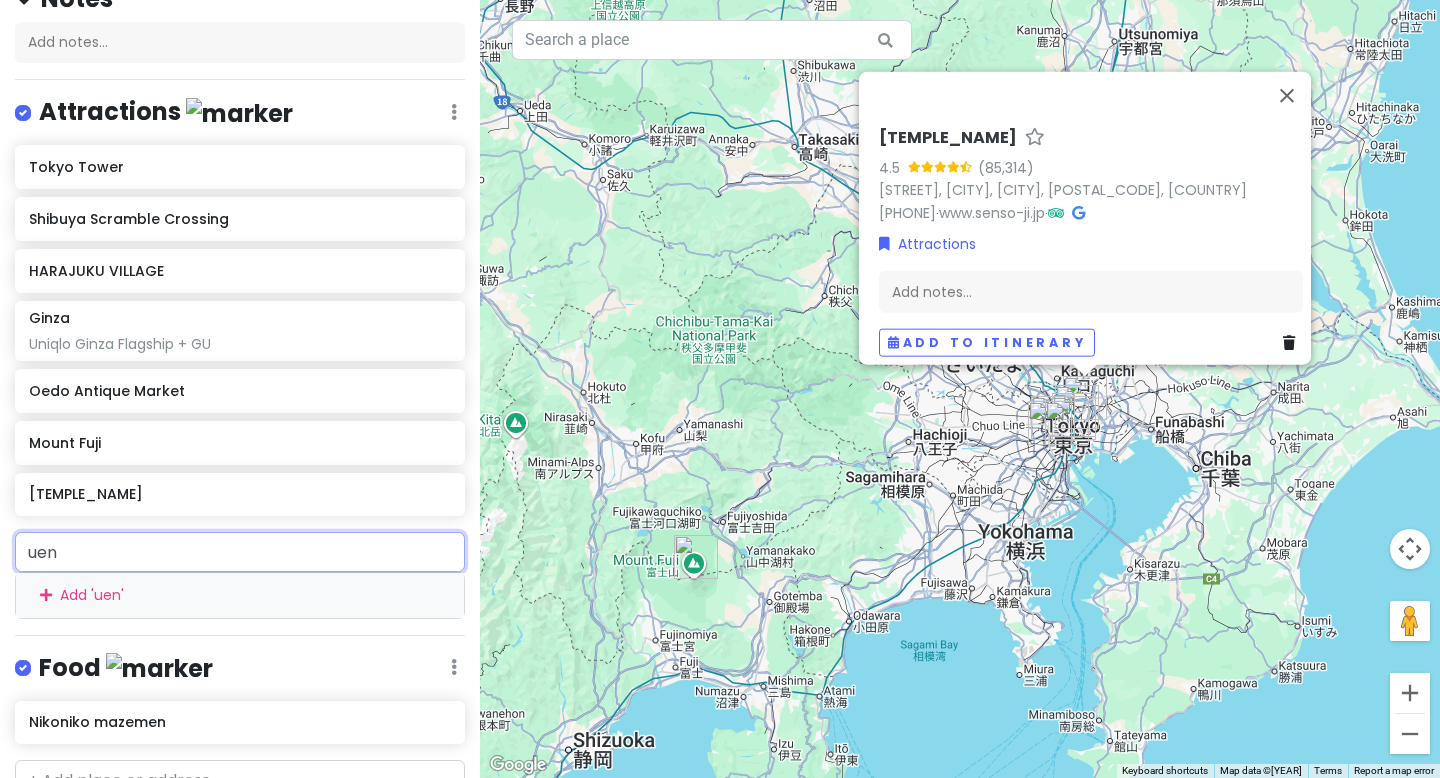 type on "ueno" 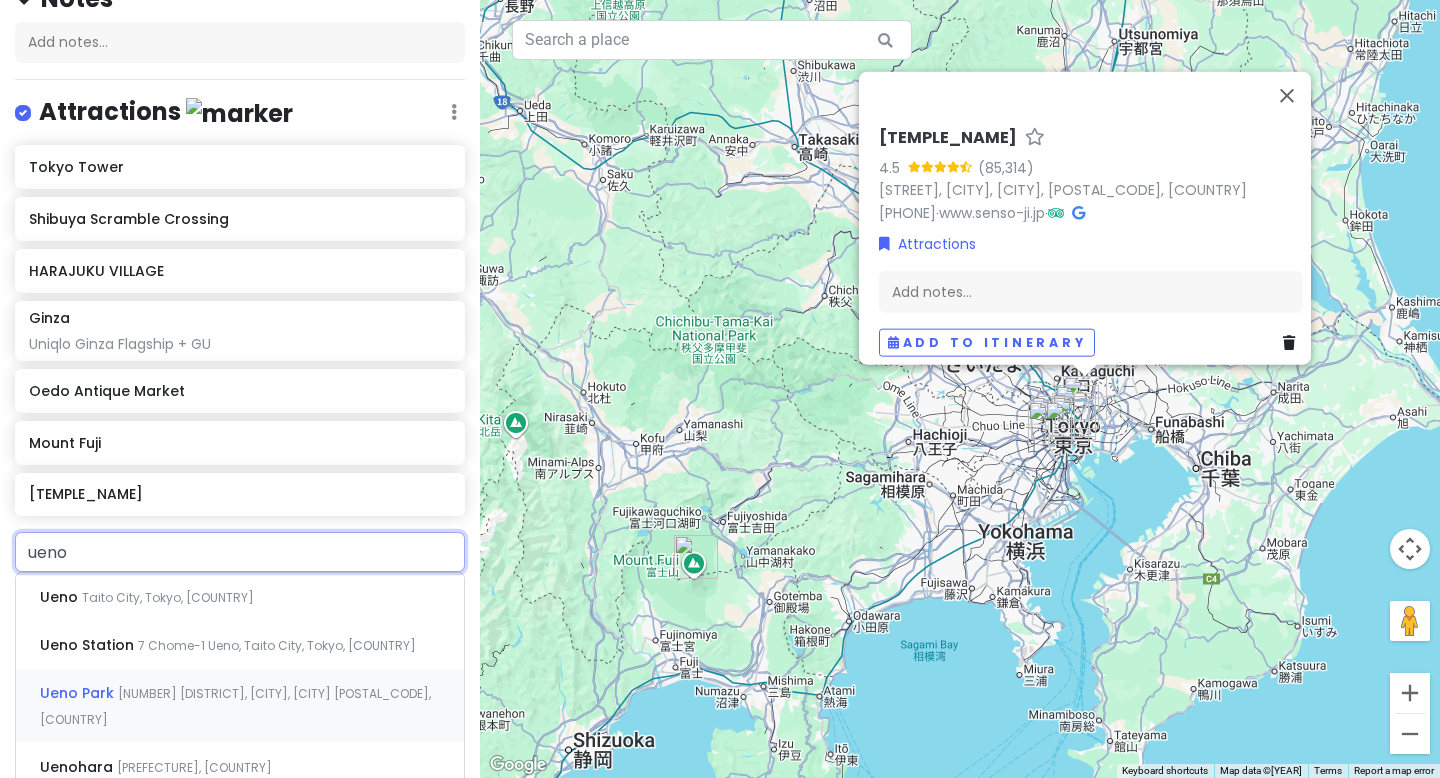 click on "[NUMBER] [DISTRICT], [CITY], [CITY] [POSTAL_CODE], [COUNTRY]" at bounding box center (168, 597) 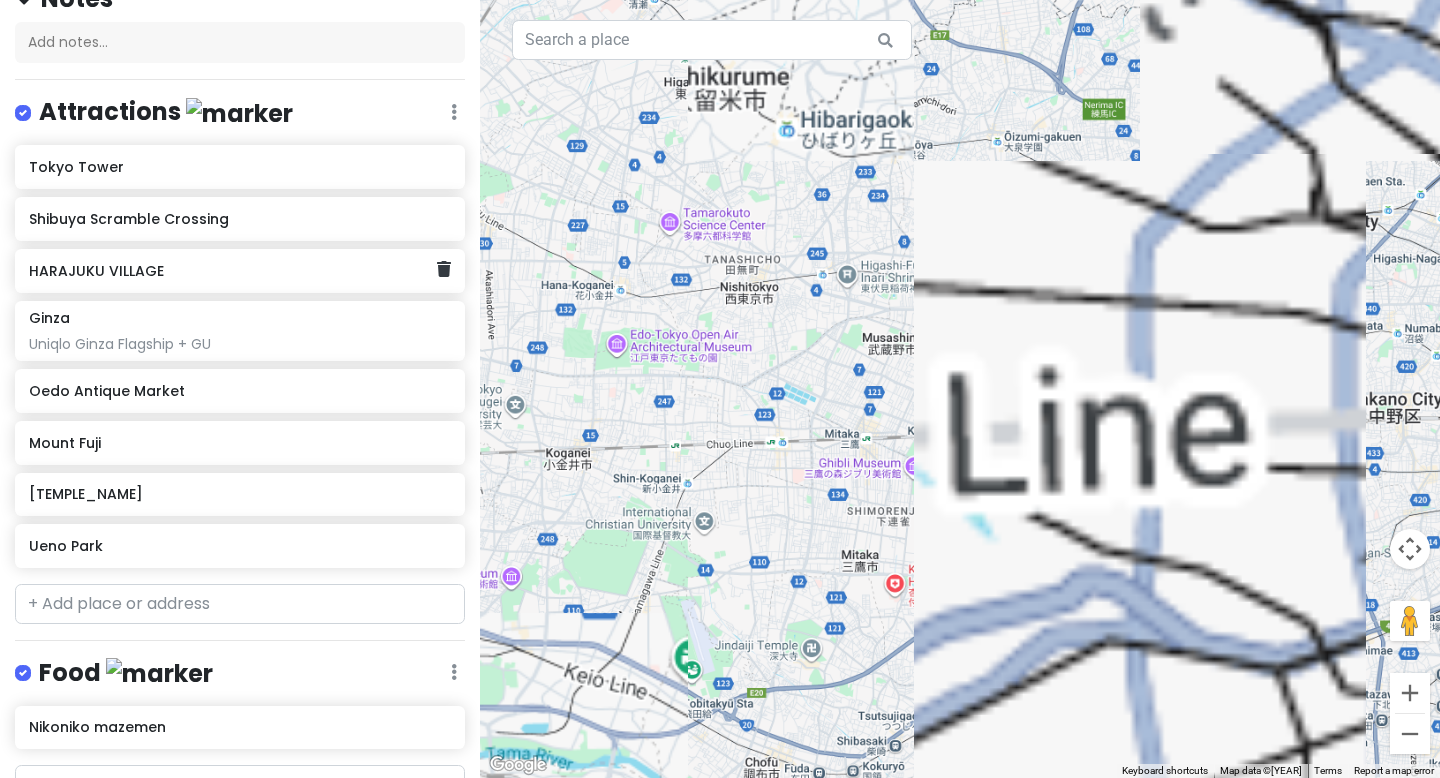 drag, startPoint x: 1203, startPoint y: 432, endPoint x: 459, endPoint y: 289, distance: 757.618 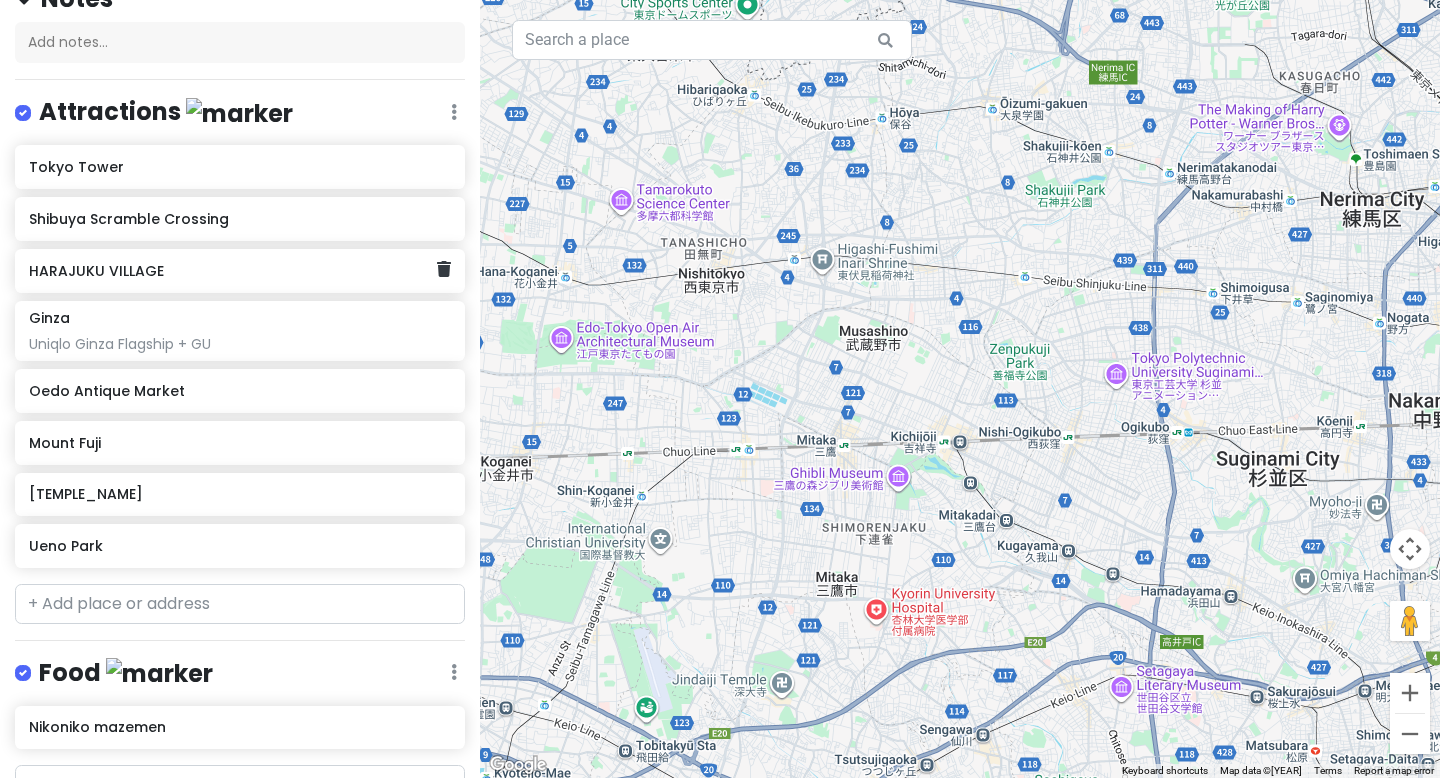 drag, startPoint x: 459, startPoint y: 289, endPoint x: 446, endPoint y: 289, distance: 13 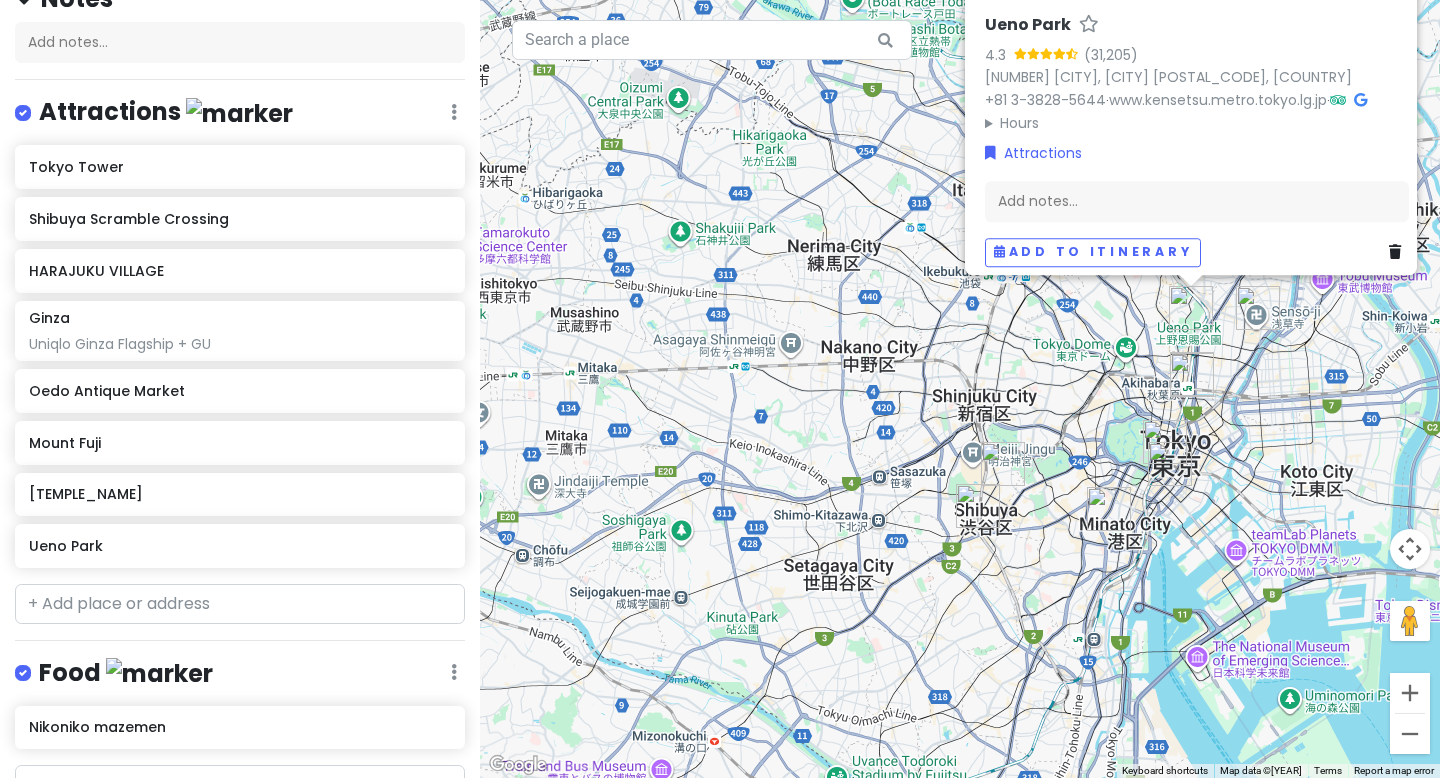 drag, startPoint x: 1279, startPoint y: 377, endPoint x: 862, endPoint y: 357, distance: 417.47934 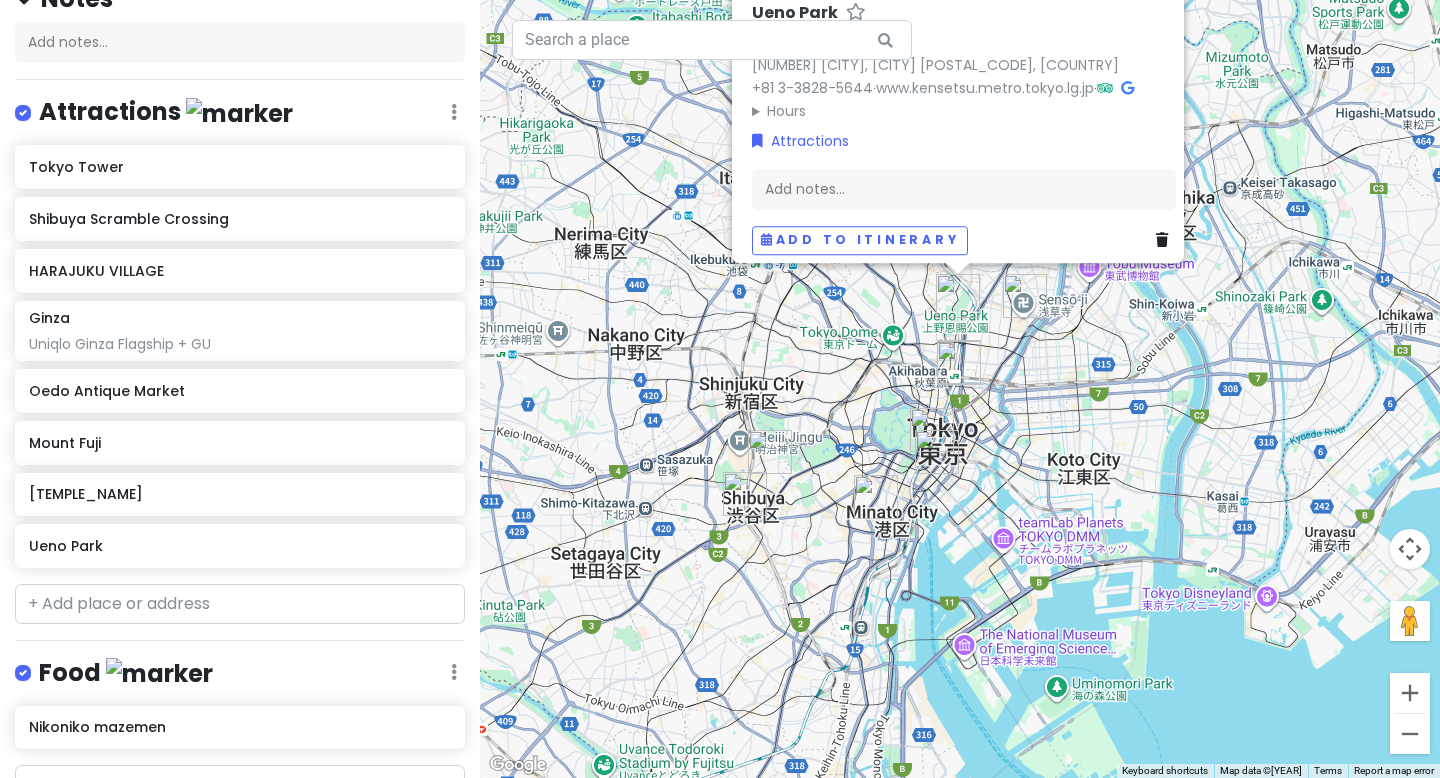 drag, startPoint x: 891, startPoint y: 347, endPoint x: 678, endPoint y: 345, distance: 213.00938 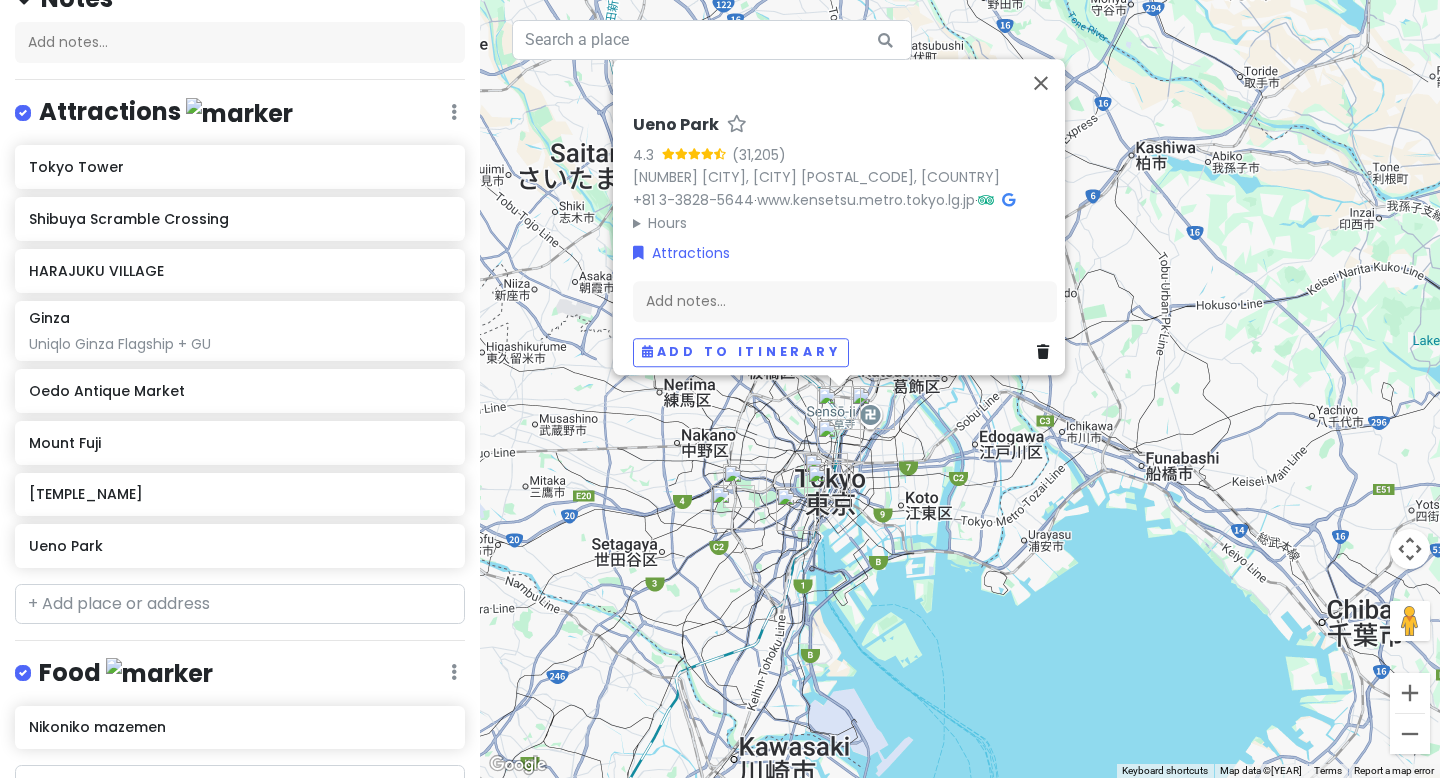 drag, startPoint x: 1008, startPoint y: 362, endPoint x: 1005, endPoint y: 439, distance: 77.05842 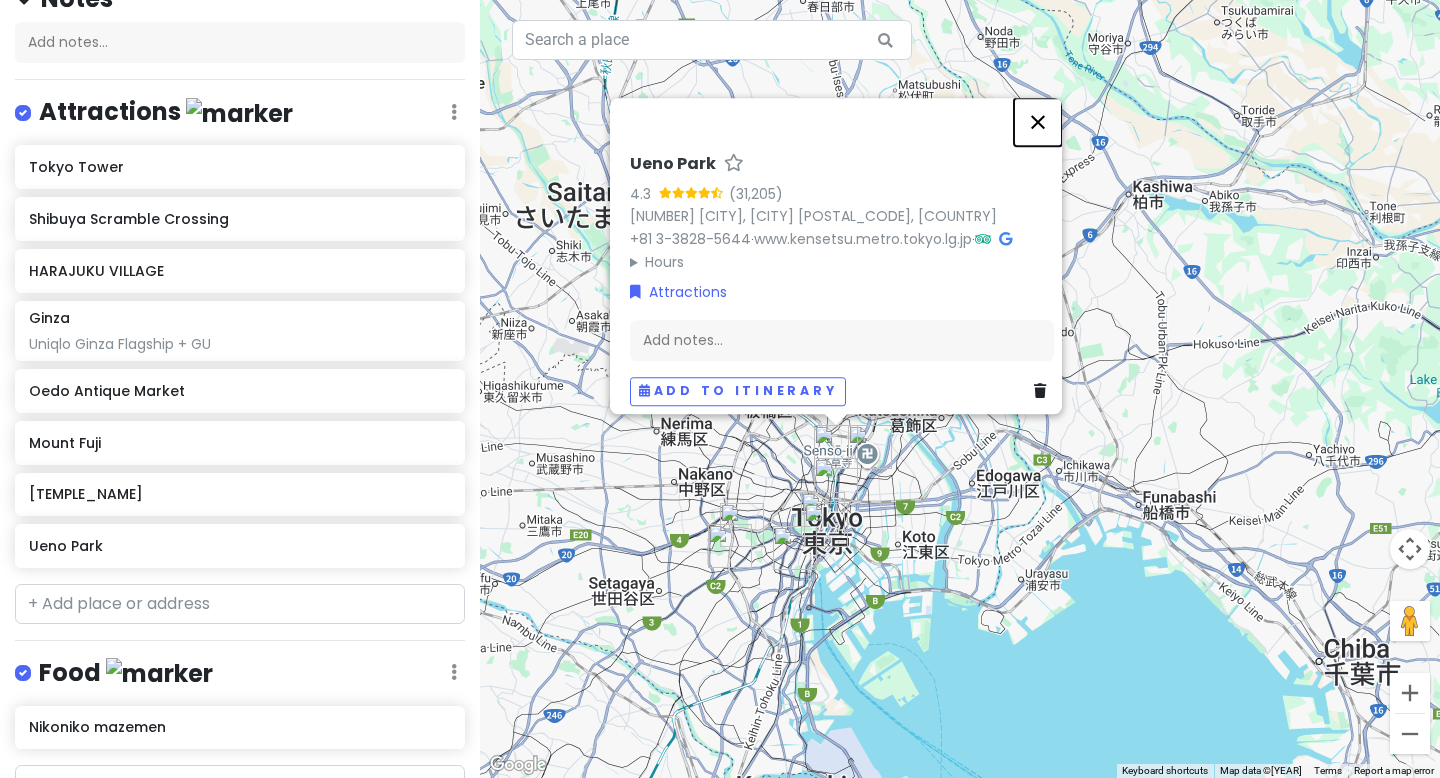 click at bounding box center [1038, 122] 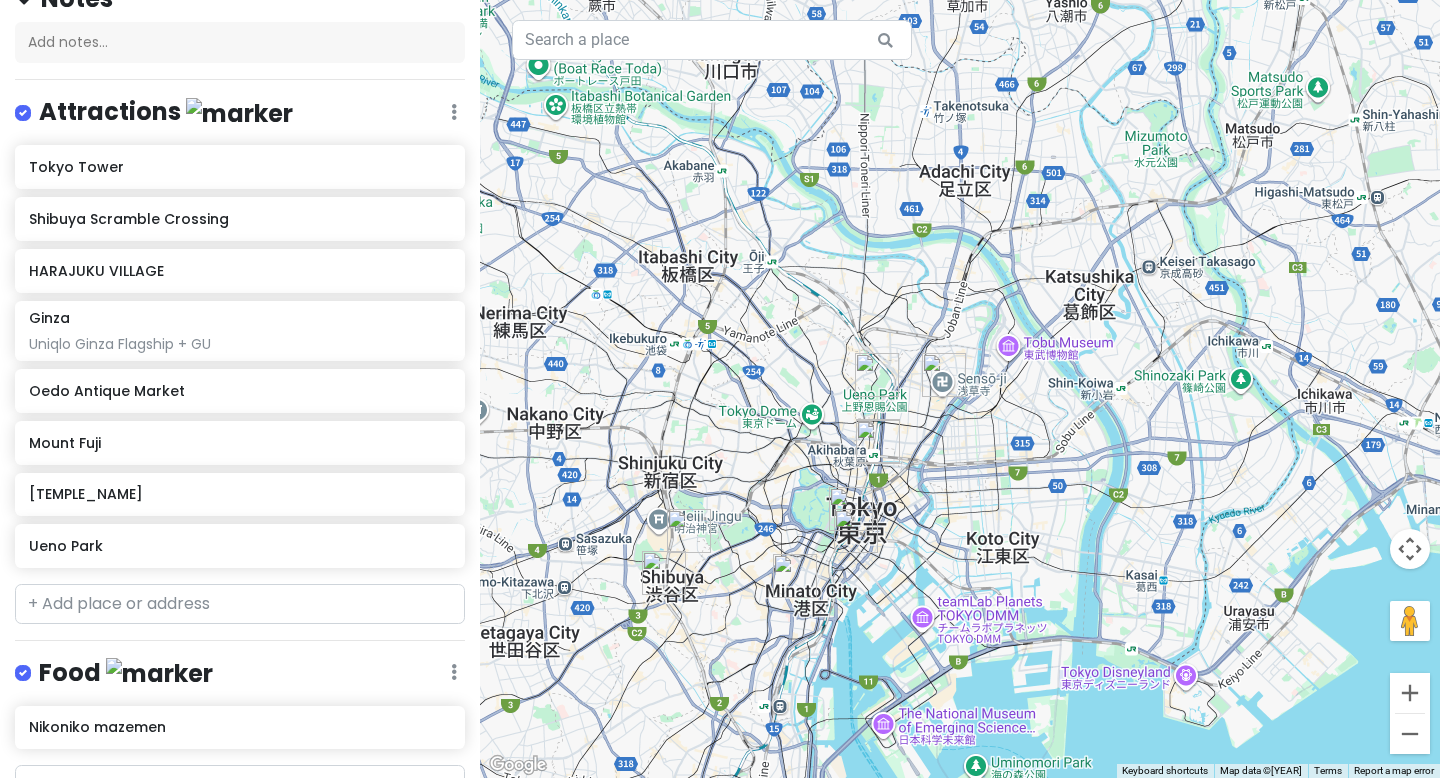 drag, startPoint x: 893, startPoint y: 411, endPoint x: 1037, endPoint y: 148, distance: 299.8416 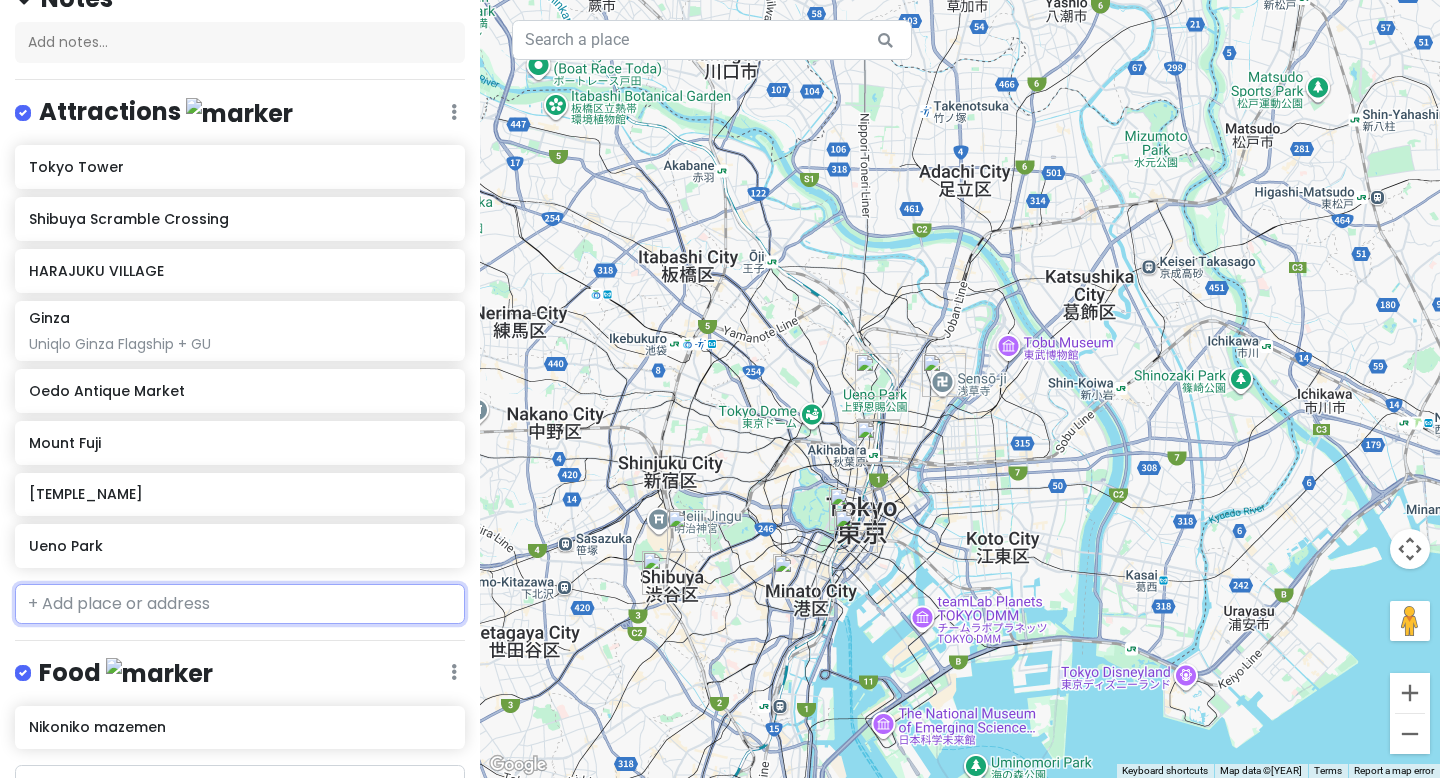 click at bounding box center [240, 604] 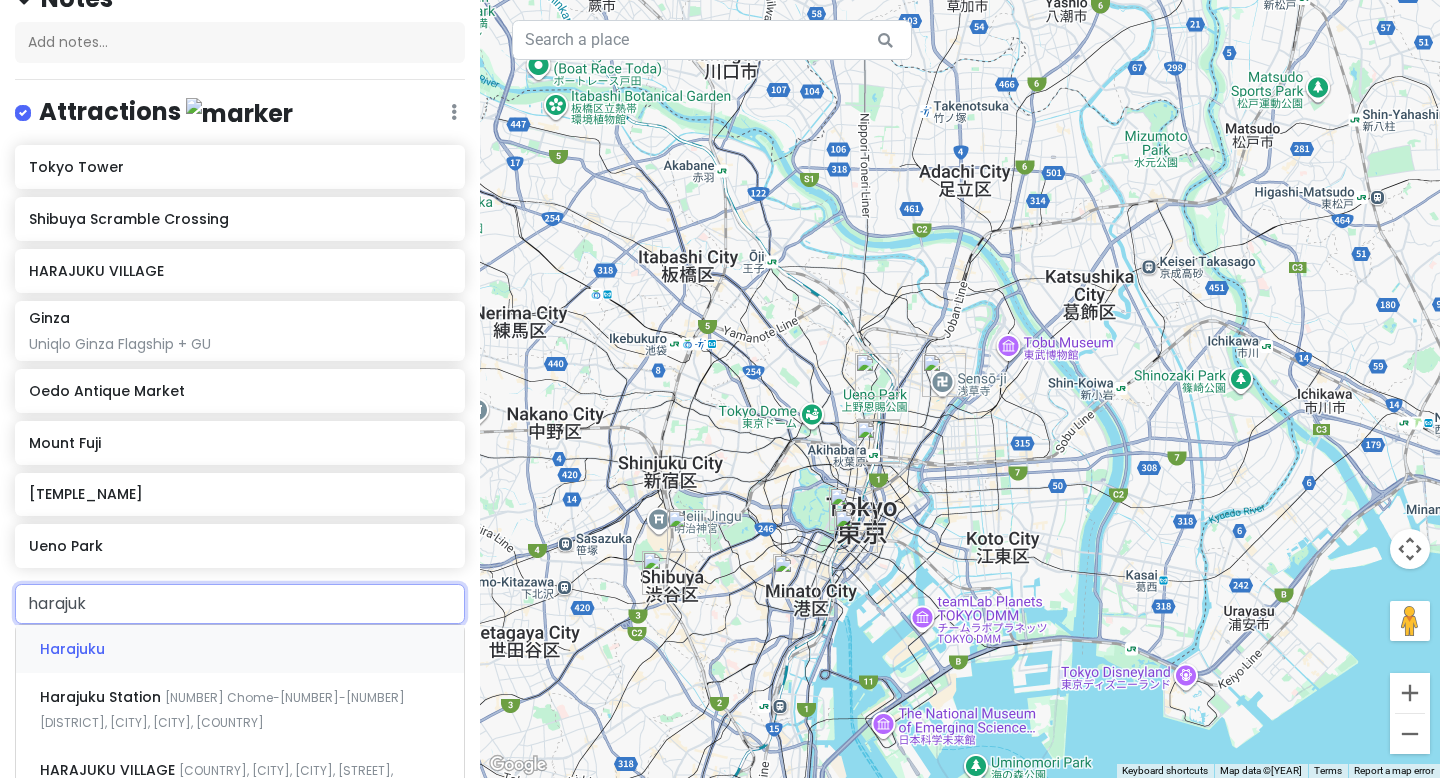 type on "harajuku" 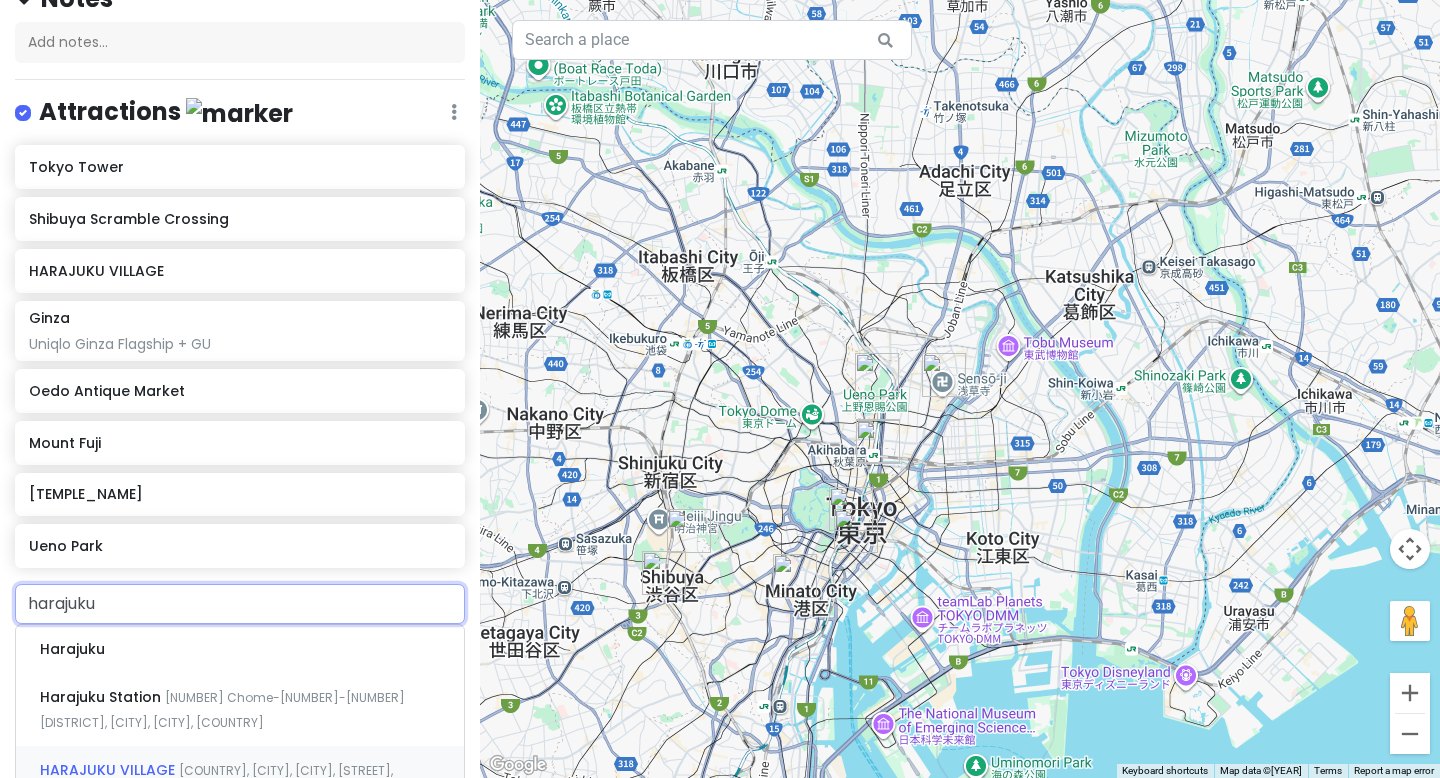 click on "[COUNTRY], [CITY], [CITY], [STREET], [POSTAL_CODE]" at bounding box center (105, 649) 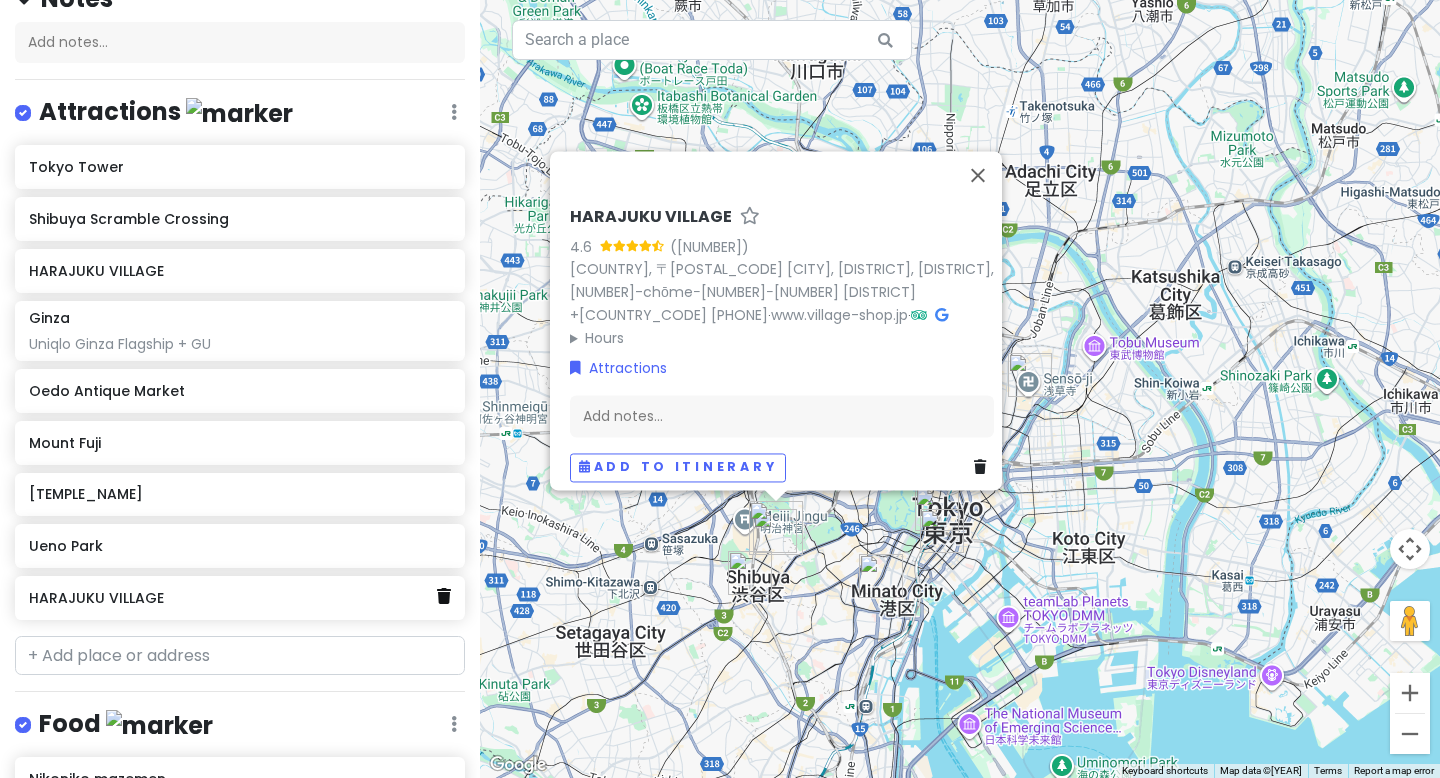 click at bounding box center (444, 596) 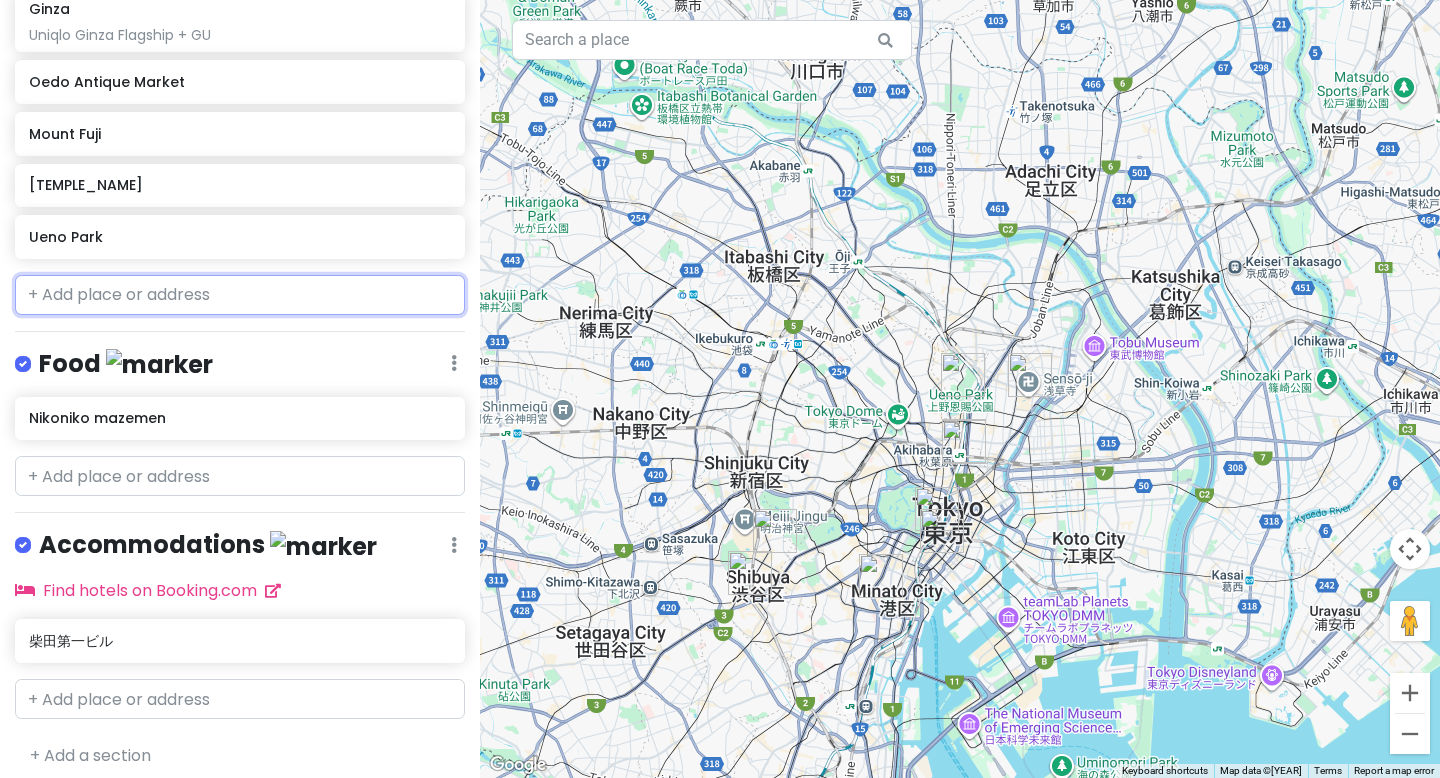 scroll, scrollTop: 522, scrollLeft: 0, axis: vertical 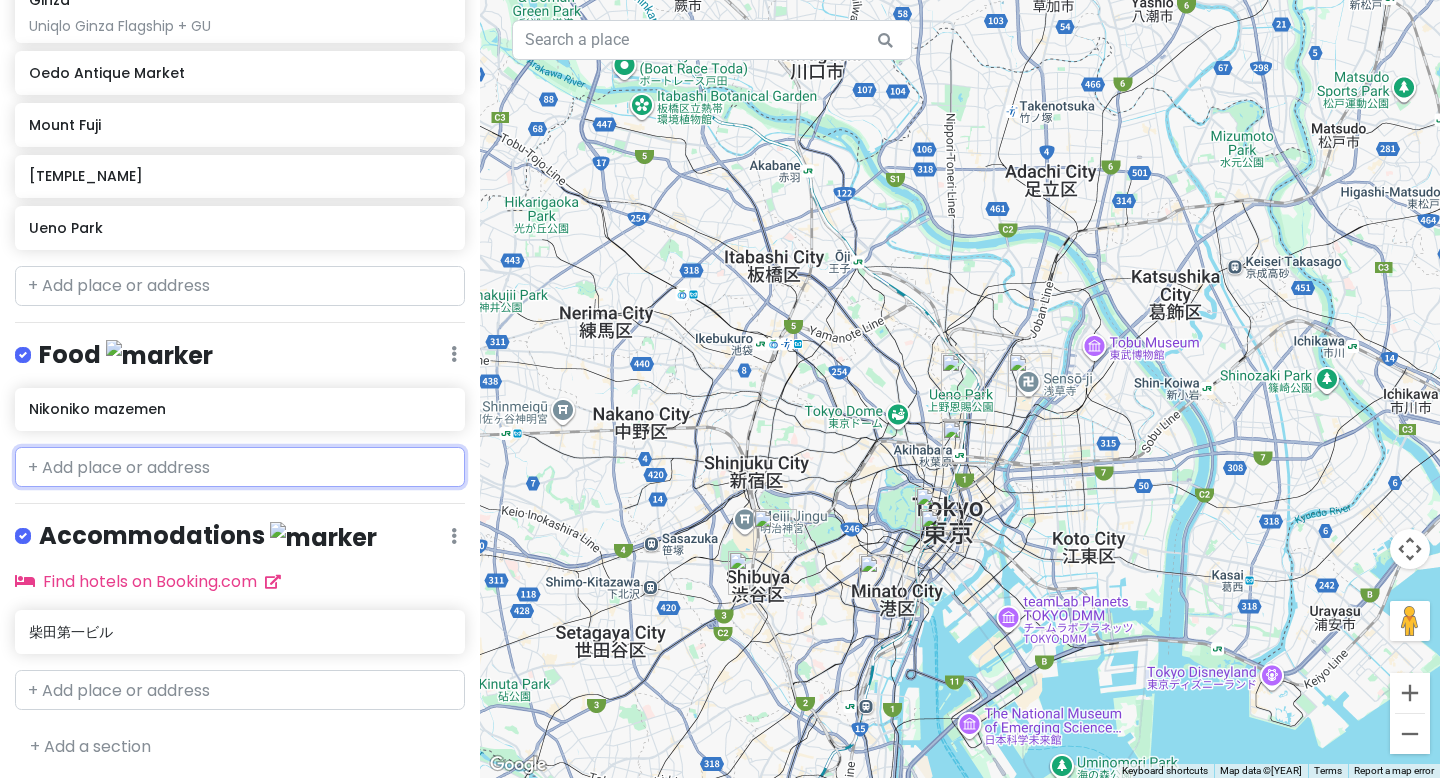 click at bounding box center [240, 467] 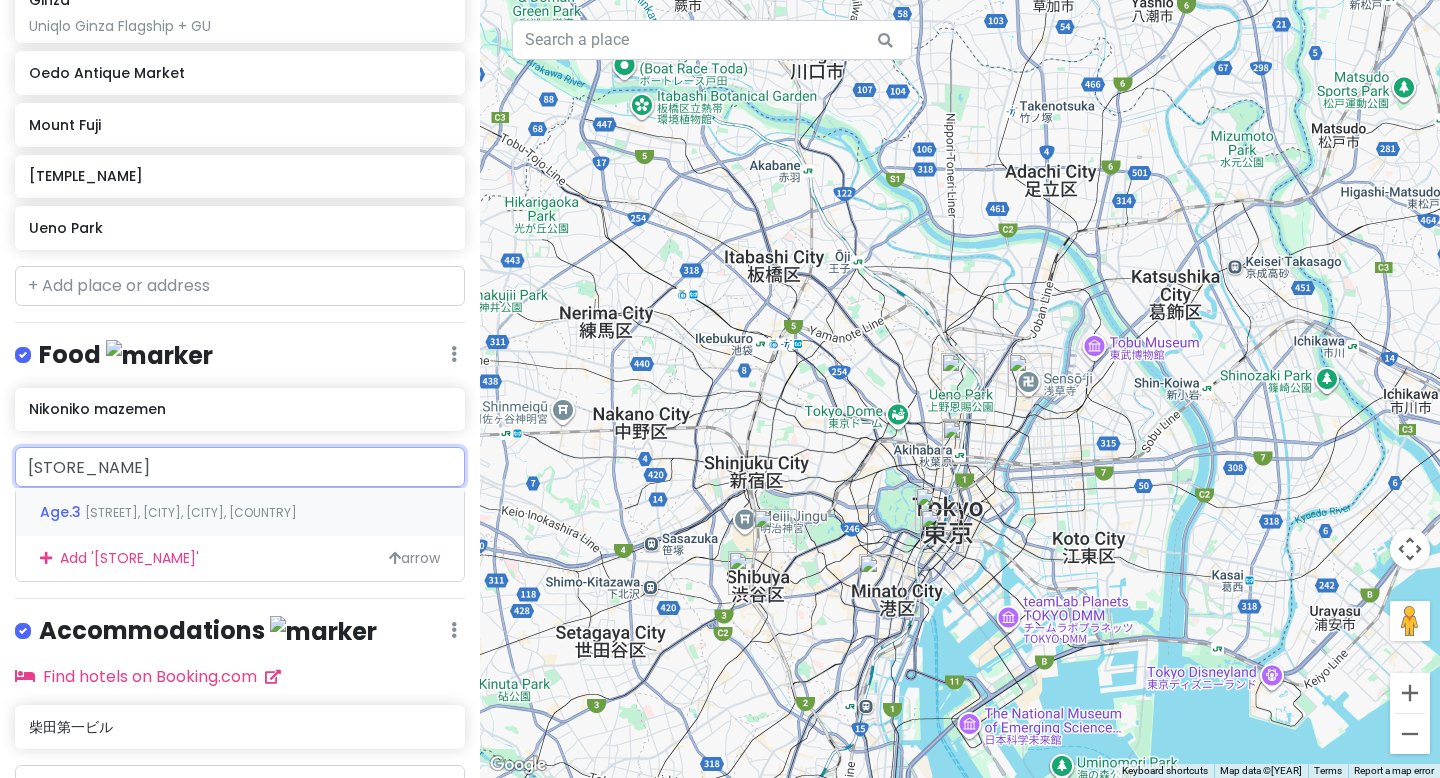click on "[STREET], [CITY], [CITY], [COUNTRY]" at bounding box center [191, 512] 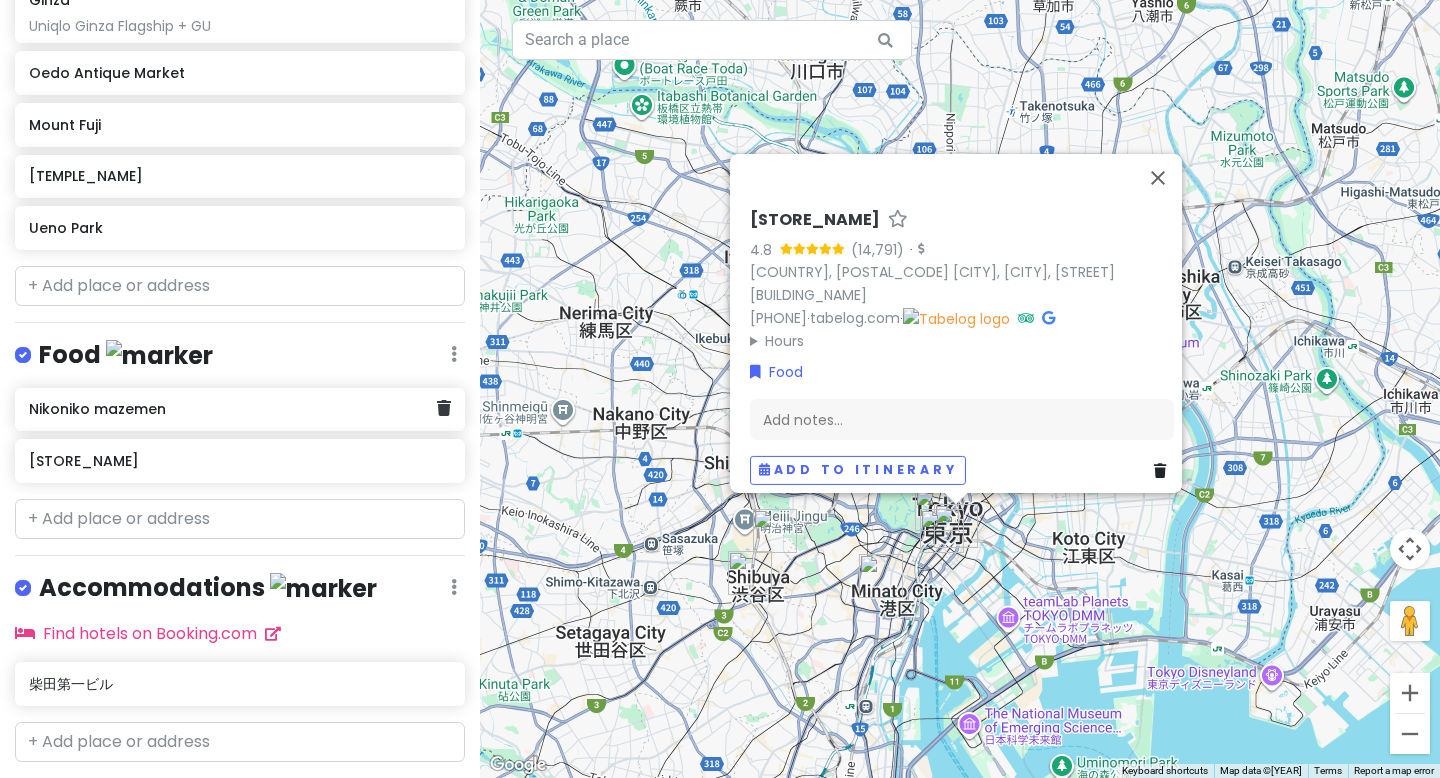 click on "Nikoniko mazemen" at bounding box center (232, 409) 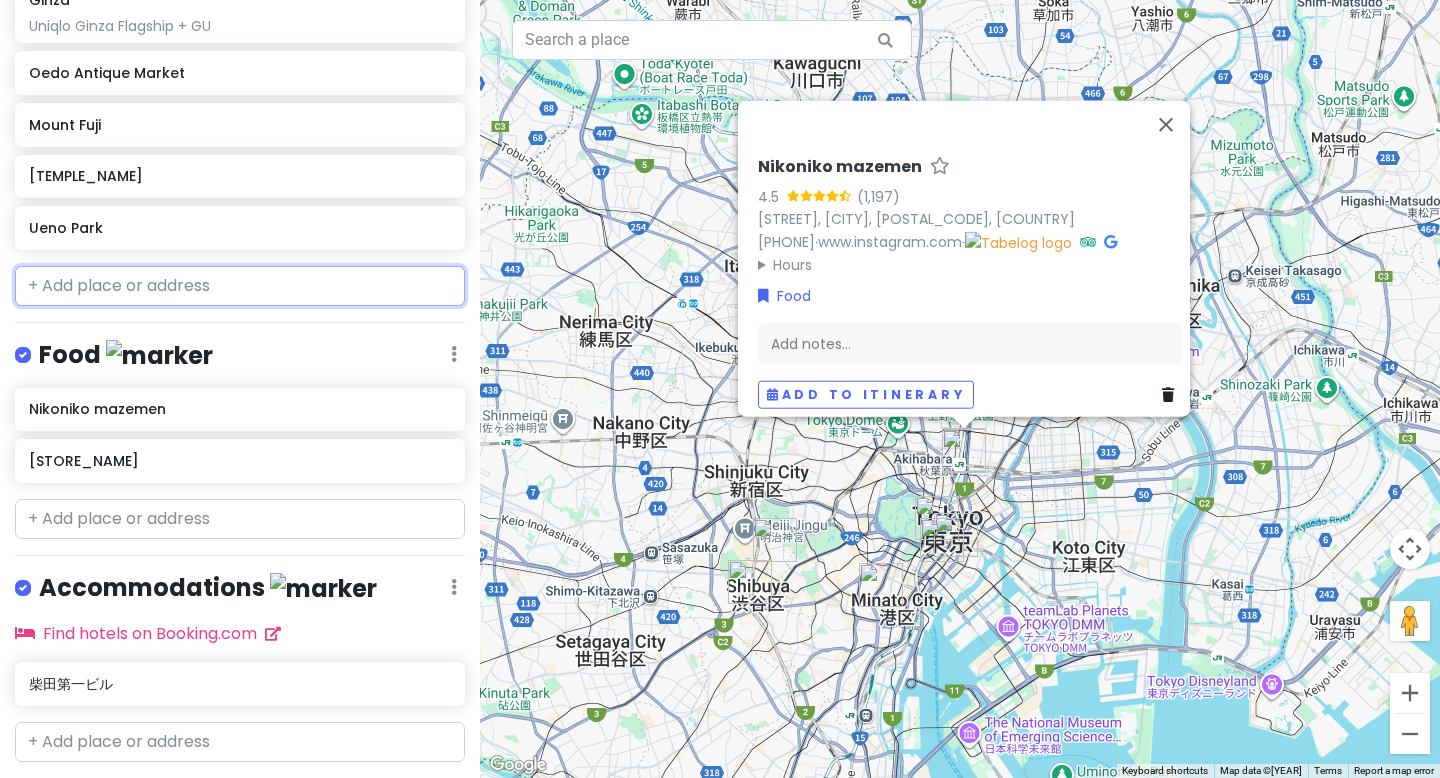 click at bounding box center (240, 286) 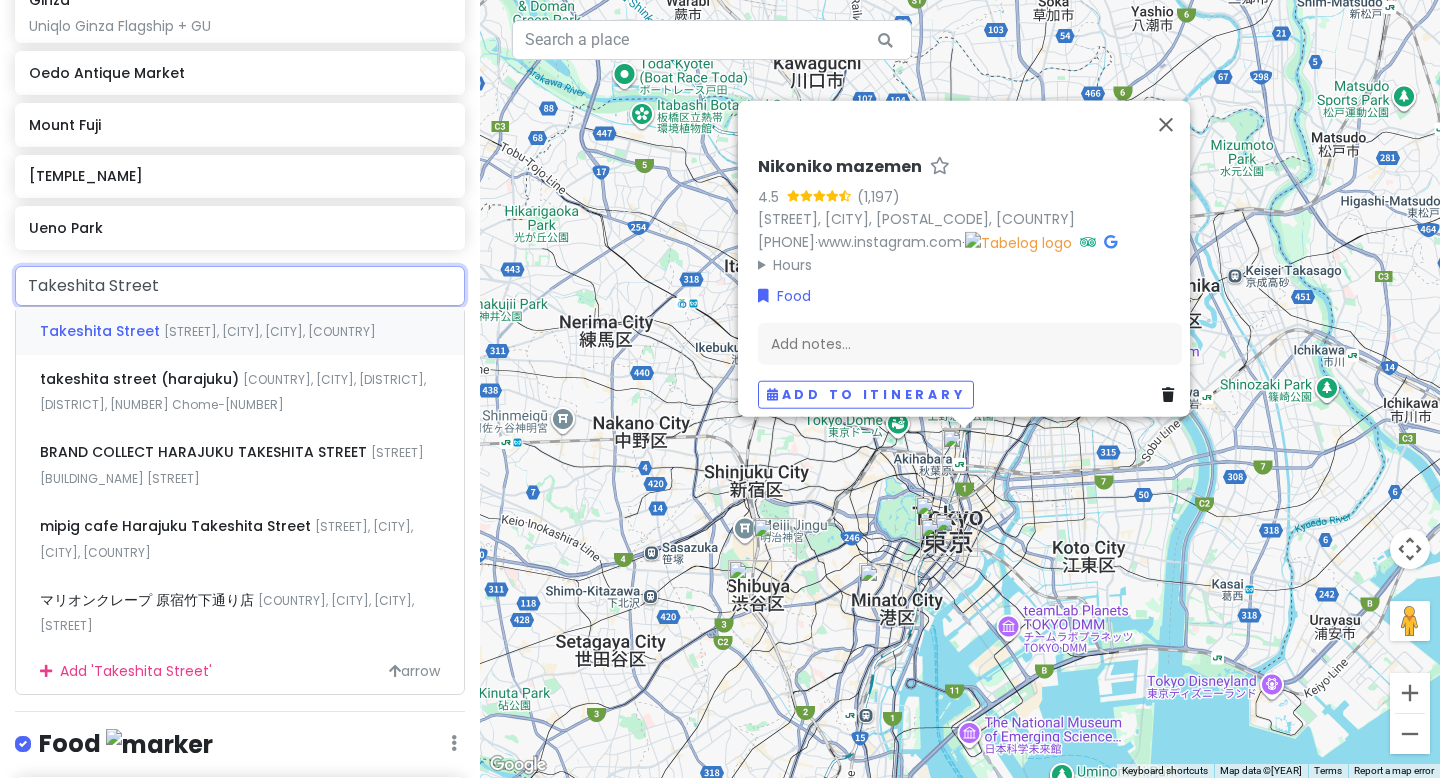 click on "[STREET], [CITY], [CITY], [COUNTRY]" at bounding box center (270, 331) 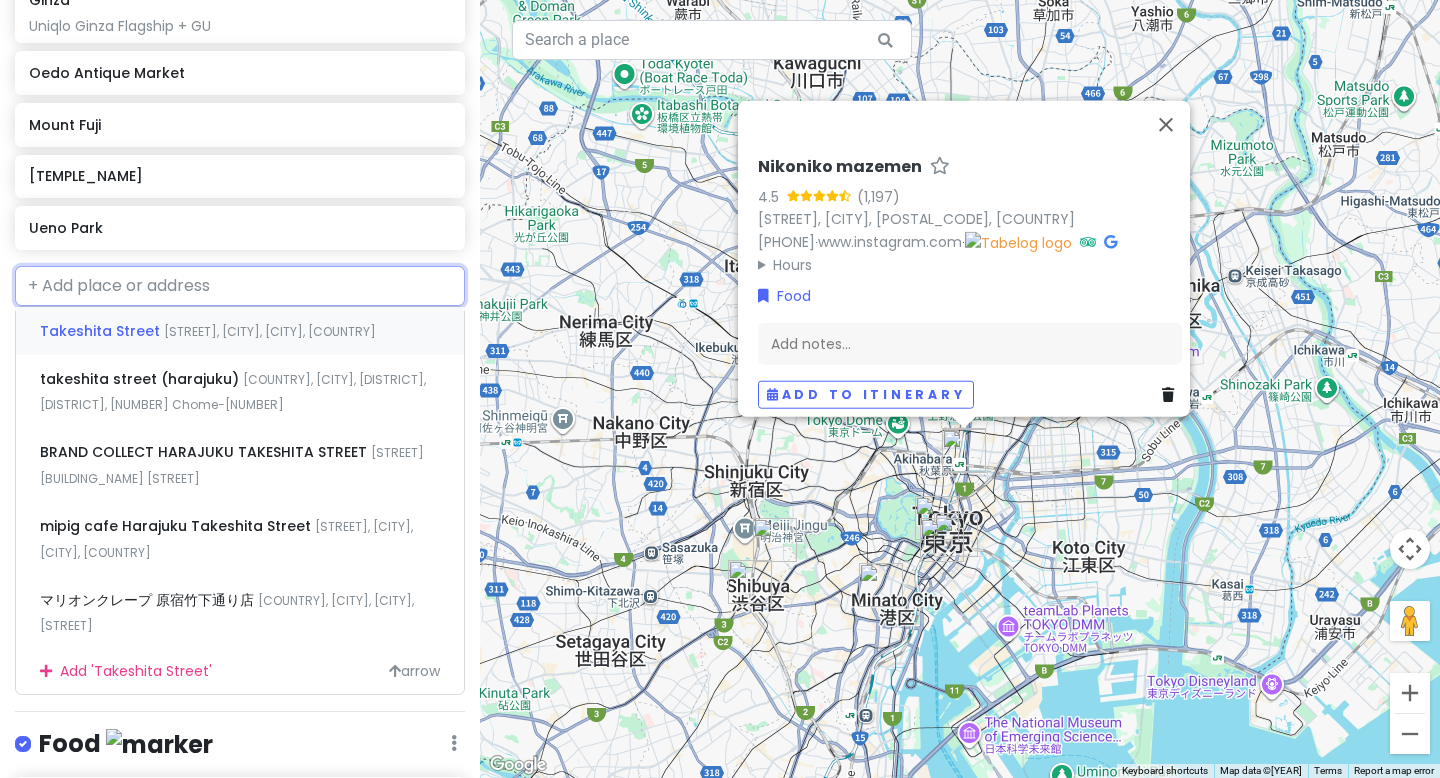 scroll, scrollTop: 574, scrollLeft: 0, axis: vertical 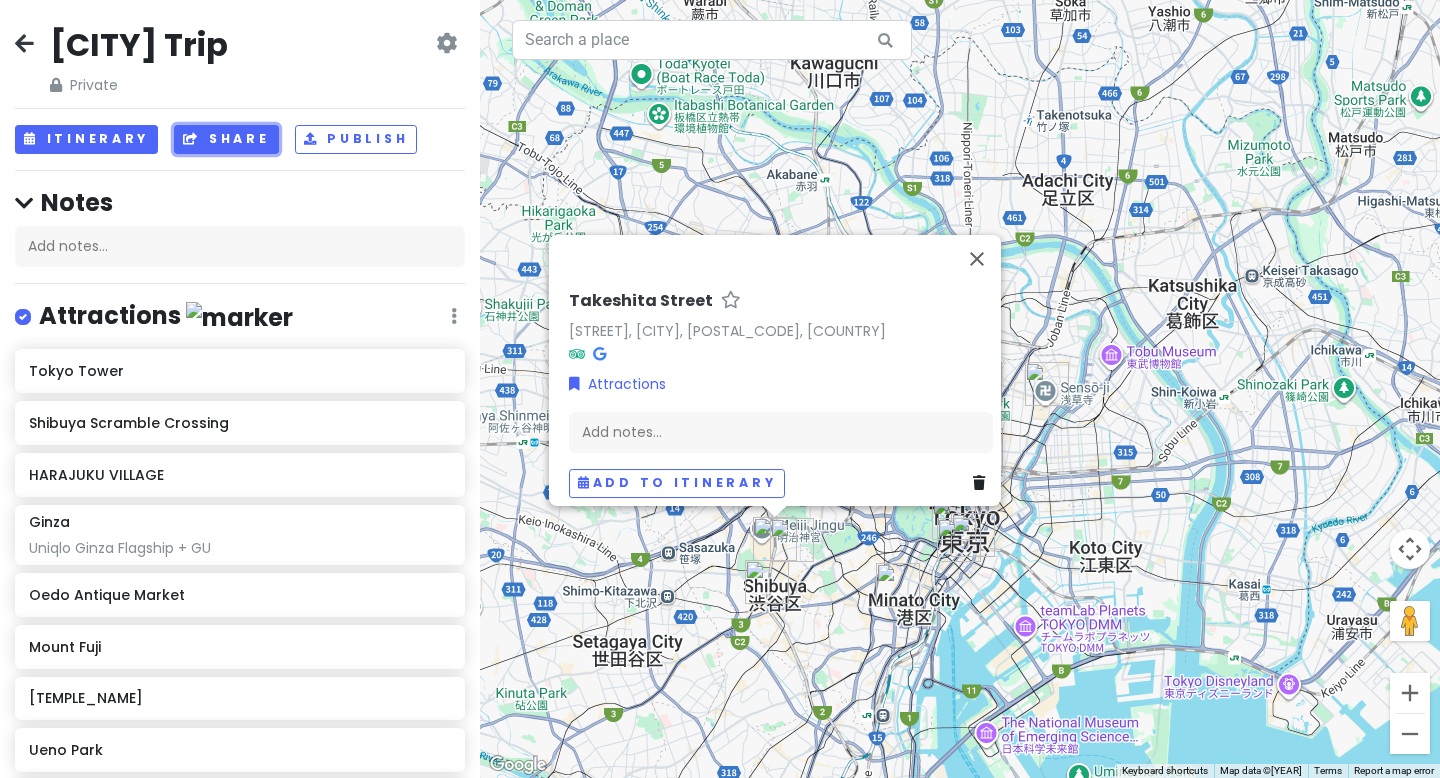 click on "Share" at bounding box center (226, 139) 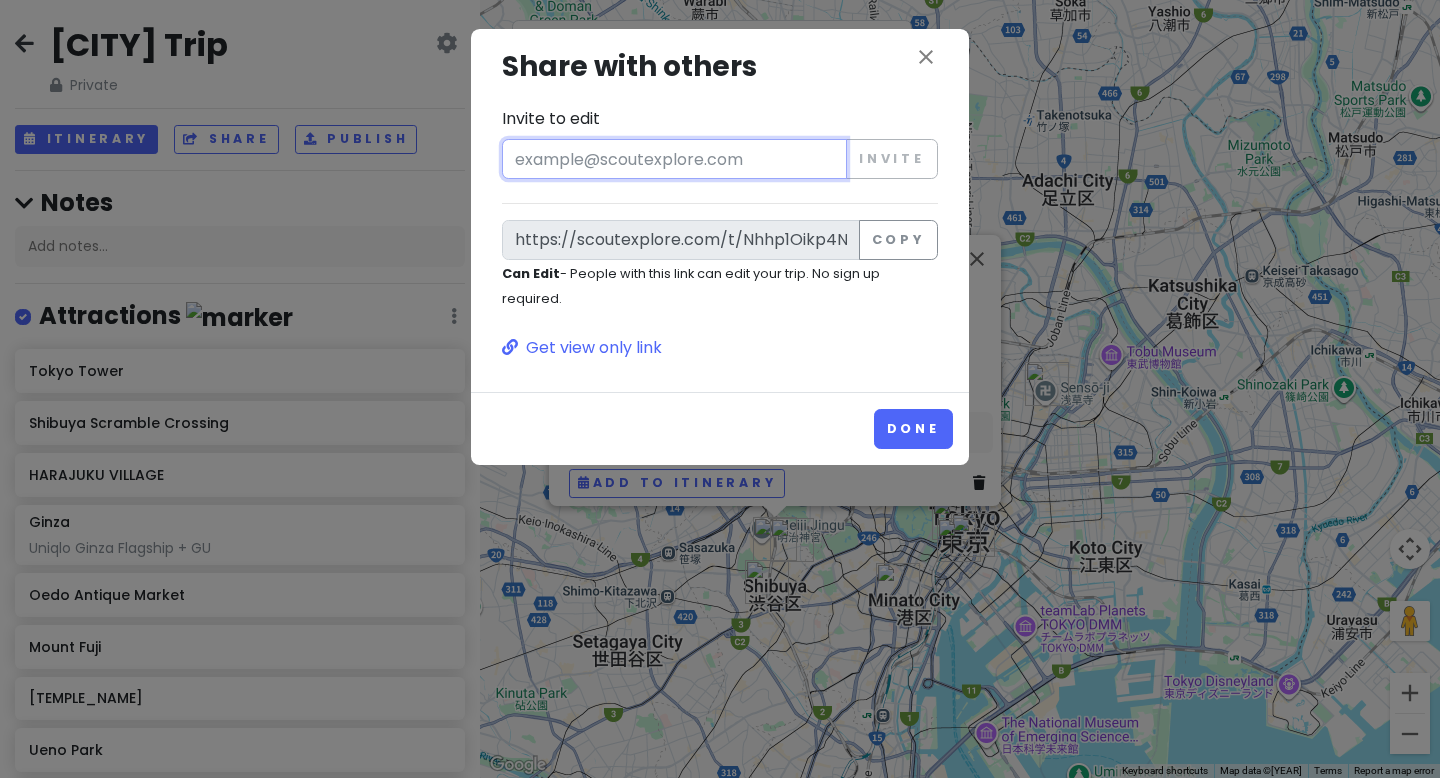 click on "Invite to edit" at bounding box center [674, 159] 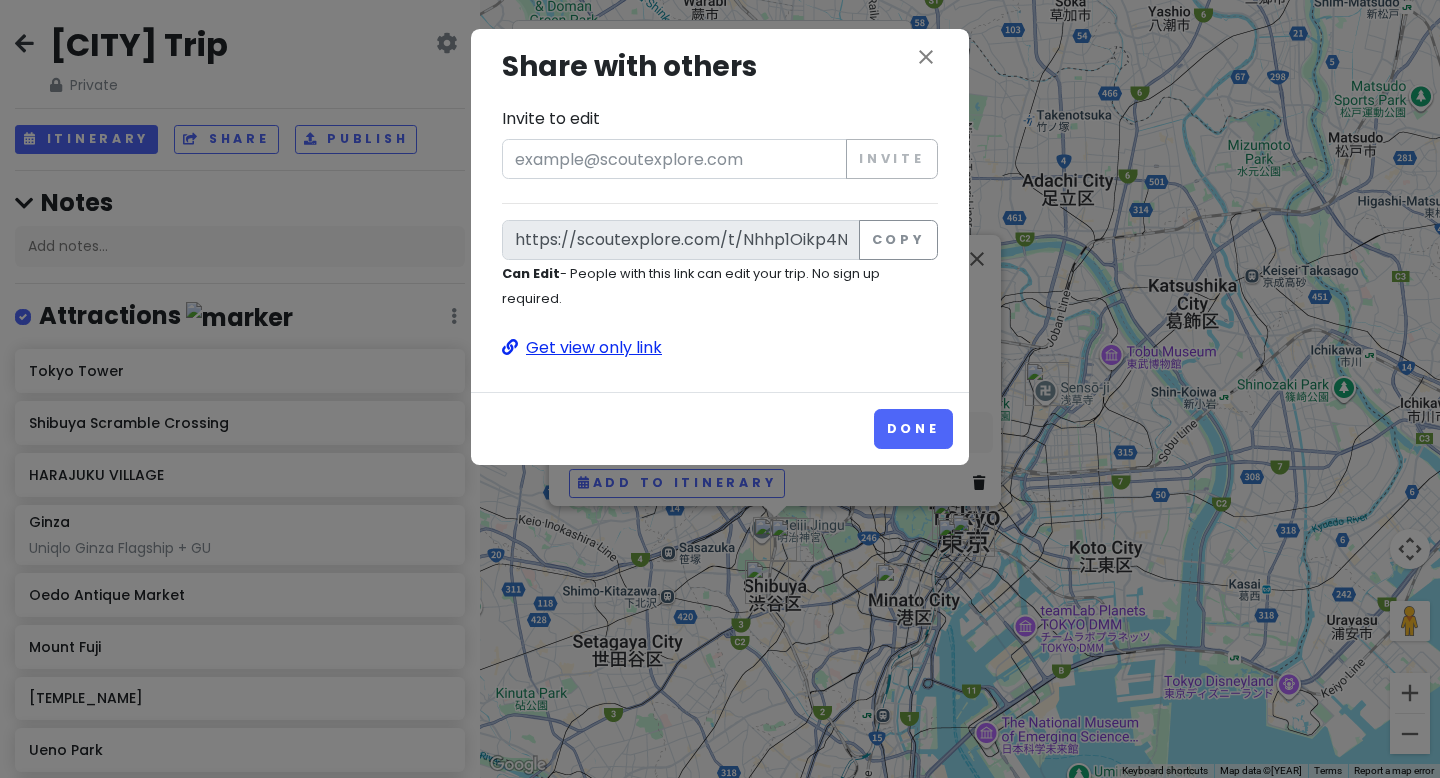 click on "Get view only link" at bounding box center (720, 348) 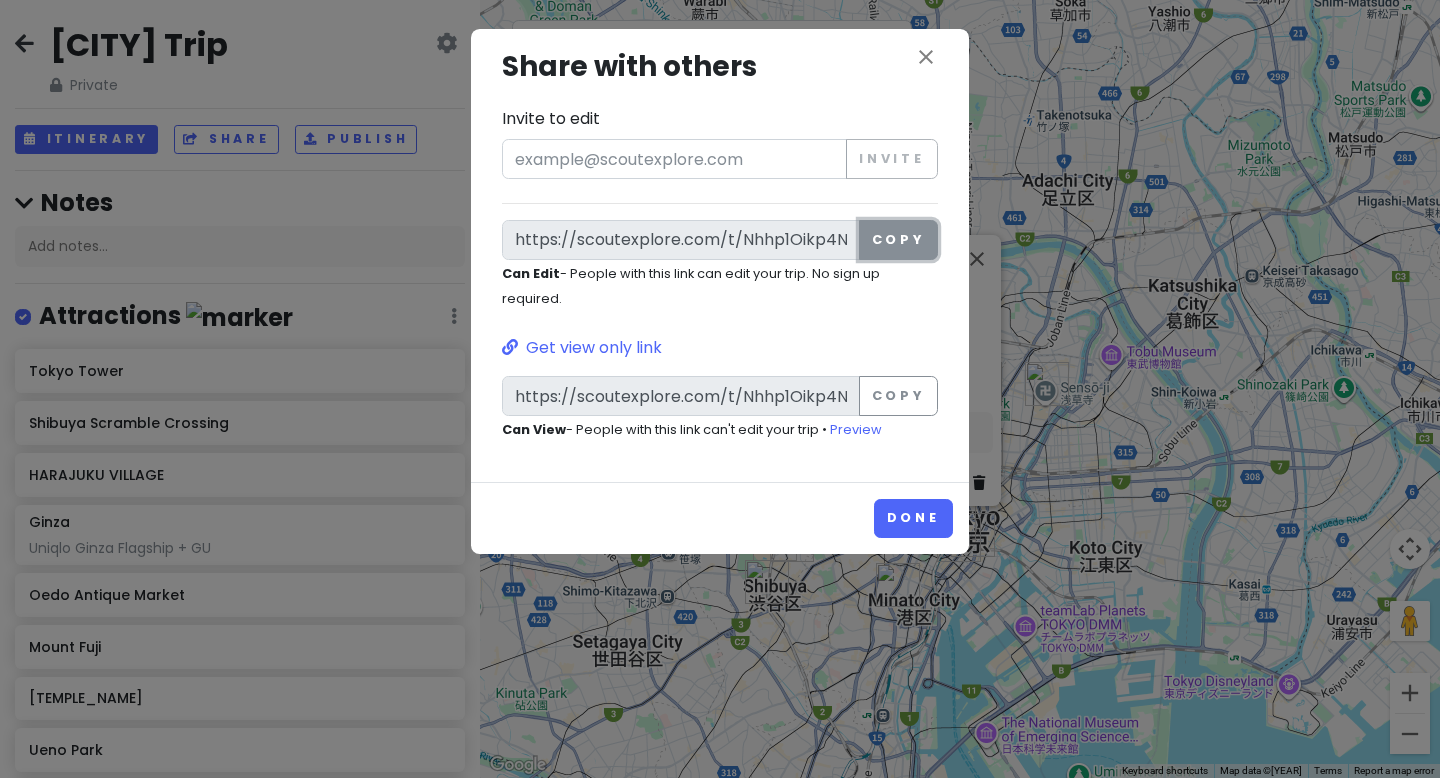 click on "Copy" at bounding box center [898, 240] 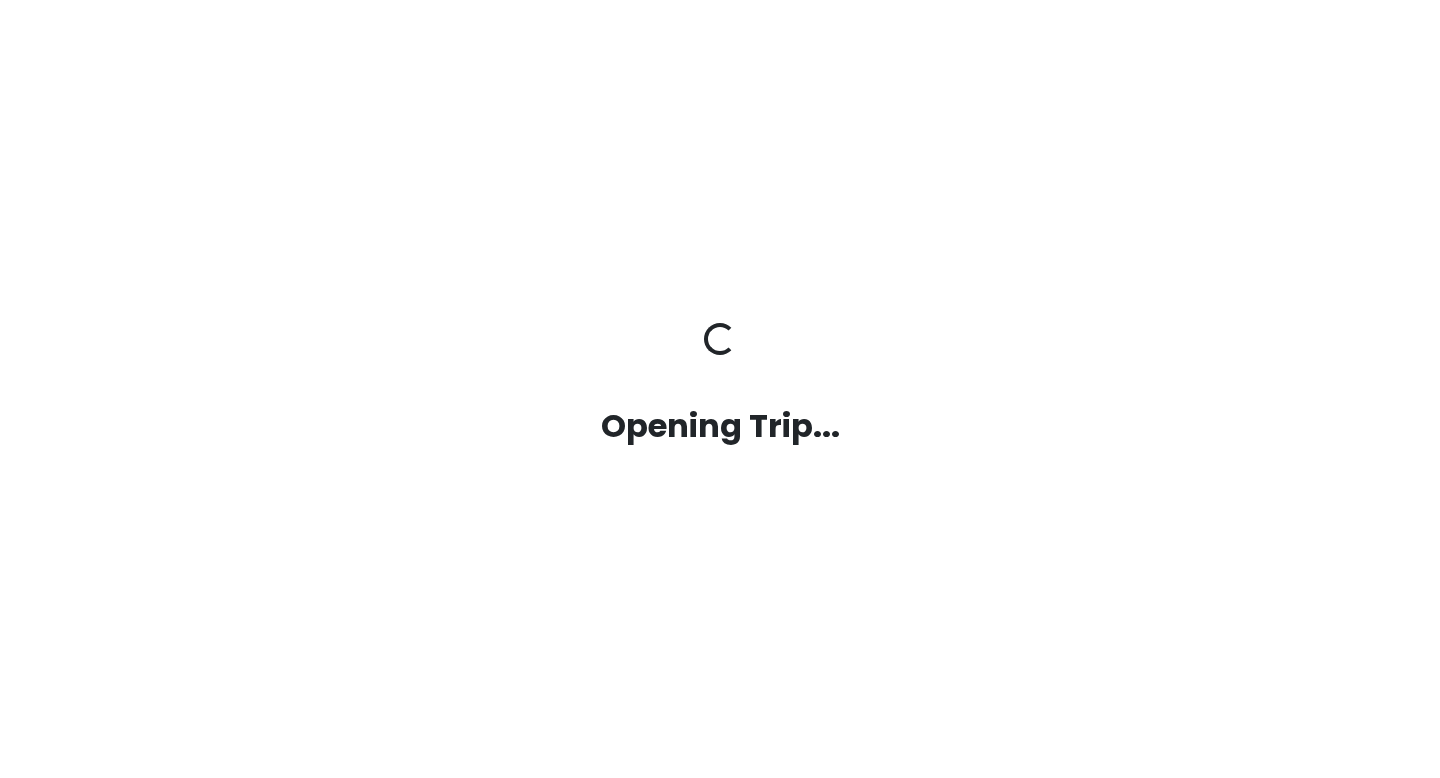 scroll, scrollTop: 0, scrollLeft: 0, axis: both 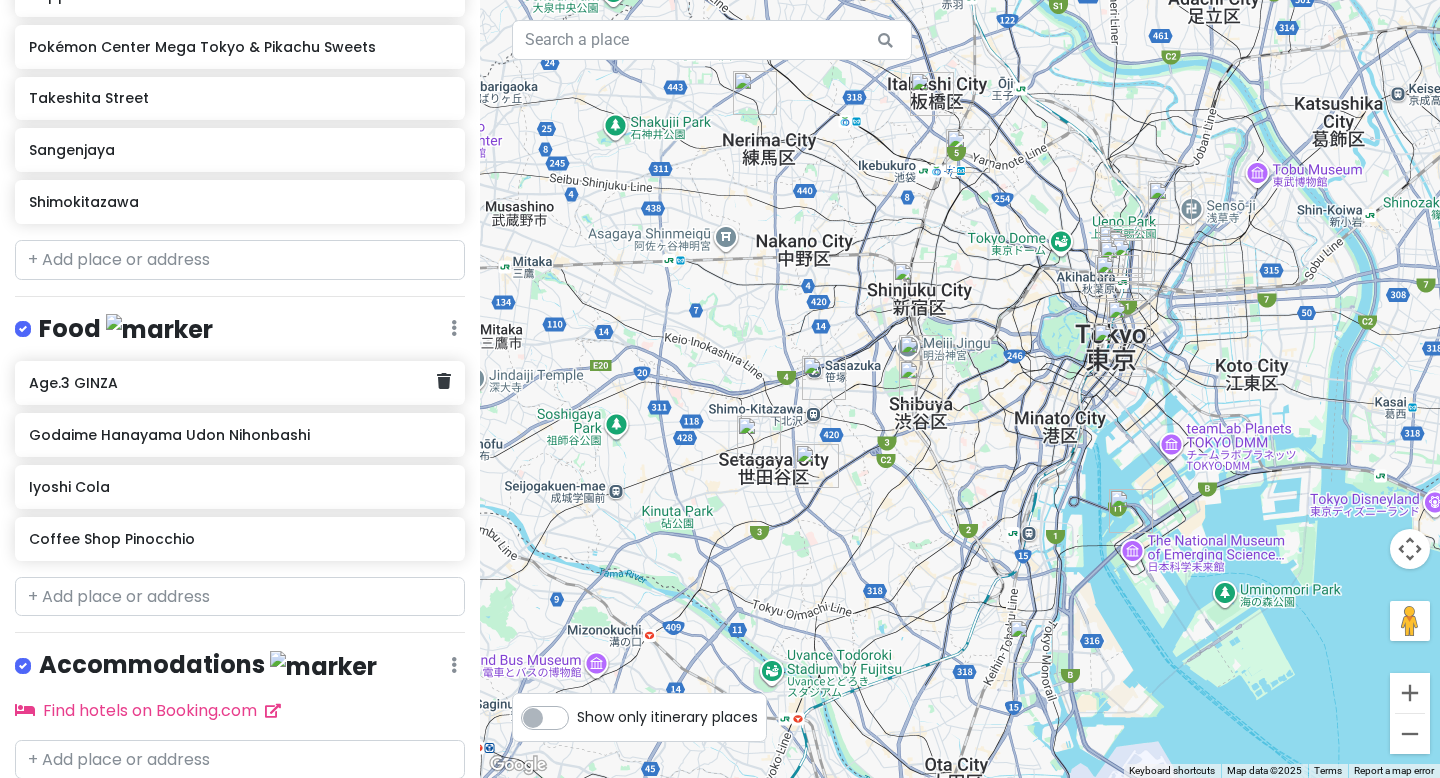 click on "Age.3 GINZA" at bounding box center (232, 383) 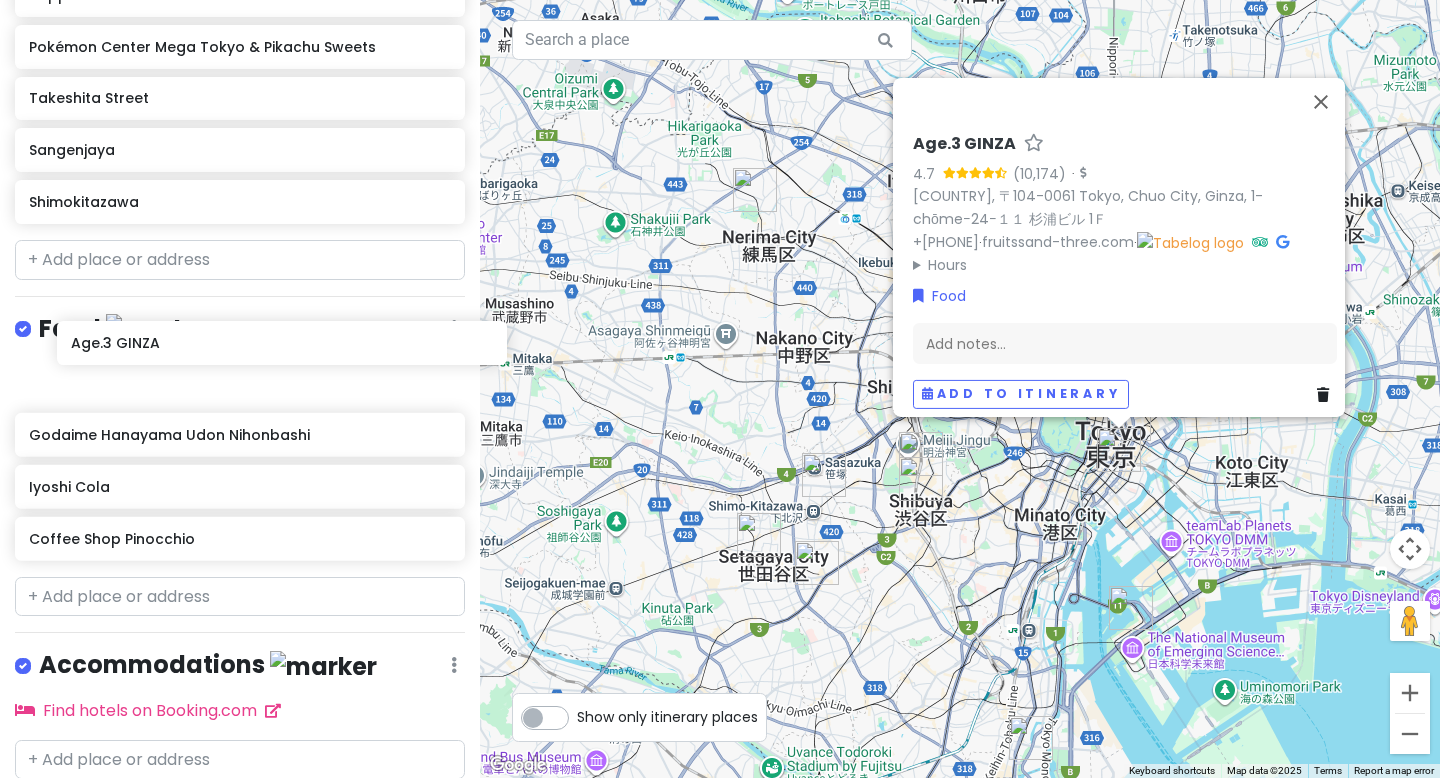 drag, startPoint x: 133, startPoint y: 369, endPoint x: 173, endPoint y: 350, distance: 44.28318 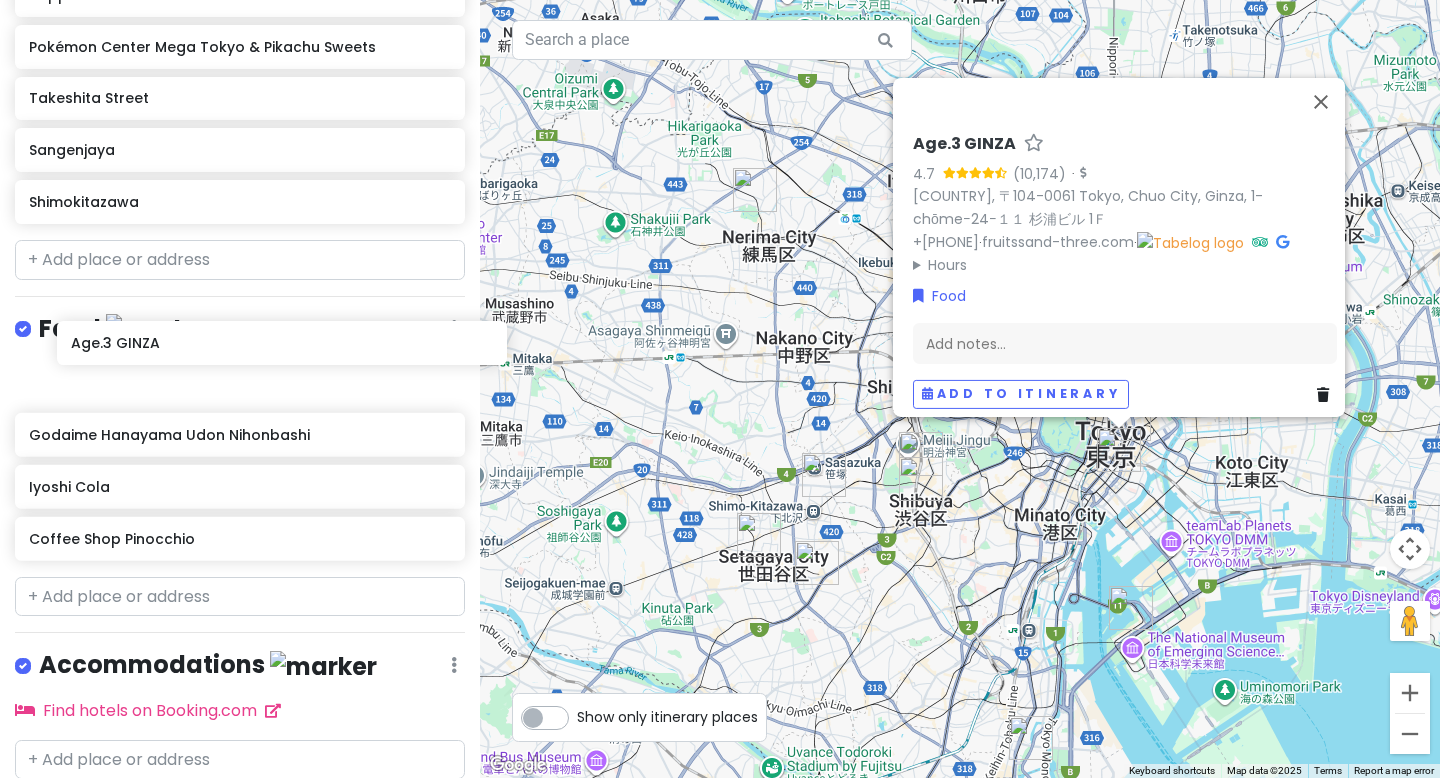 click on "Age.3 GINZA Godaime Hanayama Udon Nihonbashi Iyoshi Cola Coffee Shop Pinocchio" at bounding box center [240, 464] 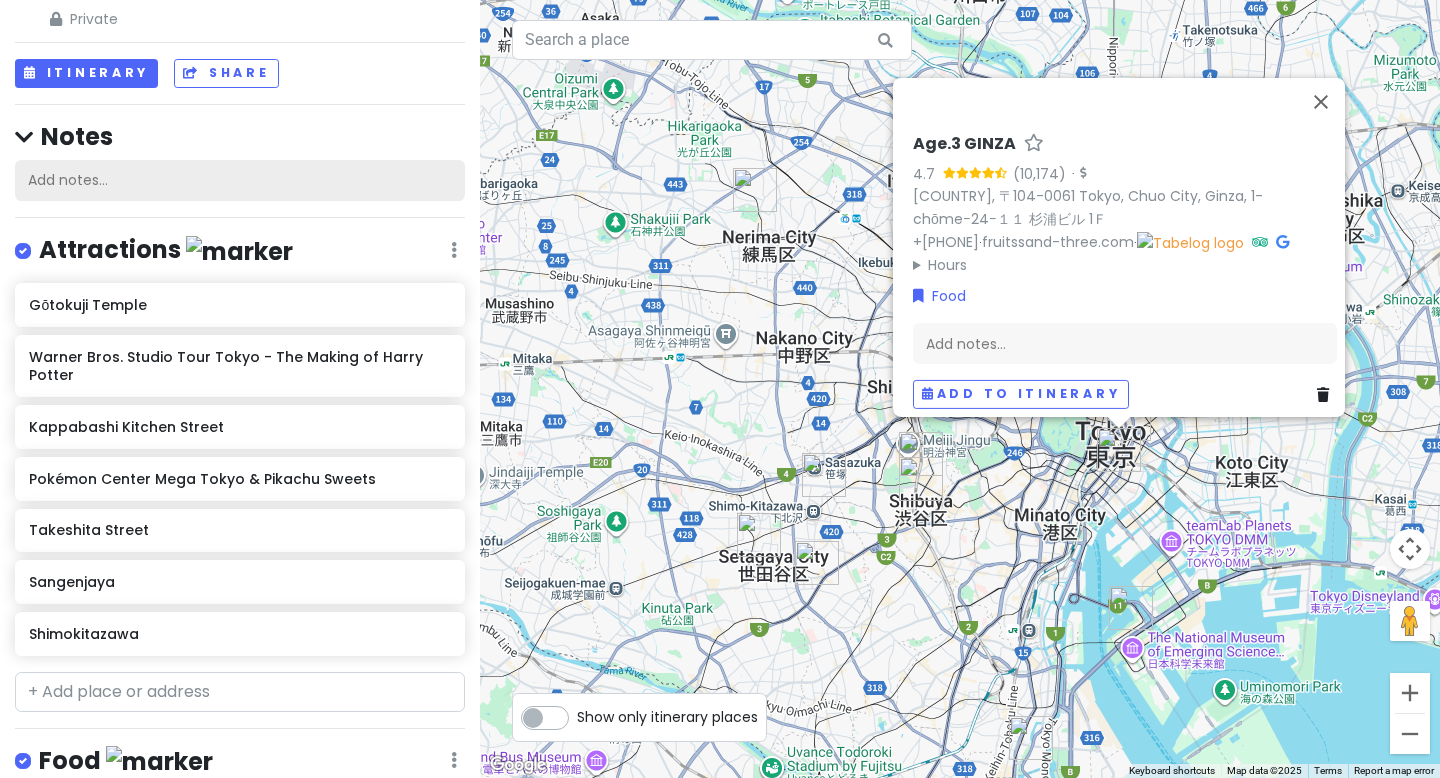 scroll, scrollTop: 95, scrollLeft: 0, axis: vertical 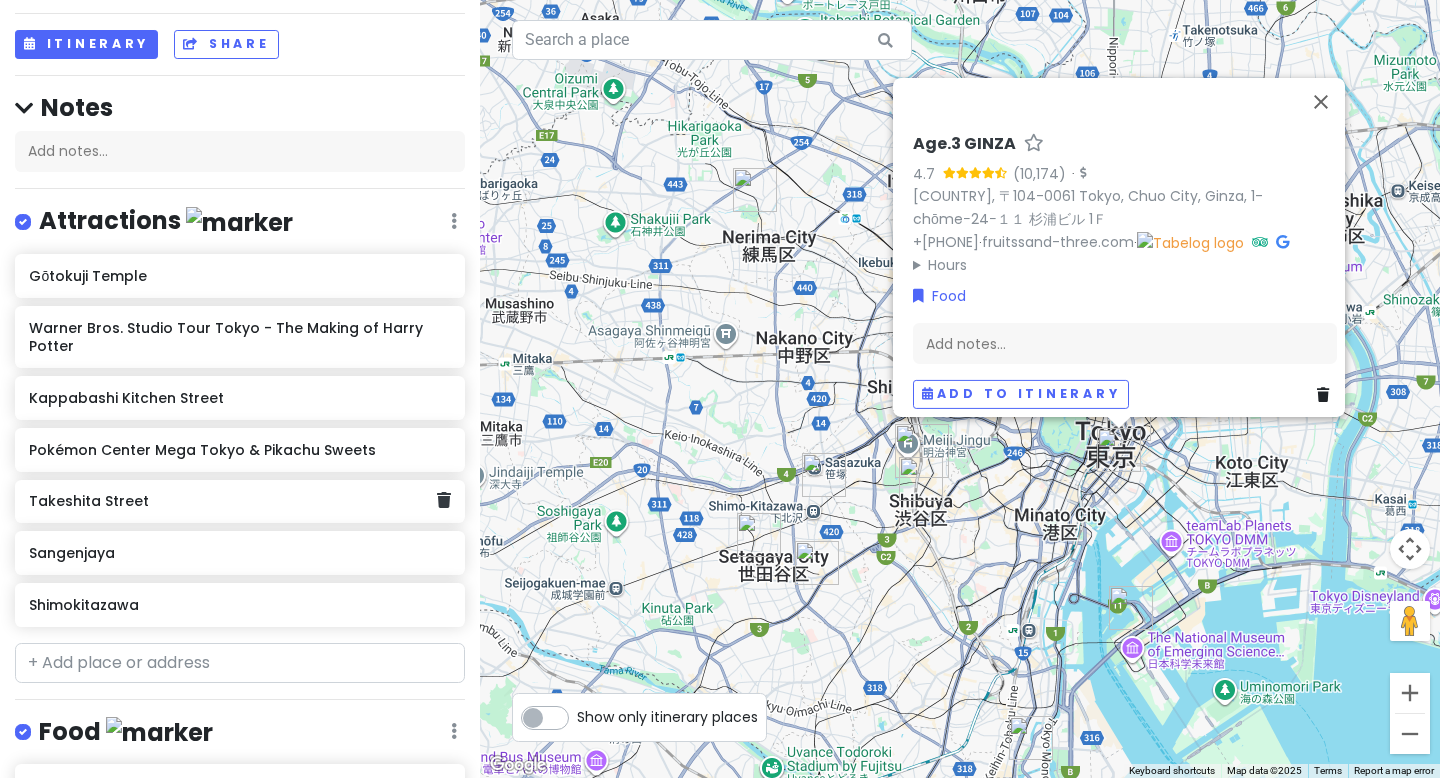 click on "Takeshita Street" 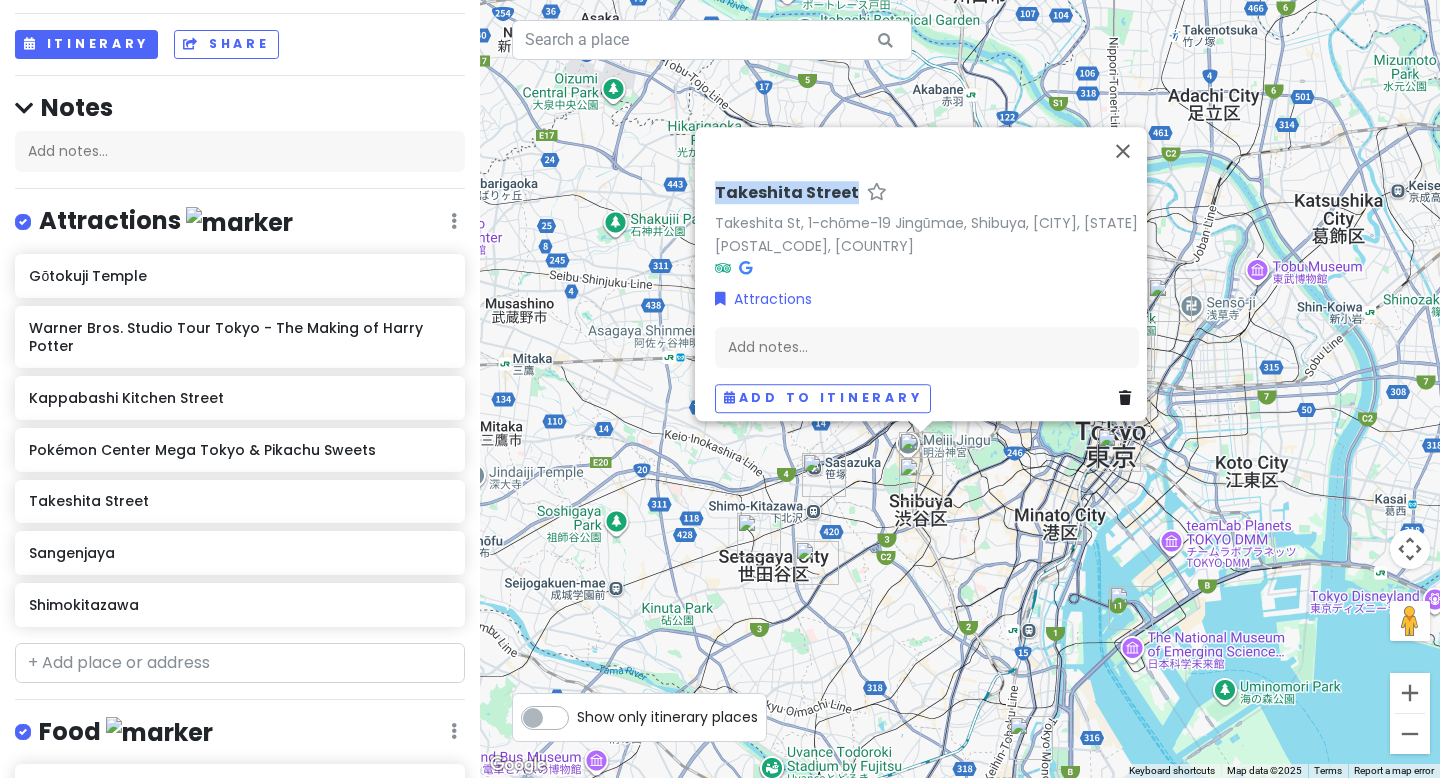 drag, startPoint x: 839, startPoint y: 183, endPoint x: 693, endPoint y: 181, distance: 146.0137 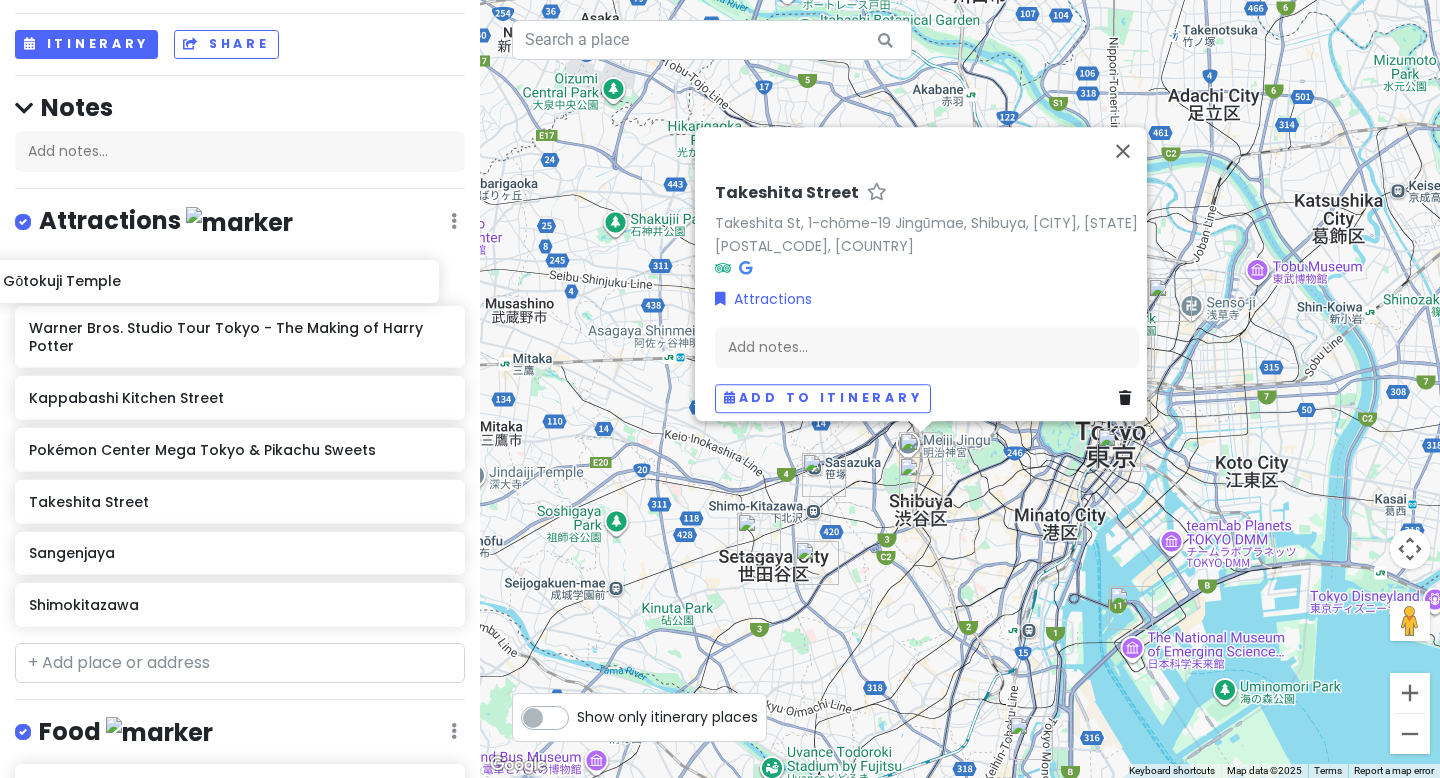 drag, startPoint x: 180, startPoint y: 282, endPoint x: 154, endPoint y: 289, distance: 26.925823 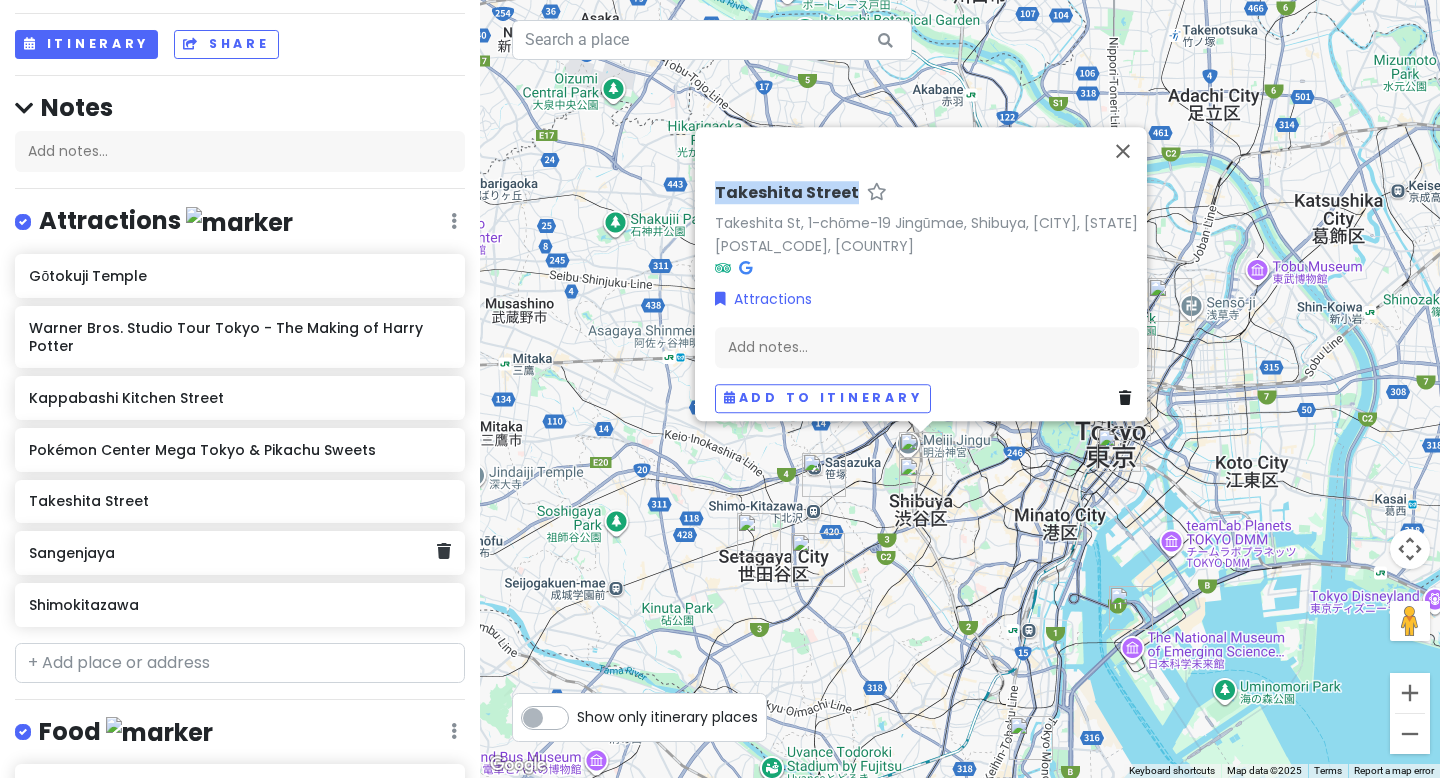 click on "Sangenjaya" at bounding box center [232, 553] 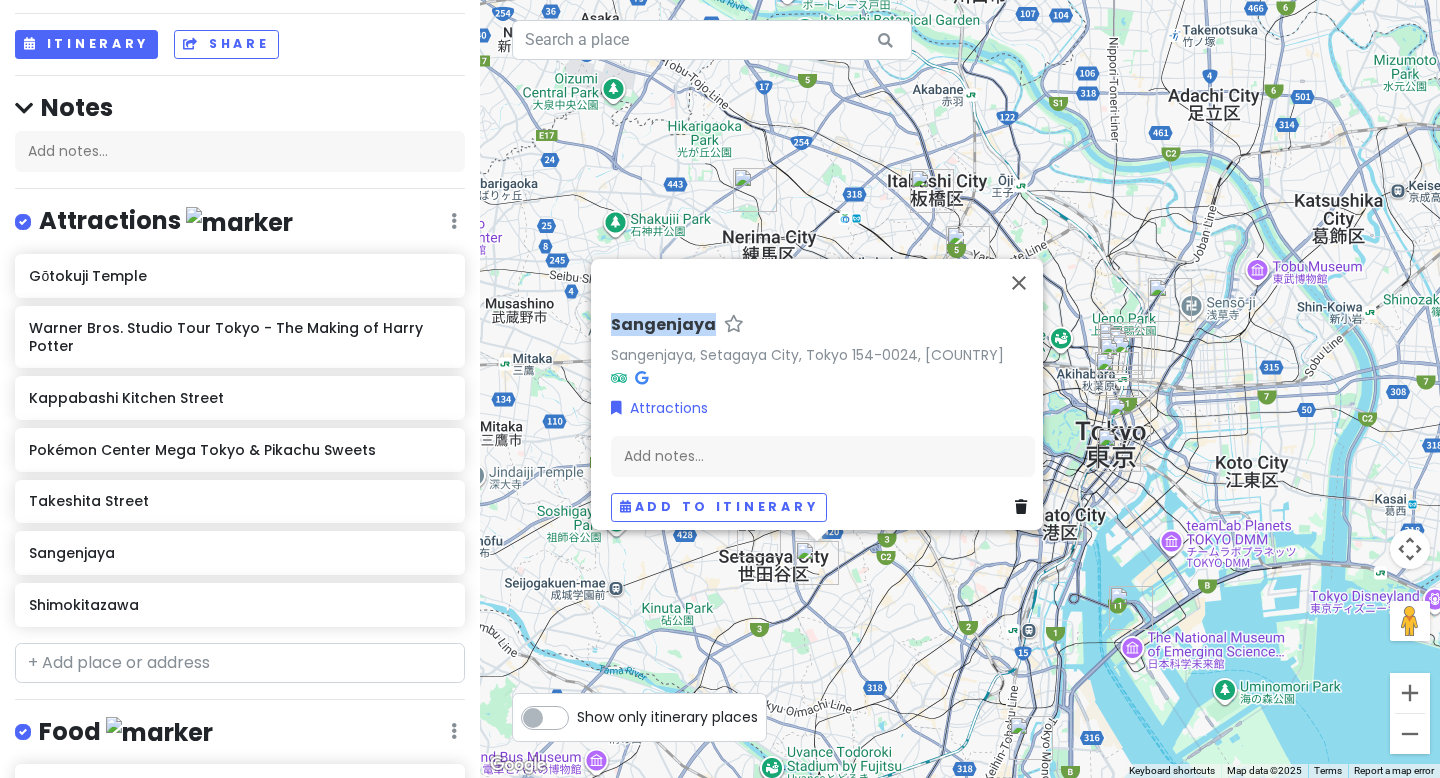 drag, startPoint x: 697, startPoint y: 310, endPoint x: 562, endPoint y: 310, distance: 135 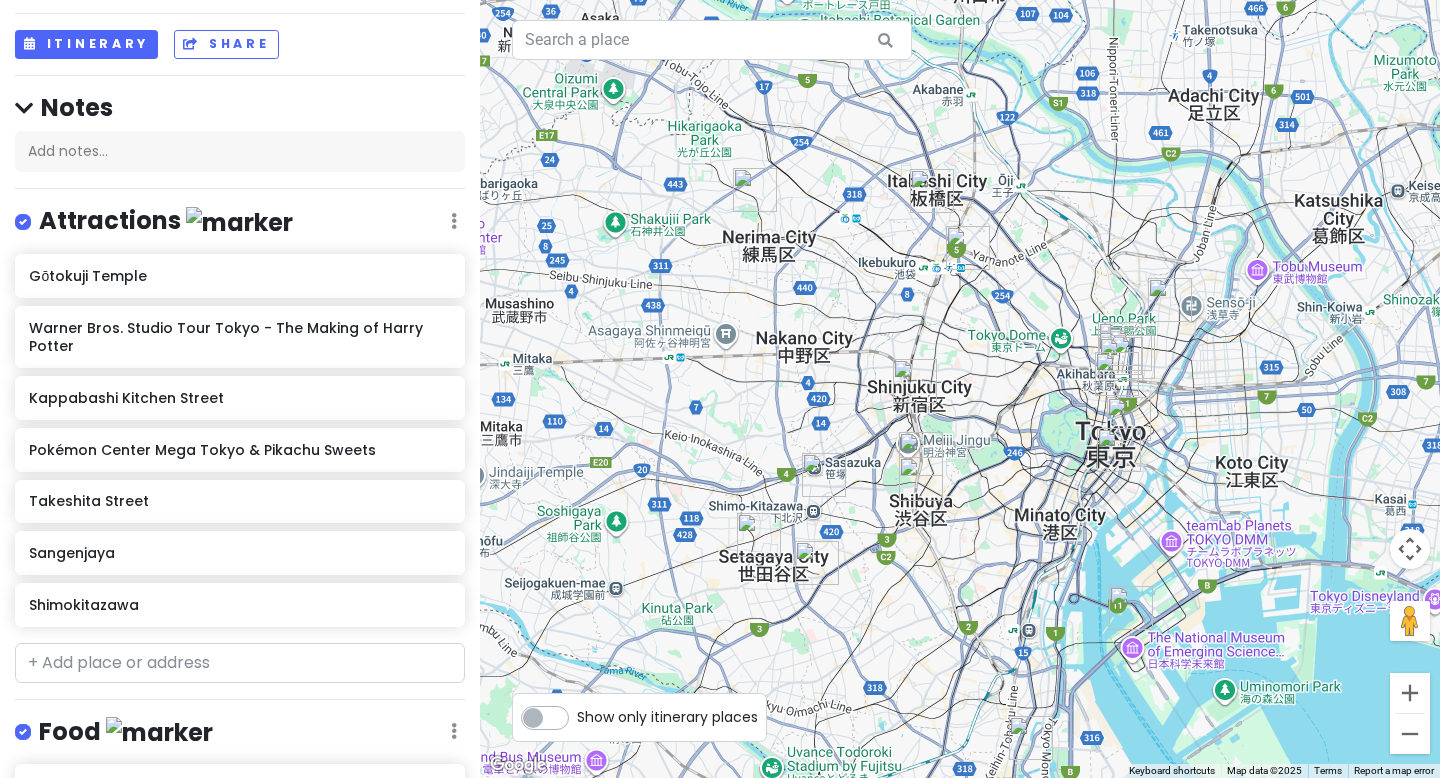 copy on "Sangenjaya" 